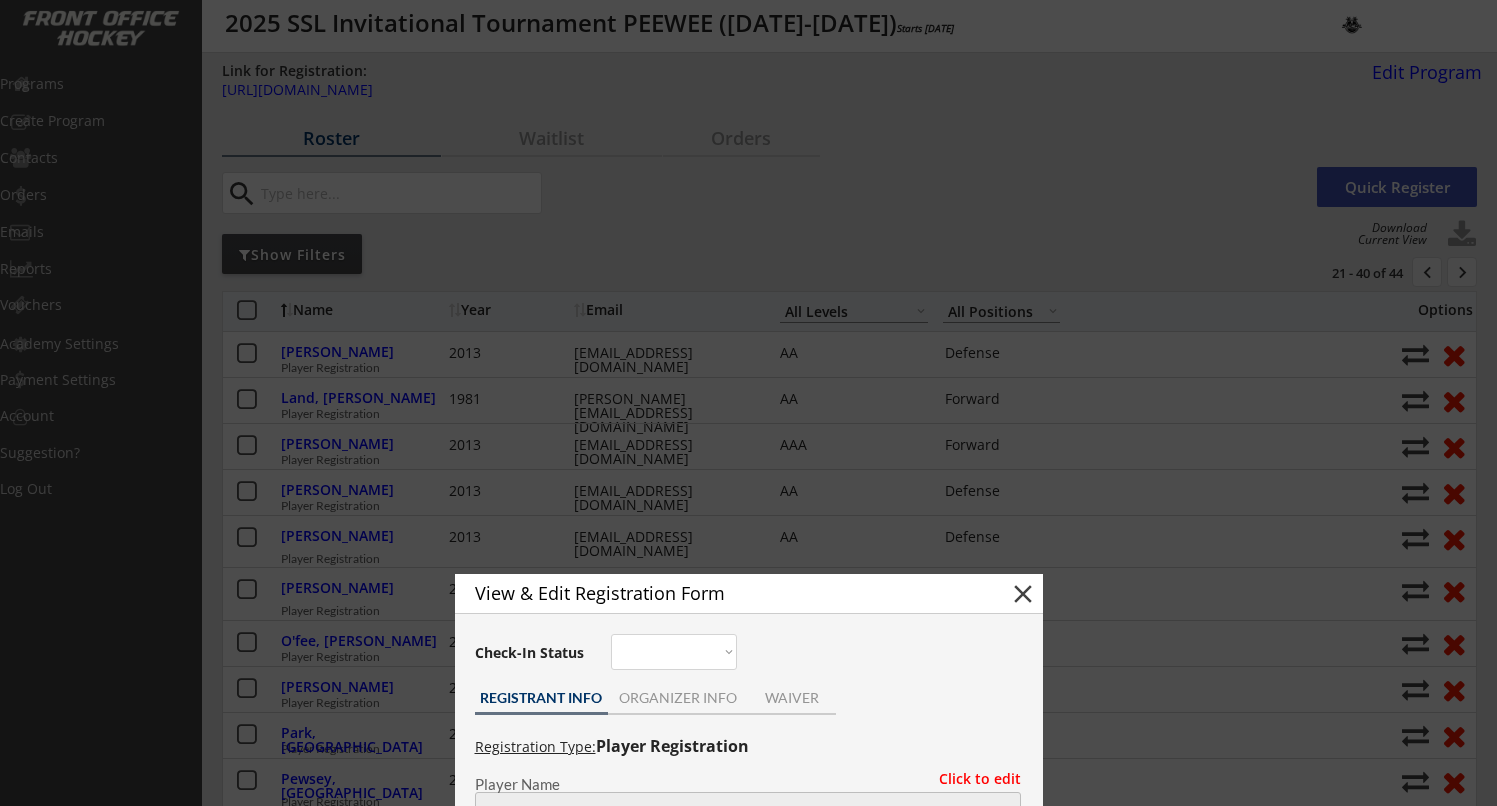 select on ""All Levels"" 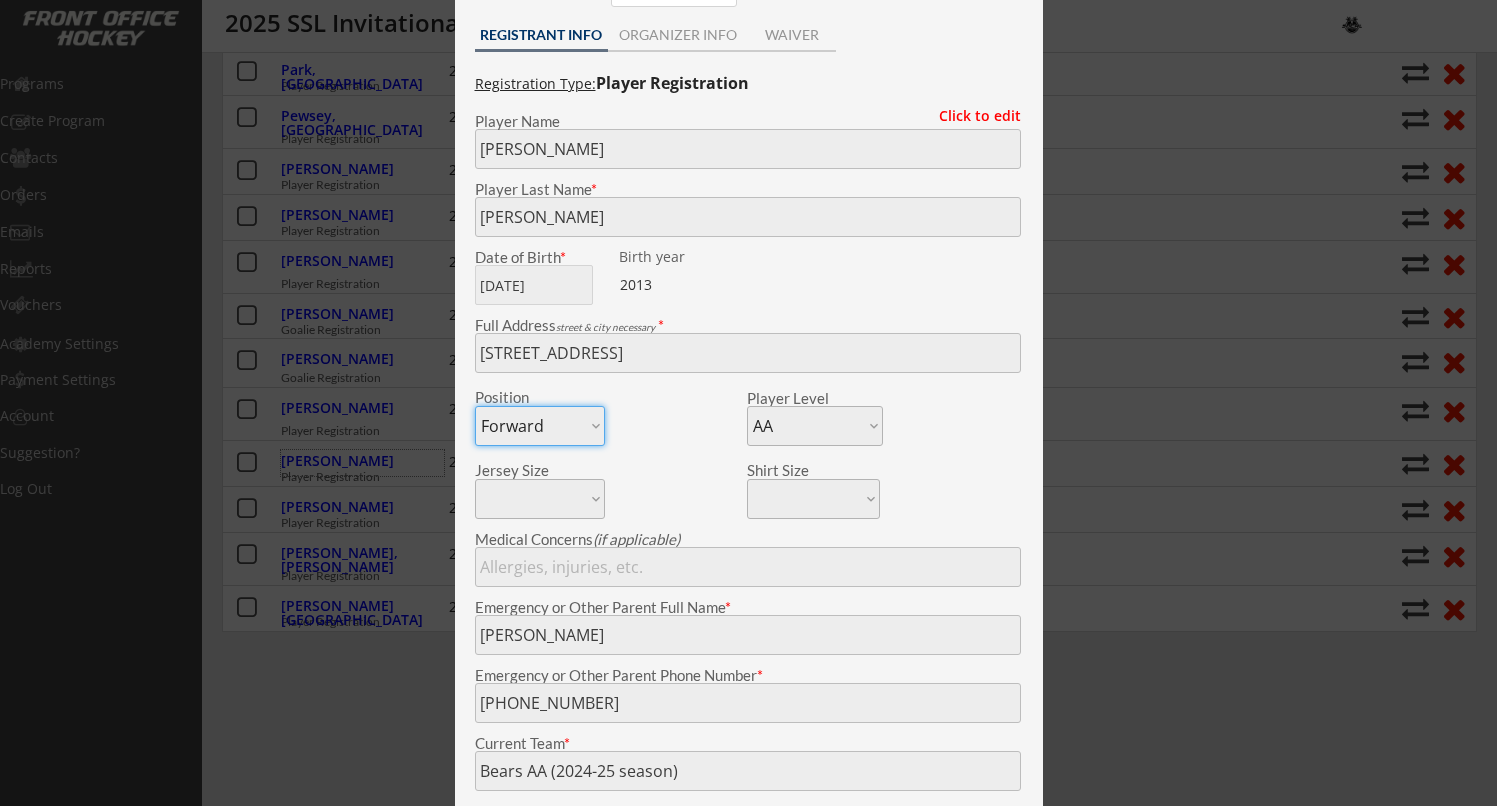 scroll, scrollTop: 0, scrollLeft: 0, axis: both 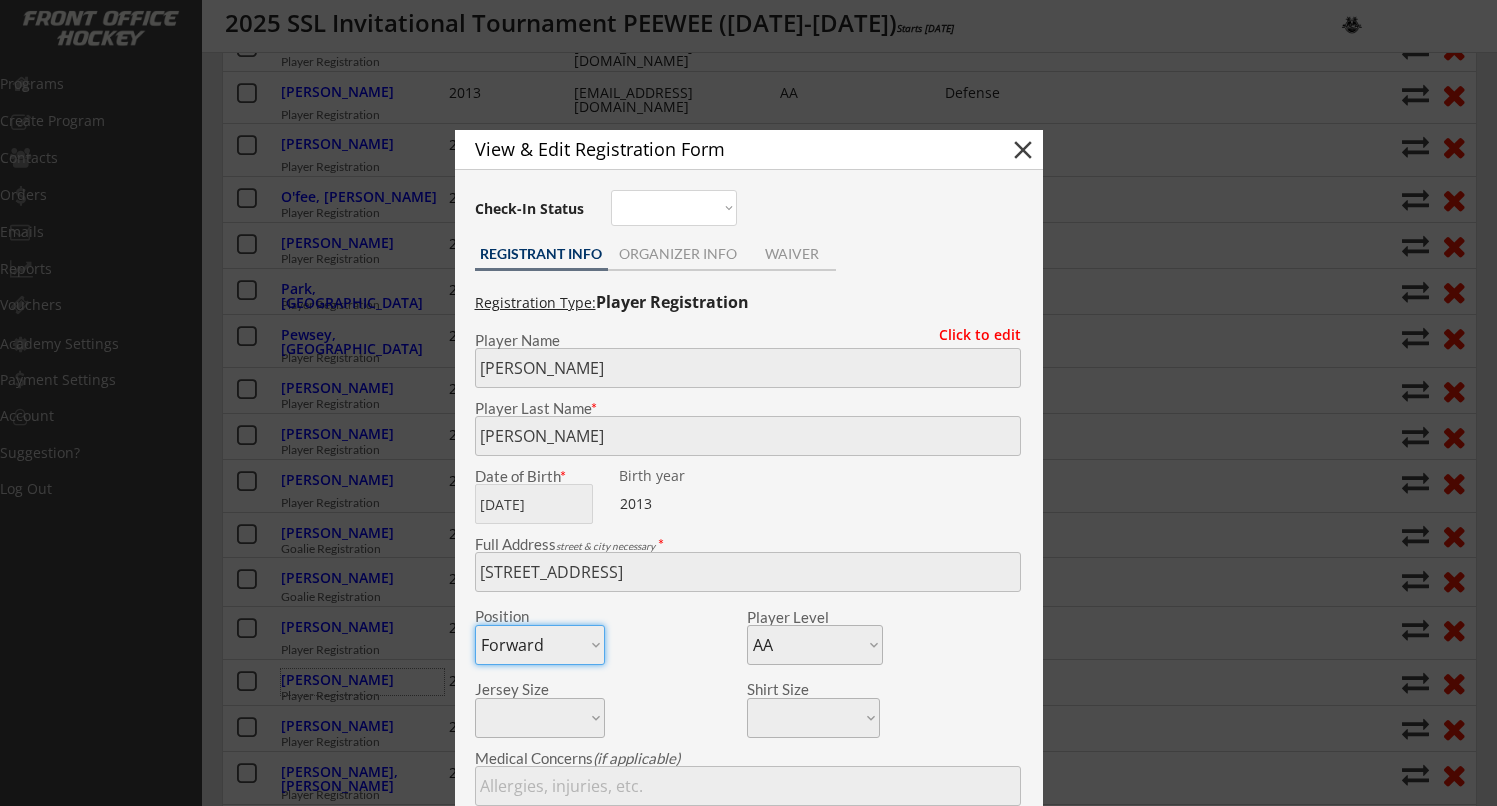 click on "close" at bounding box center [1023, 150] 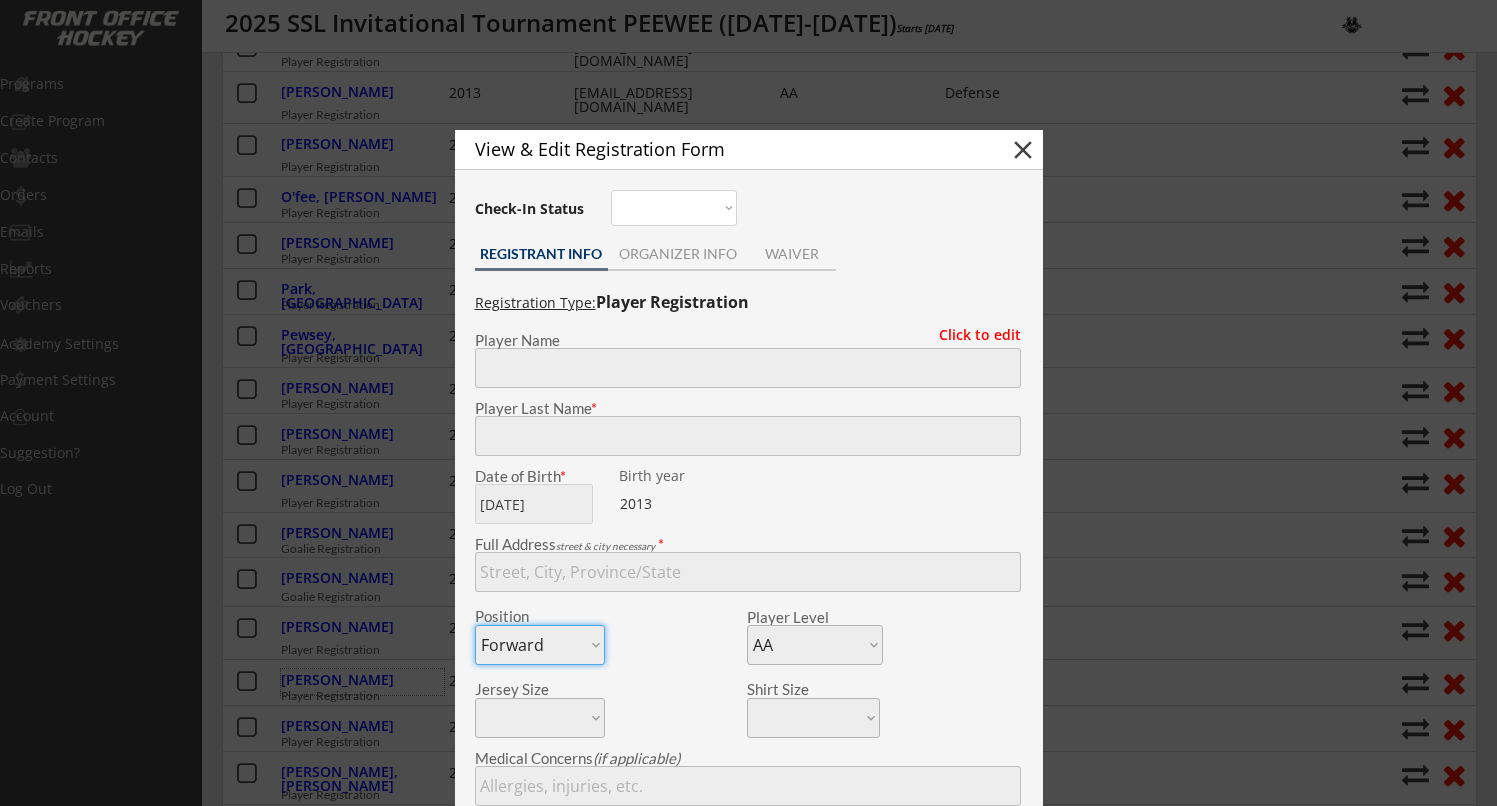 select on ""PLACEHOLDER_1427118222253"" 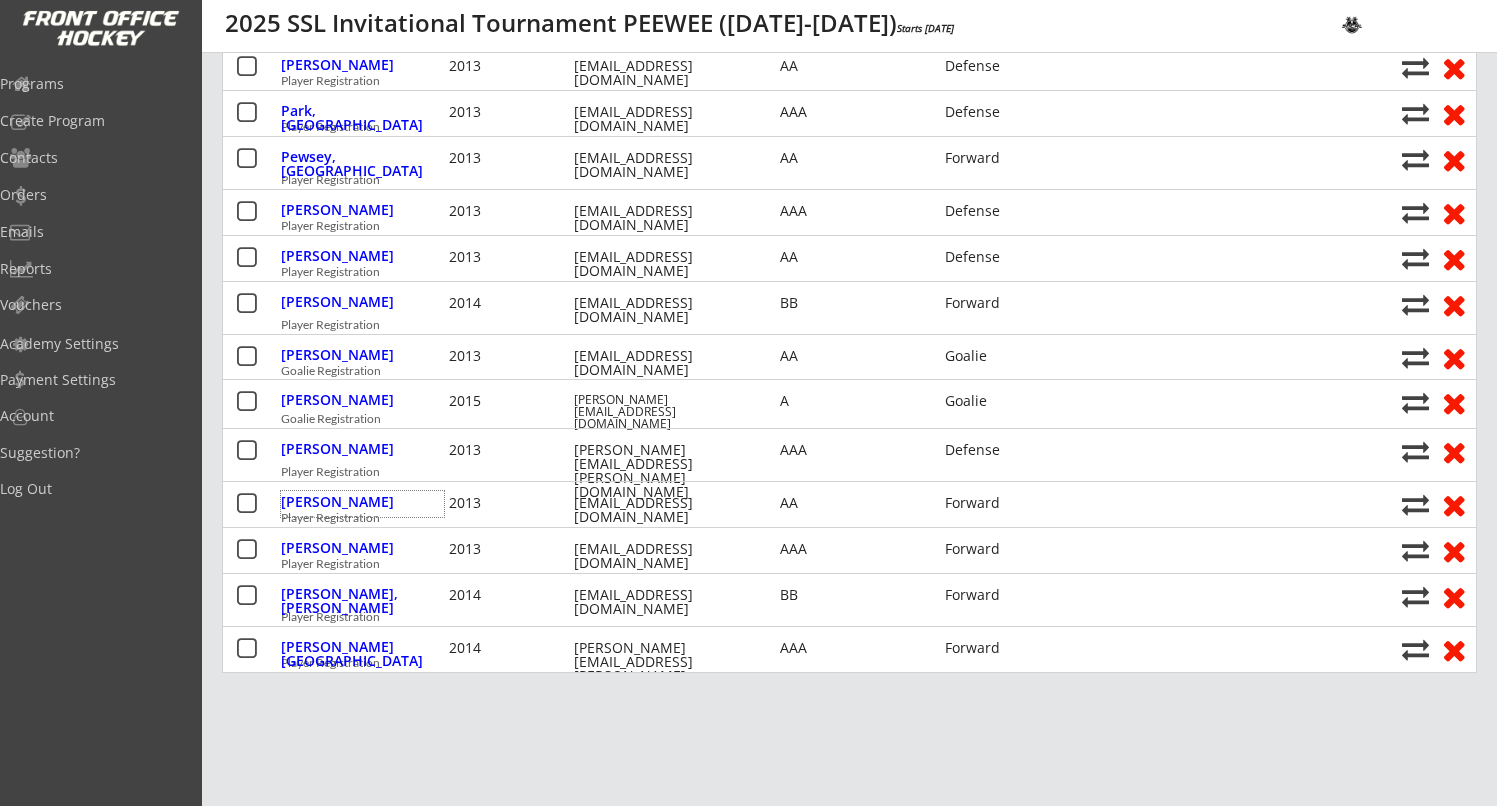 scroll, scrollTop: 135, scrollLeft: 0, axis: vertical 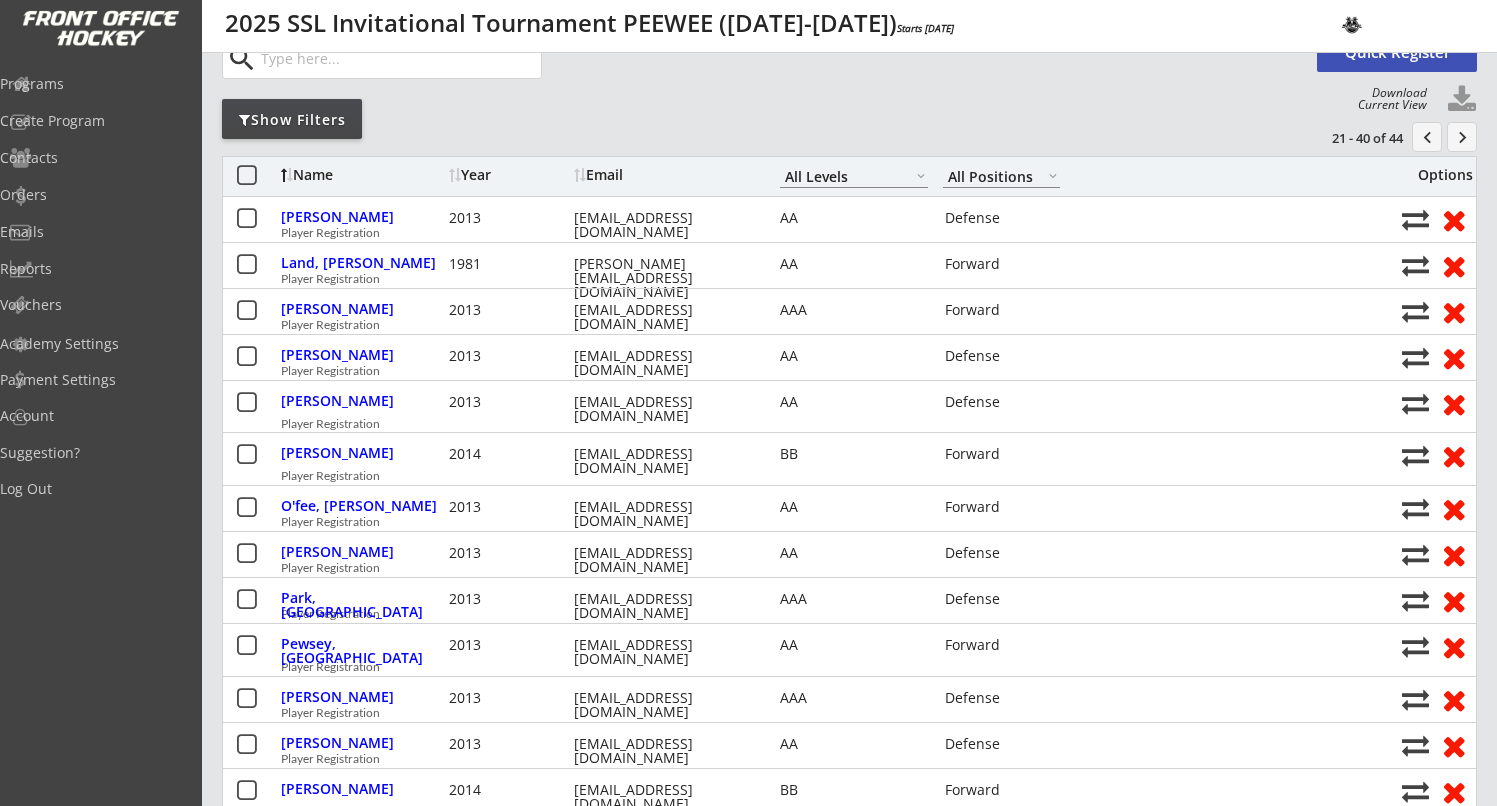 click on "keyboard_arrow_right" at bounding box center [1462, 137] 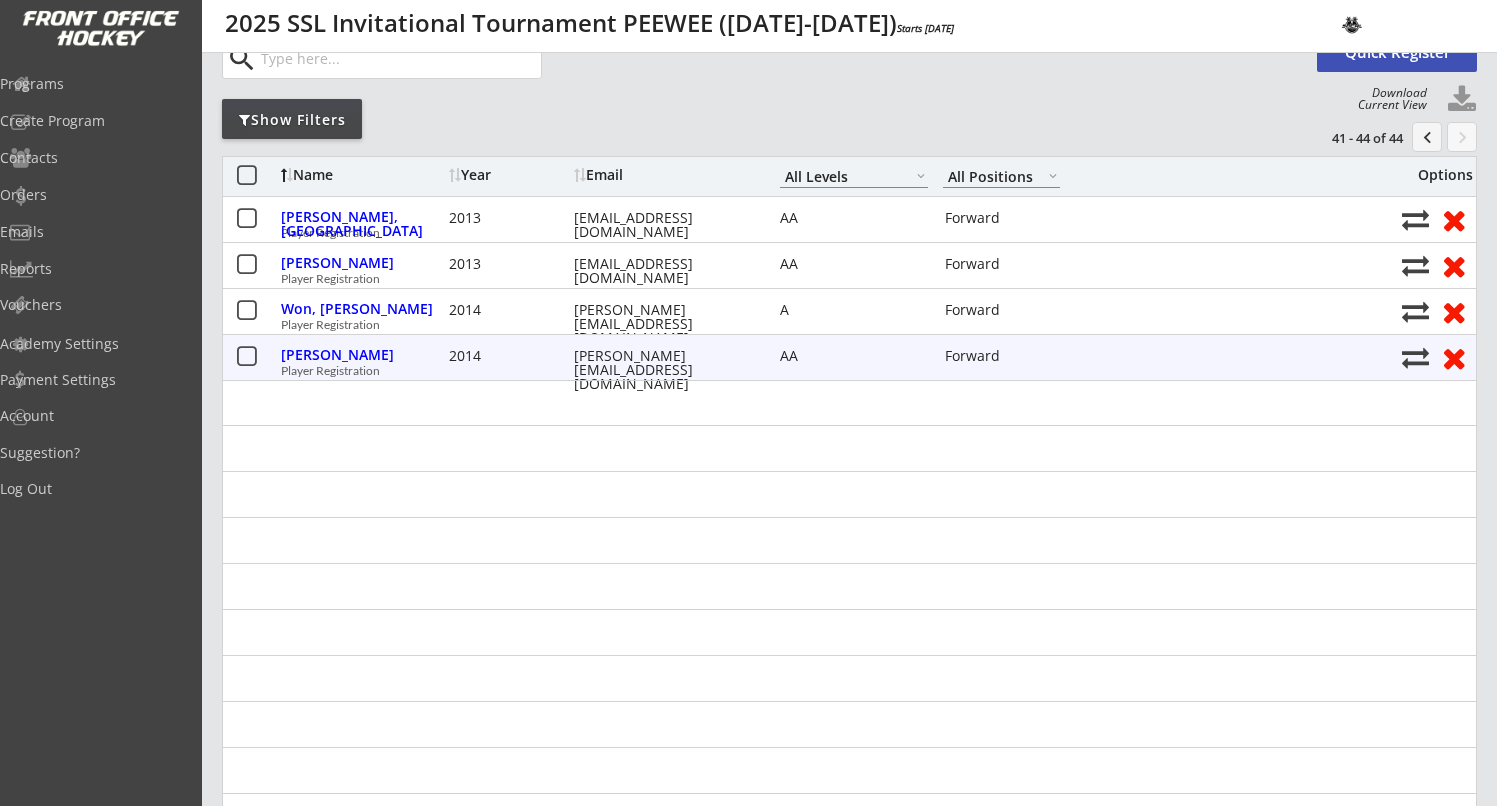 scroll, scrollTop: 0, scrollLeft: 0, axis: both 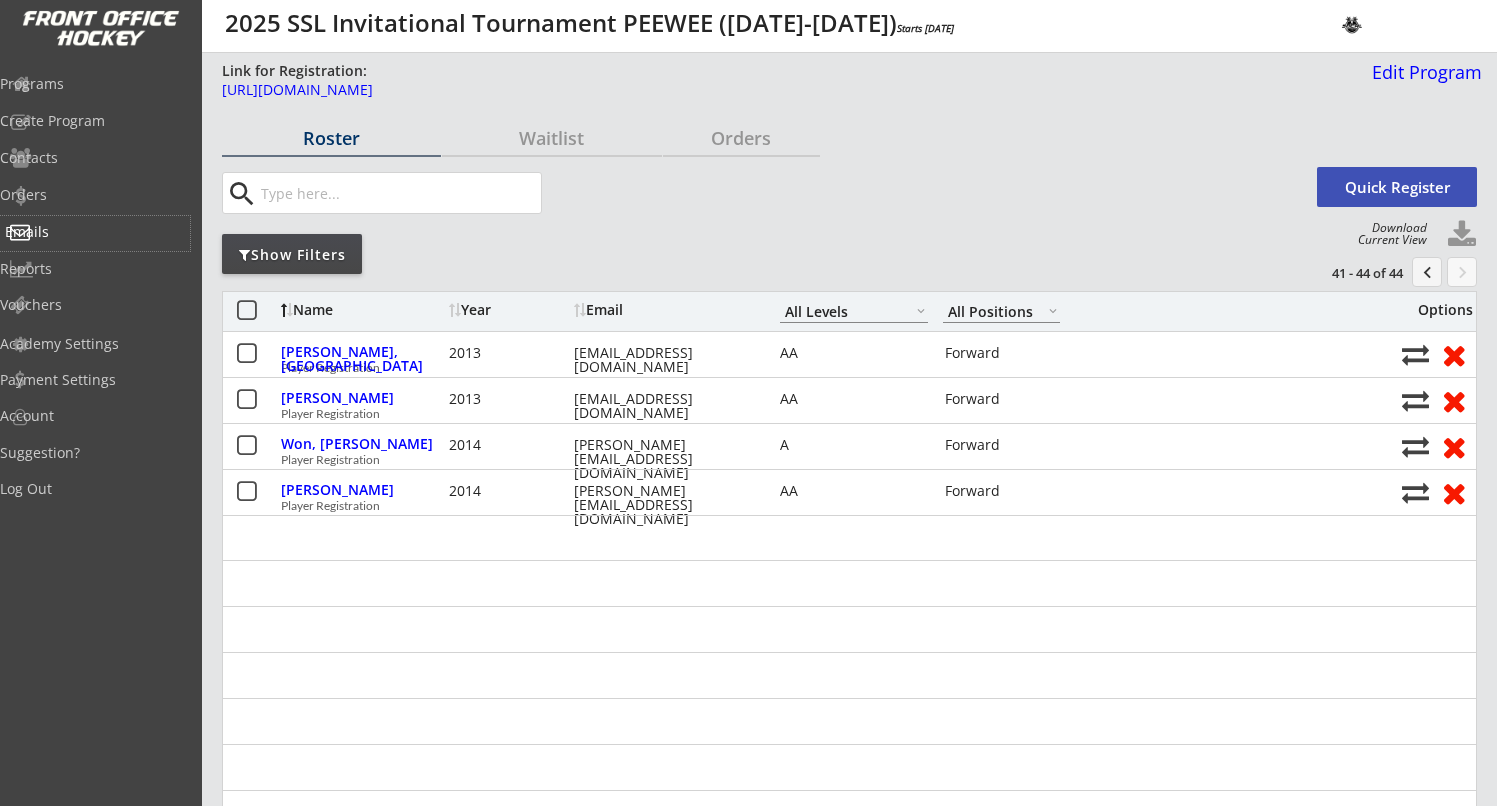 click on "Emails" at bounding box center [95, 232] 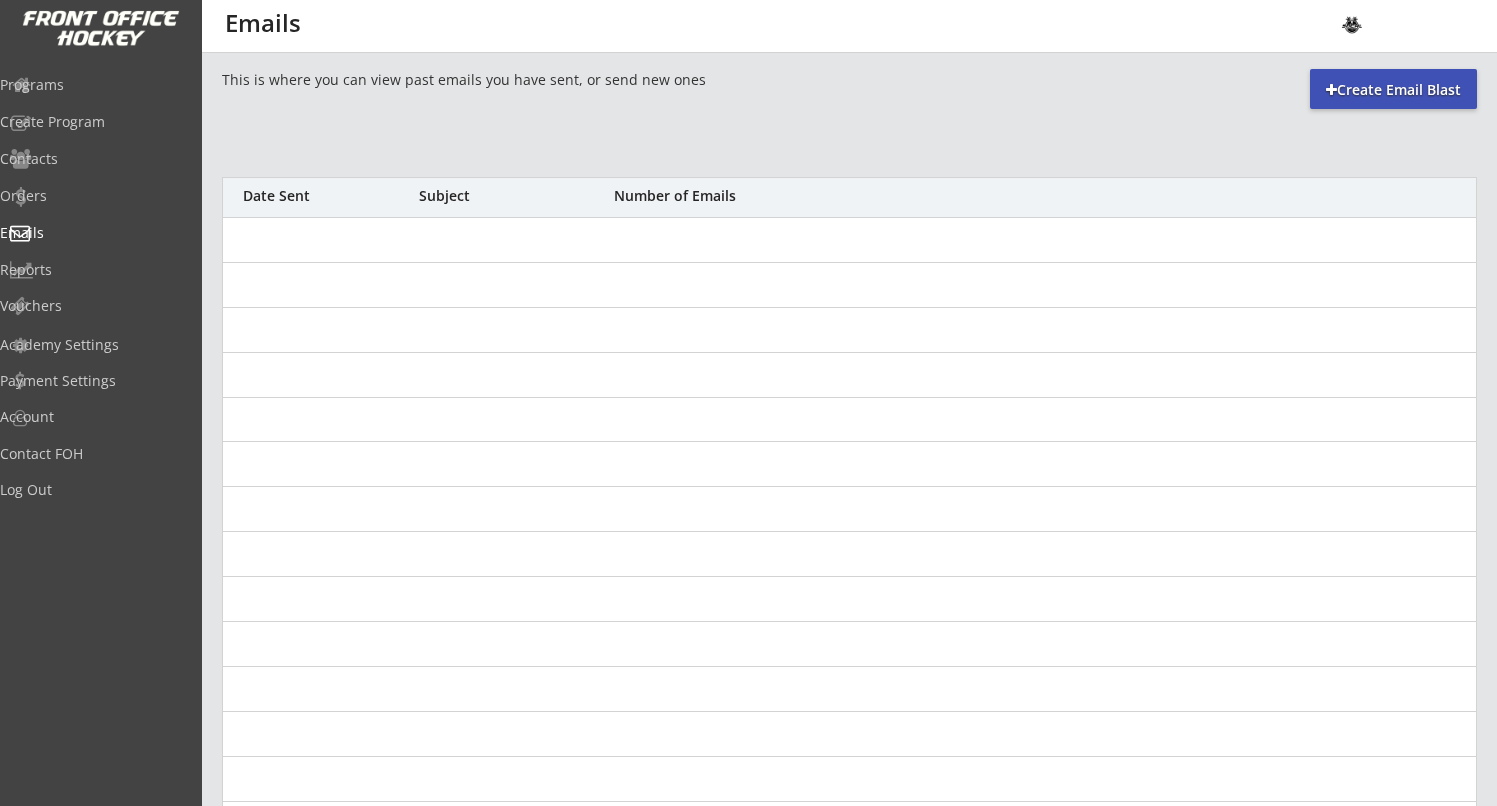 scroll, scrollTop: 0, scrollLeft: 0, axis: both 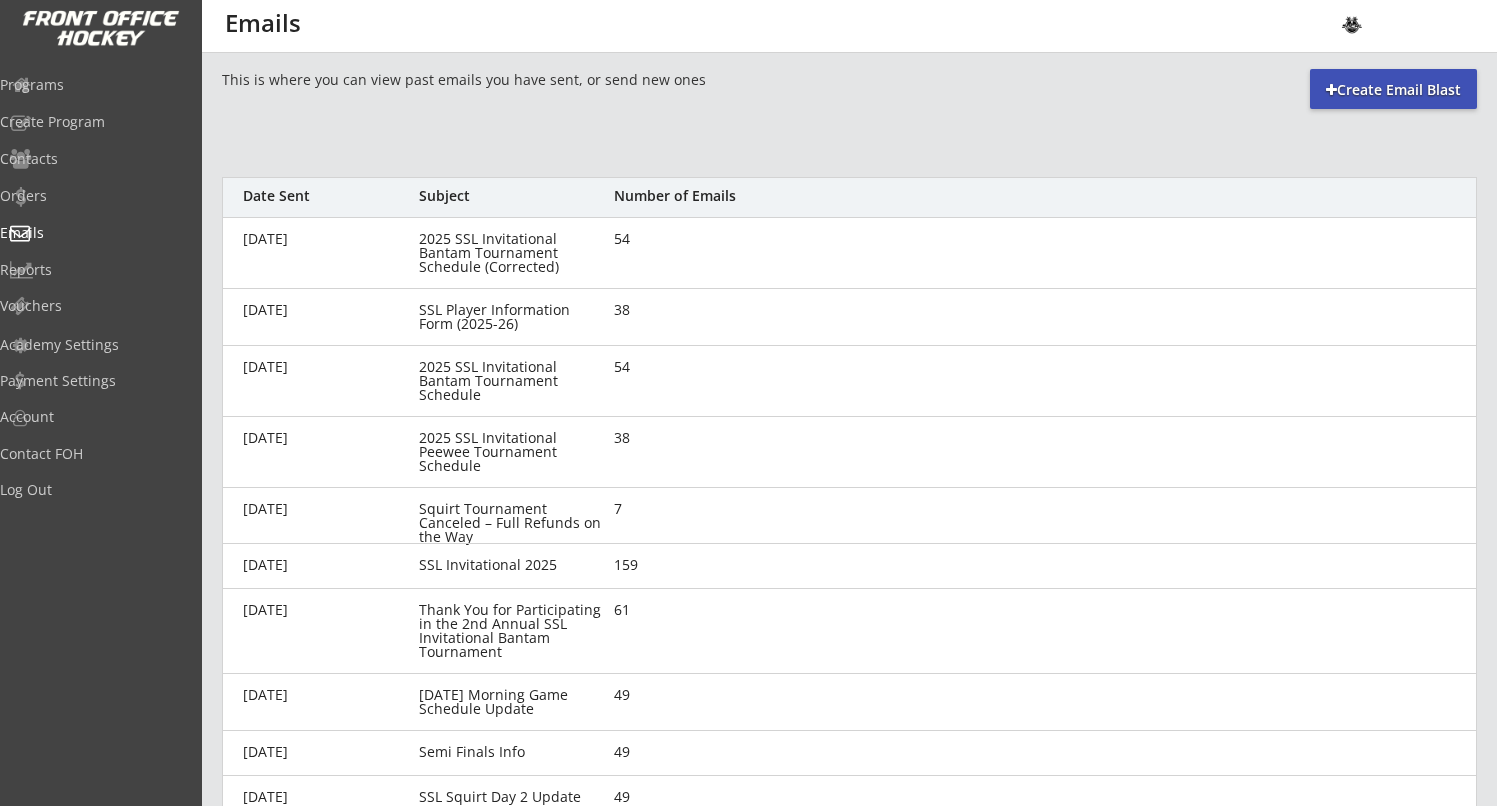 click on "Create Email Blast" at bounding box center (1393, 90) 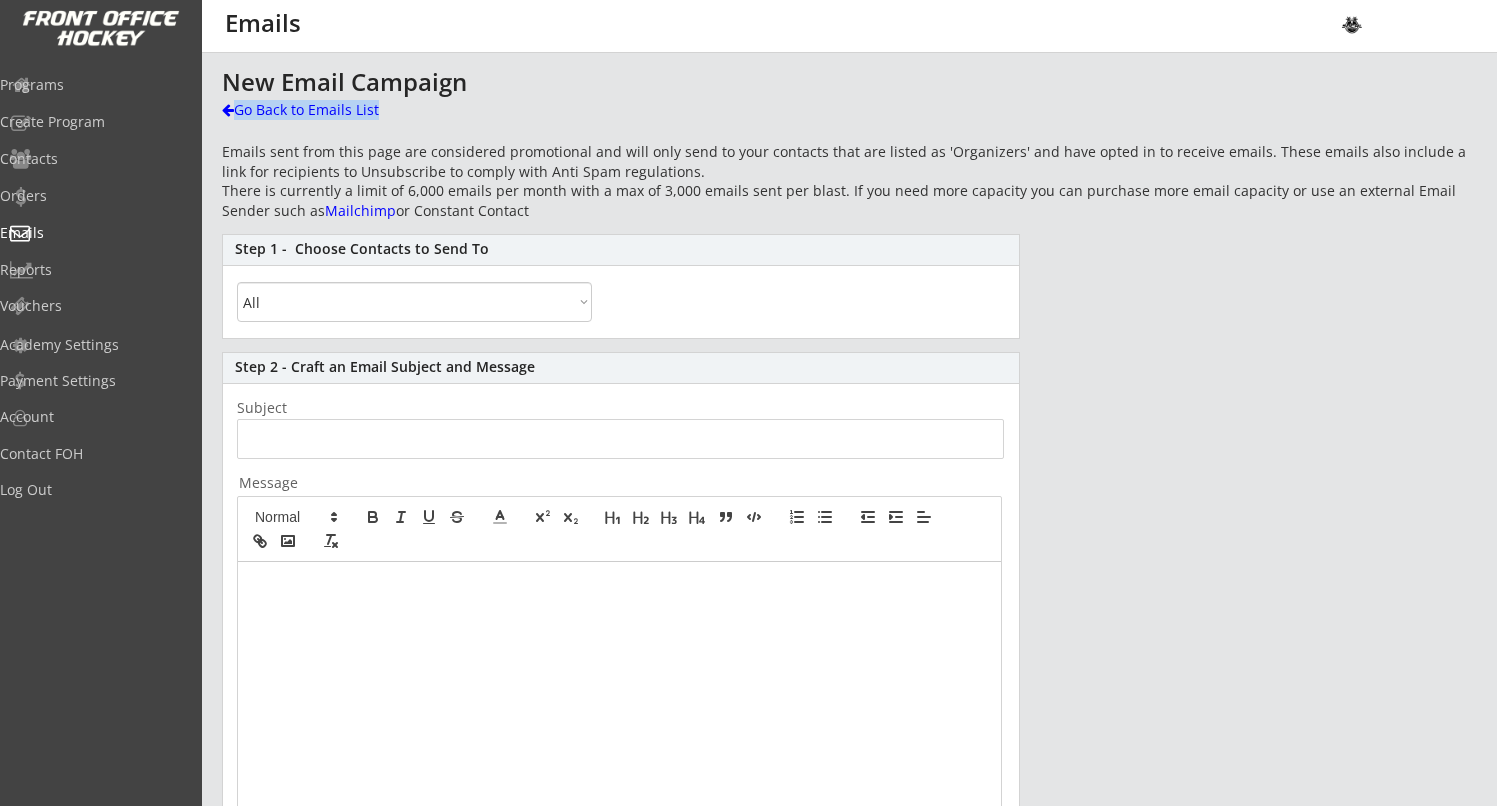 click at bounding box center [619, 749] 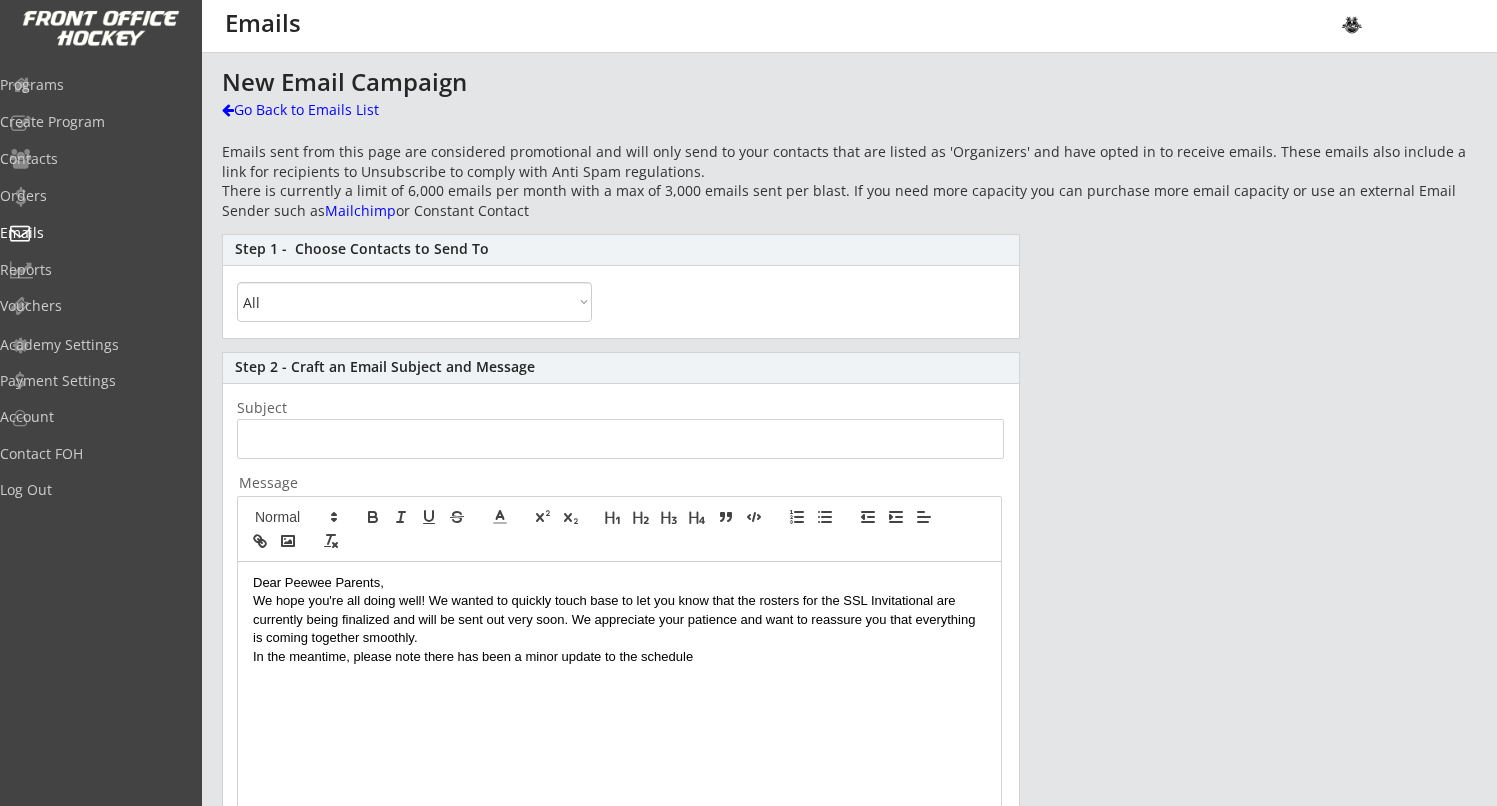 scroll, scrollTop: 12, scrollLeft: 0, axis: vertical 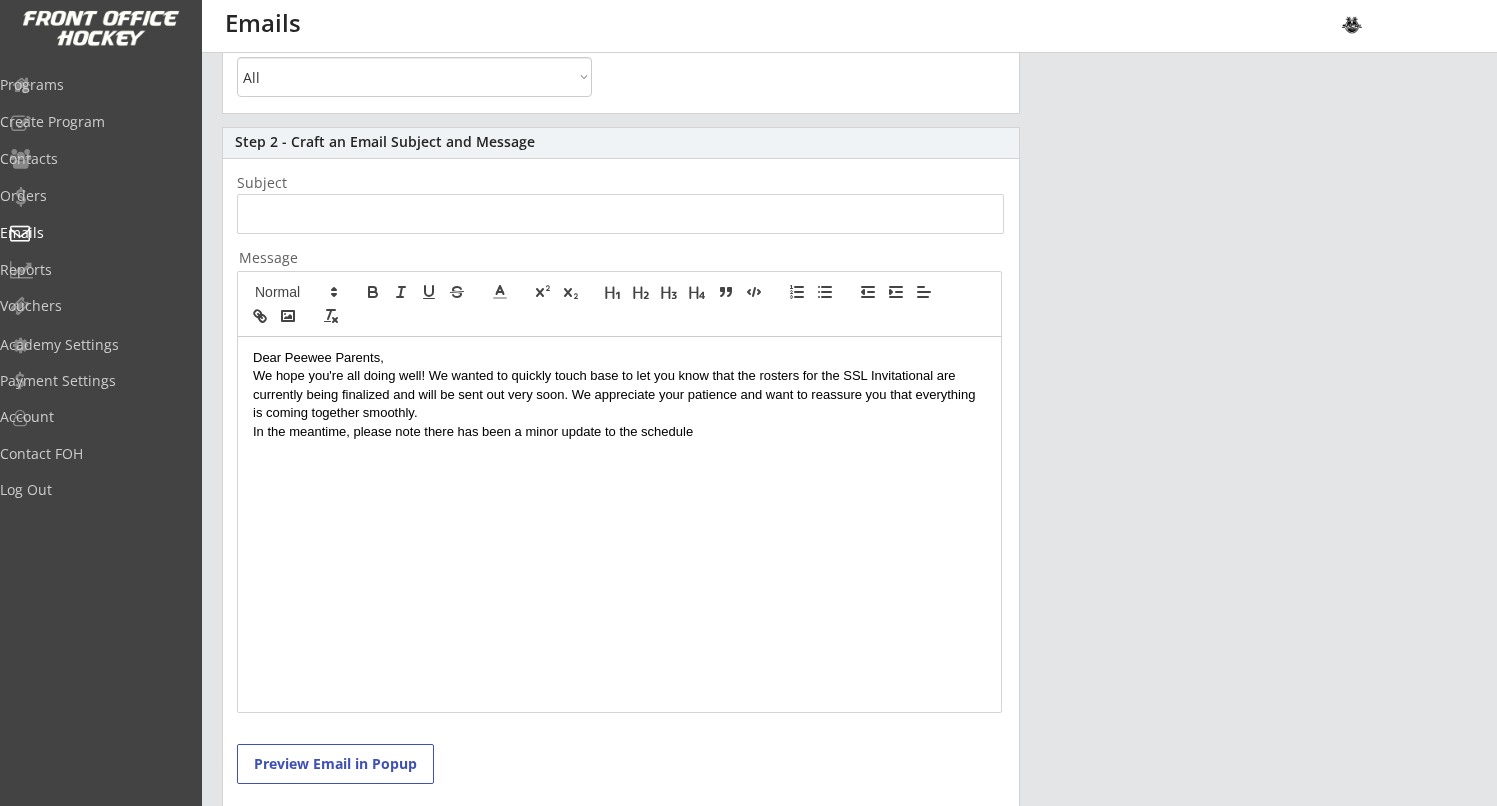 click at bounding box center [619, 469] 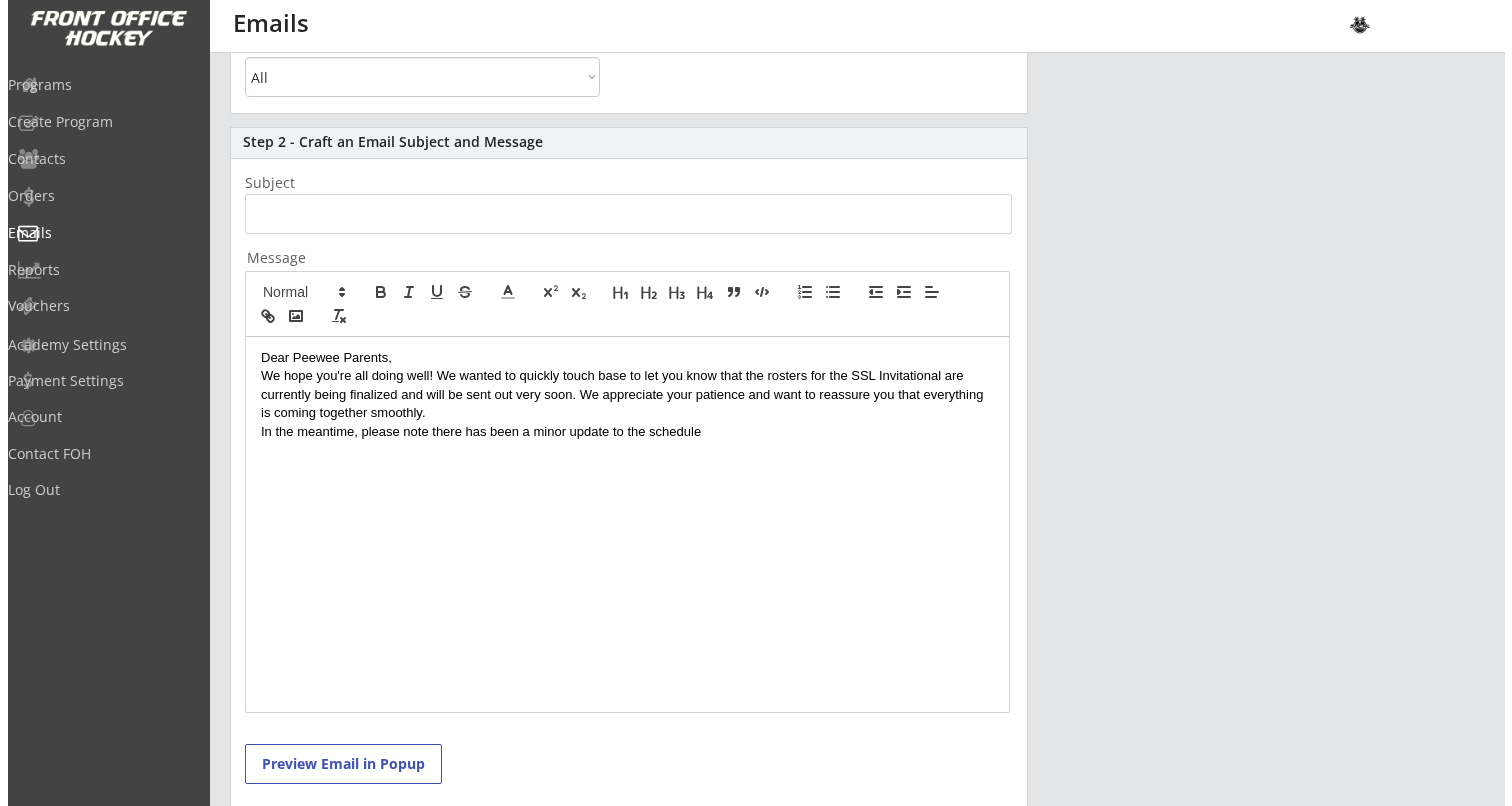 scroll, scrollTop: 12, scrollLeft: 0, axis: vertical 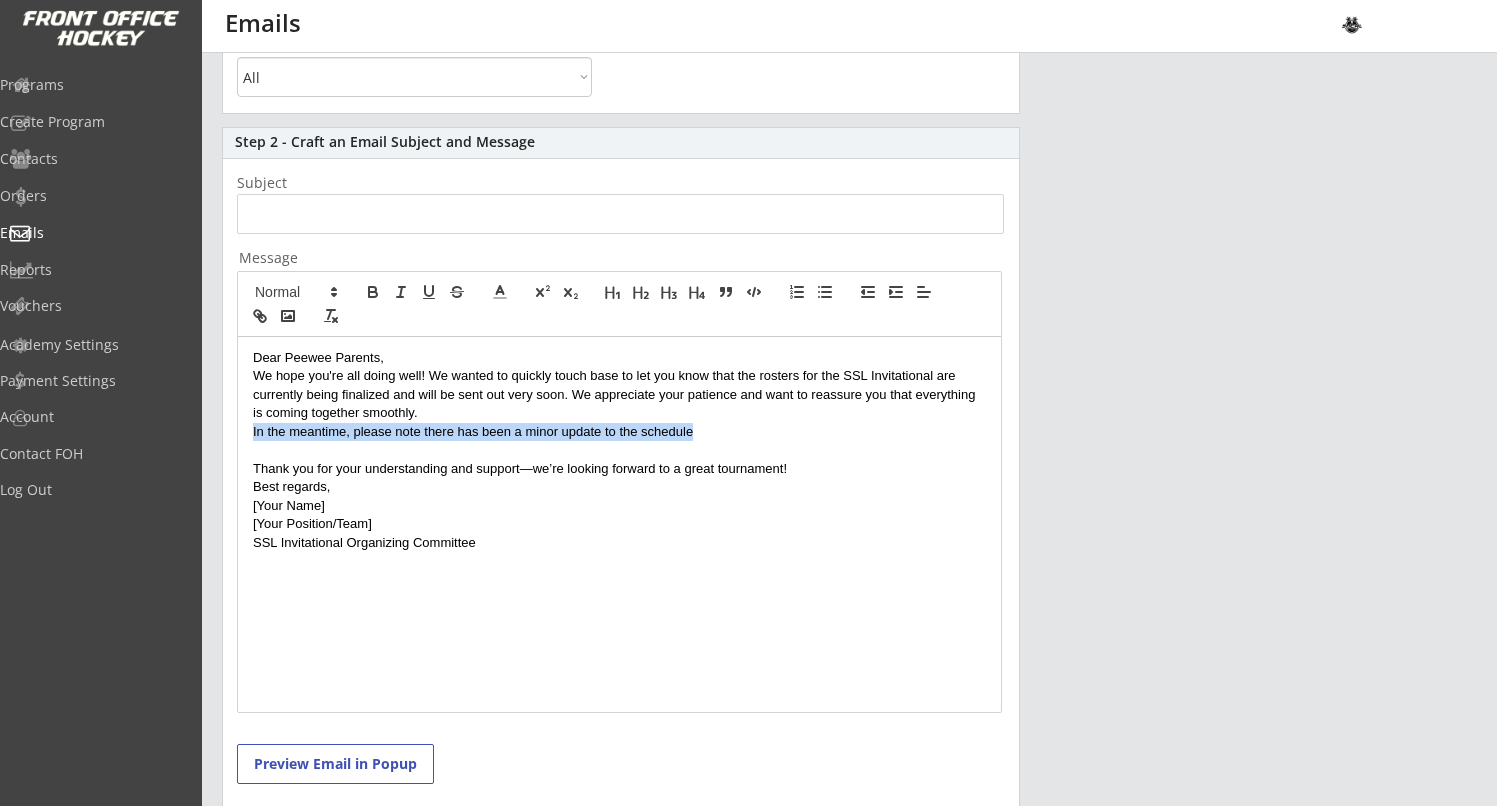 drag, startPoint x: 712, startPoint y: 437, endPoint x: 222, endPoint y: 431, distance: 490.03674 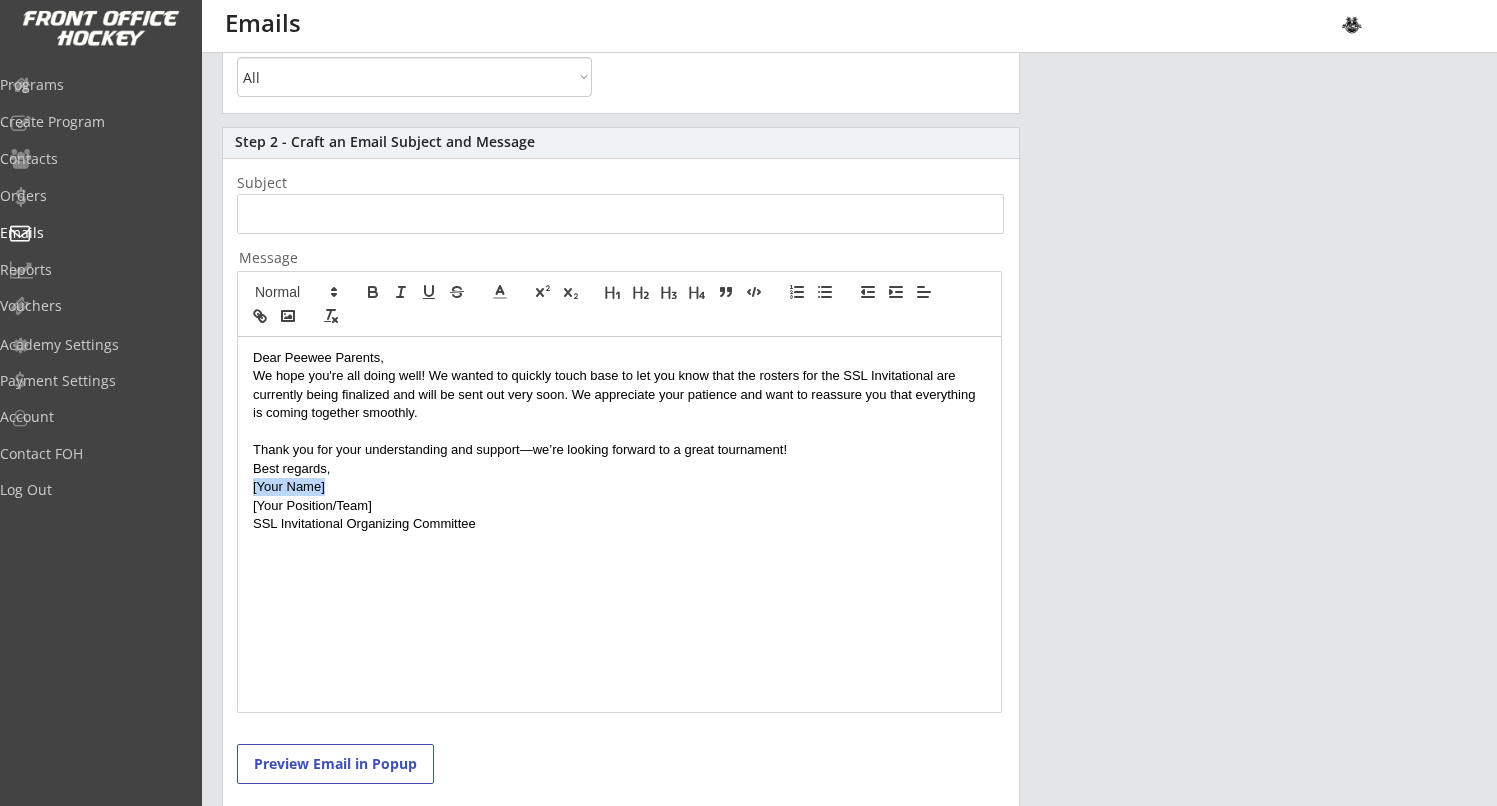 drag, startPoint x: 330, startPoint y: 486, endPoint x: 254, endPoint y: 490, distance: 76.105194 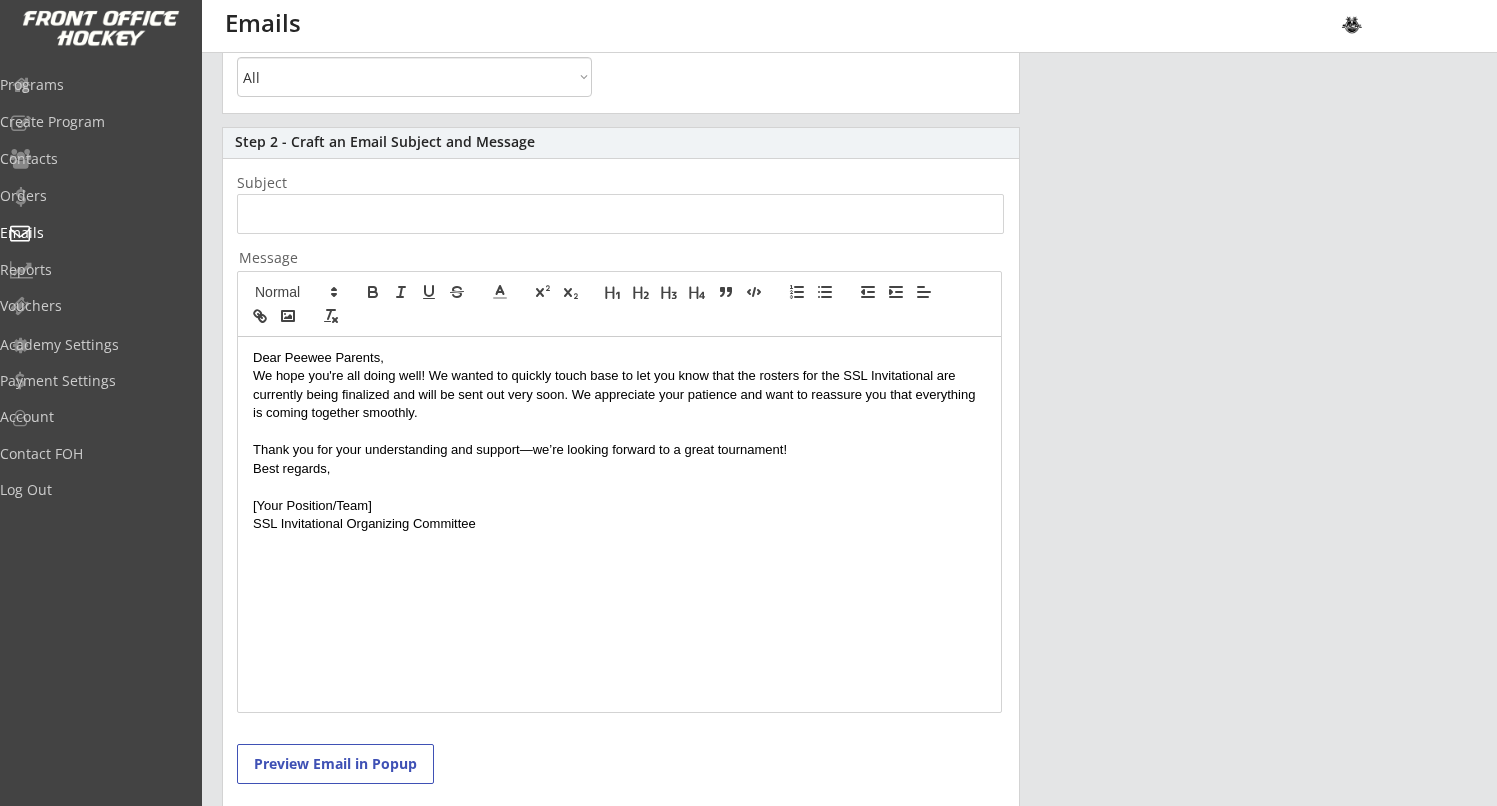 type 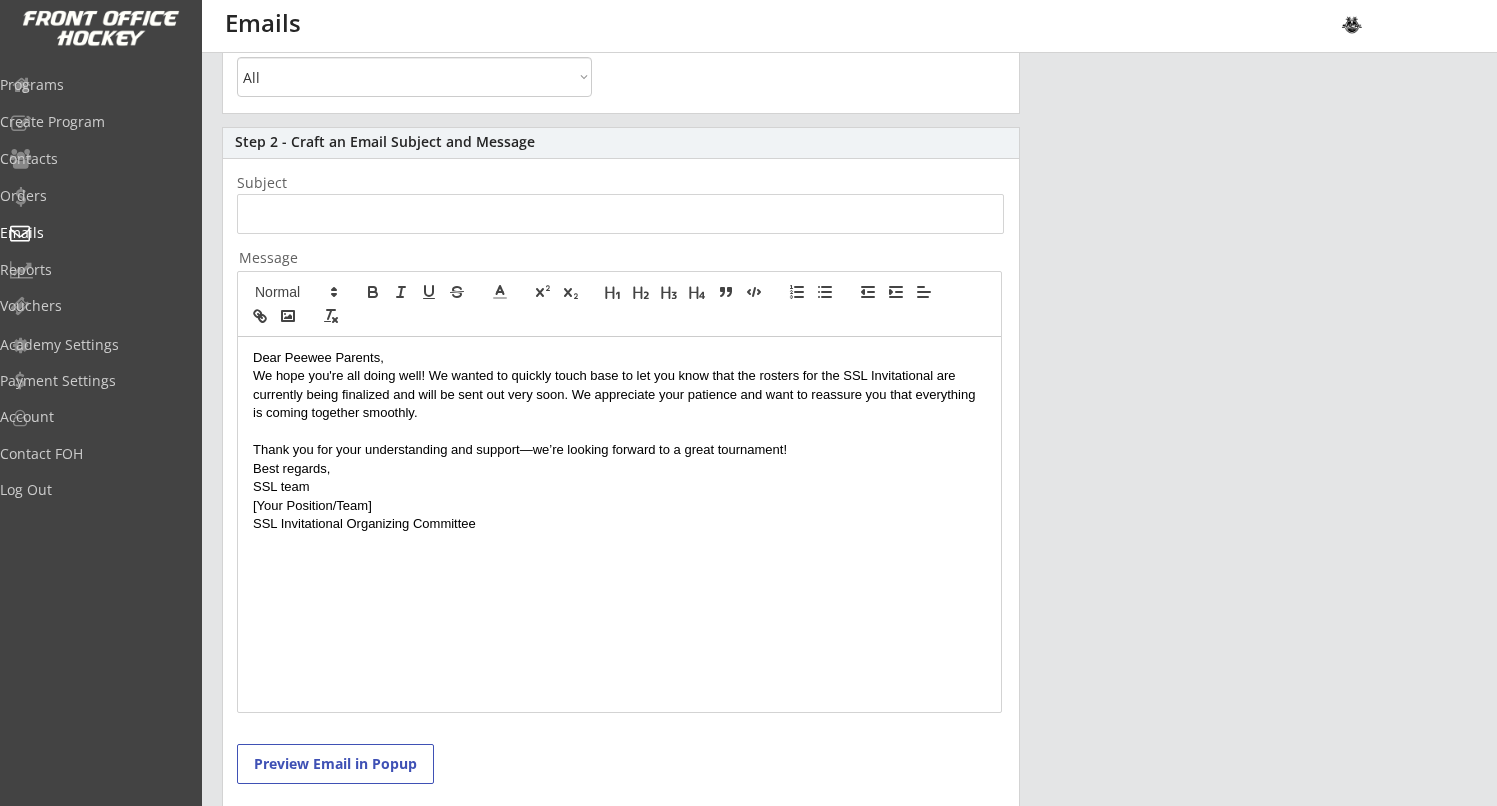 drag, startPoint x: 387, startPoint y: 500, endPoint x: 227, endPoint y: 509, distance: 160.25293 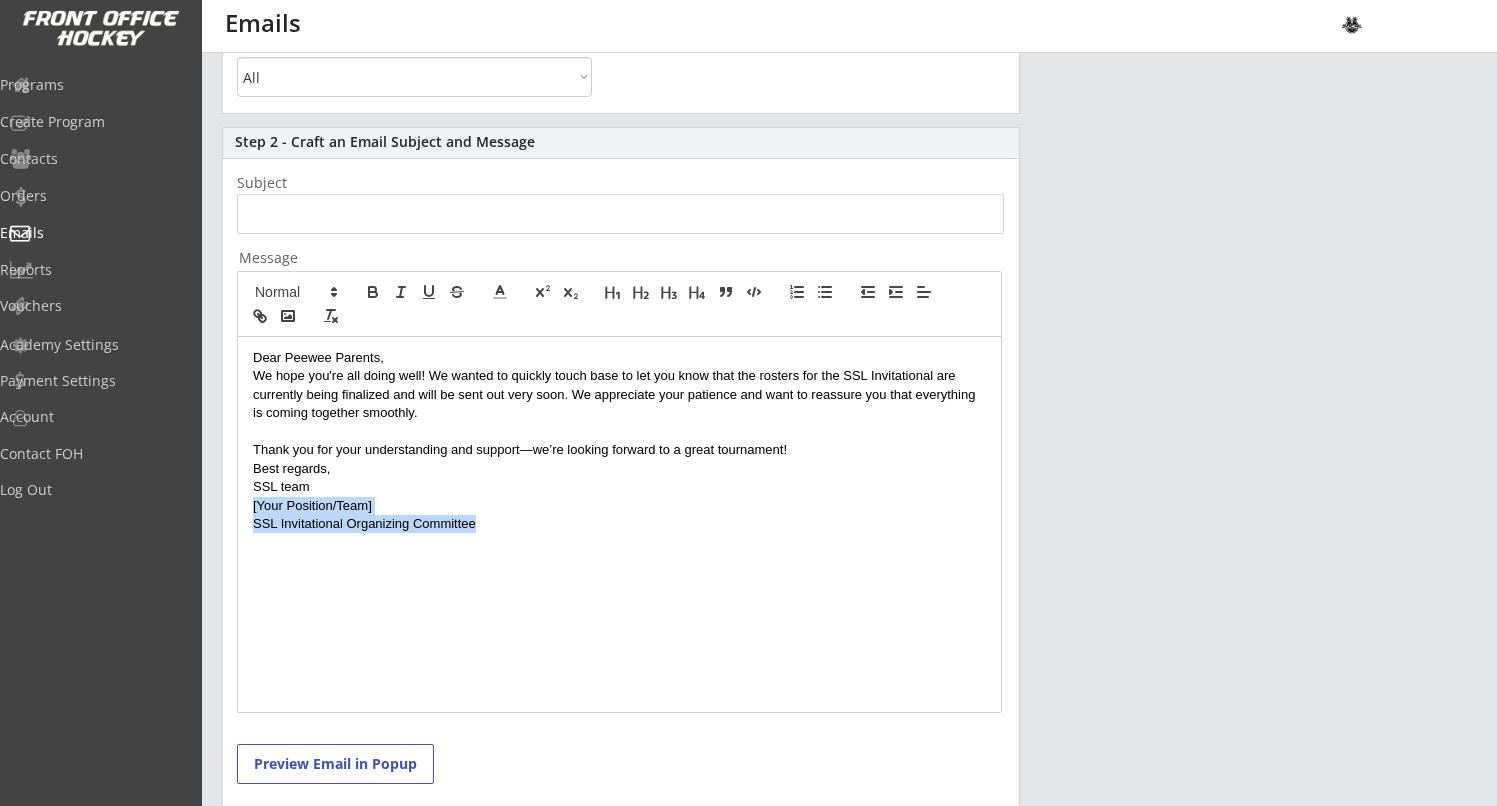 drag, startPoint x: 496, startPoint y: 523, endPoint x: 250, endPoint y: 506, distance: 246.5867 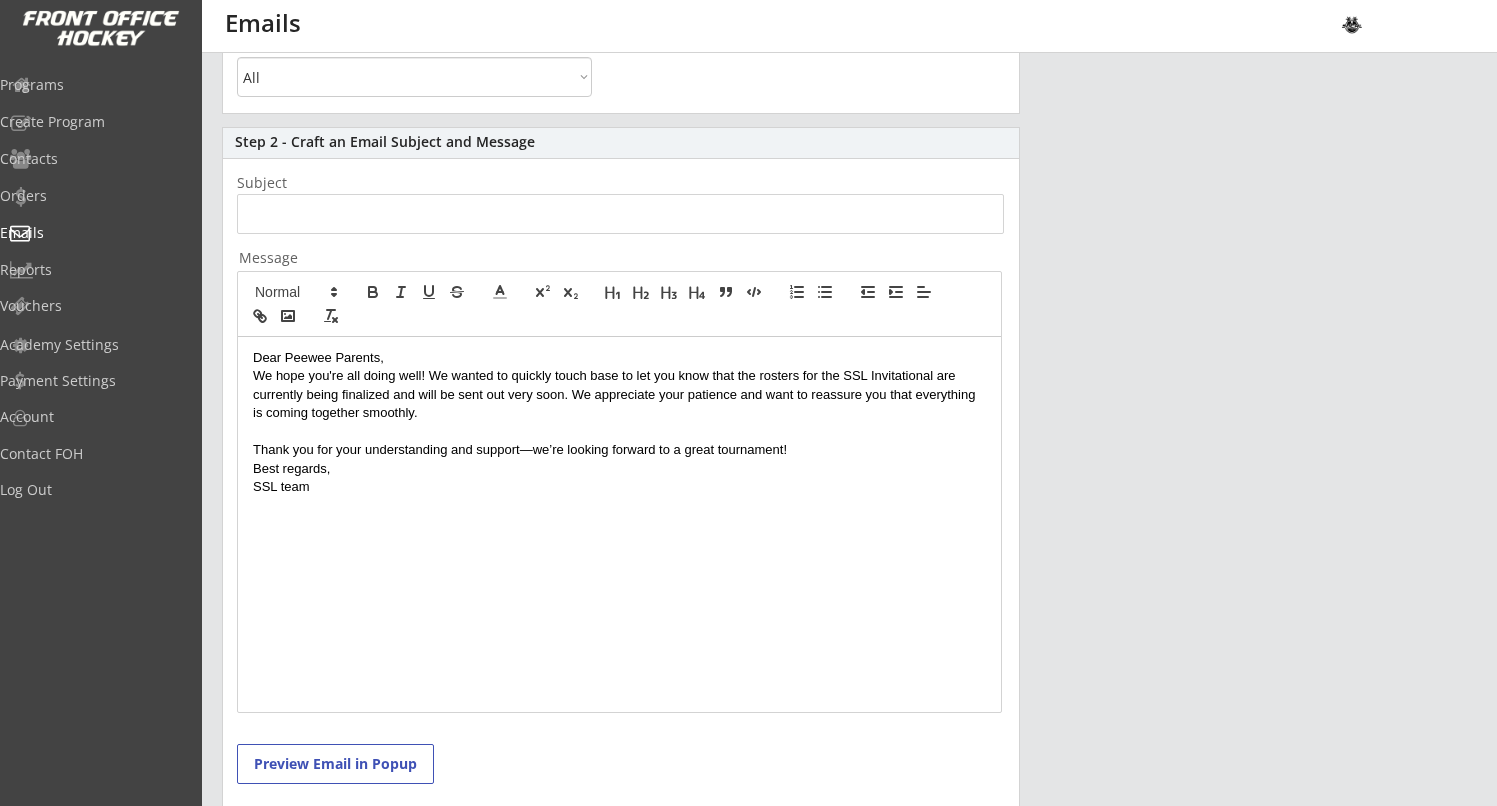 click at bounding box center (619, 432) 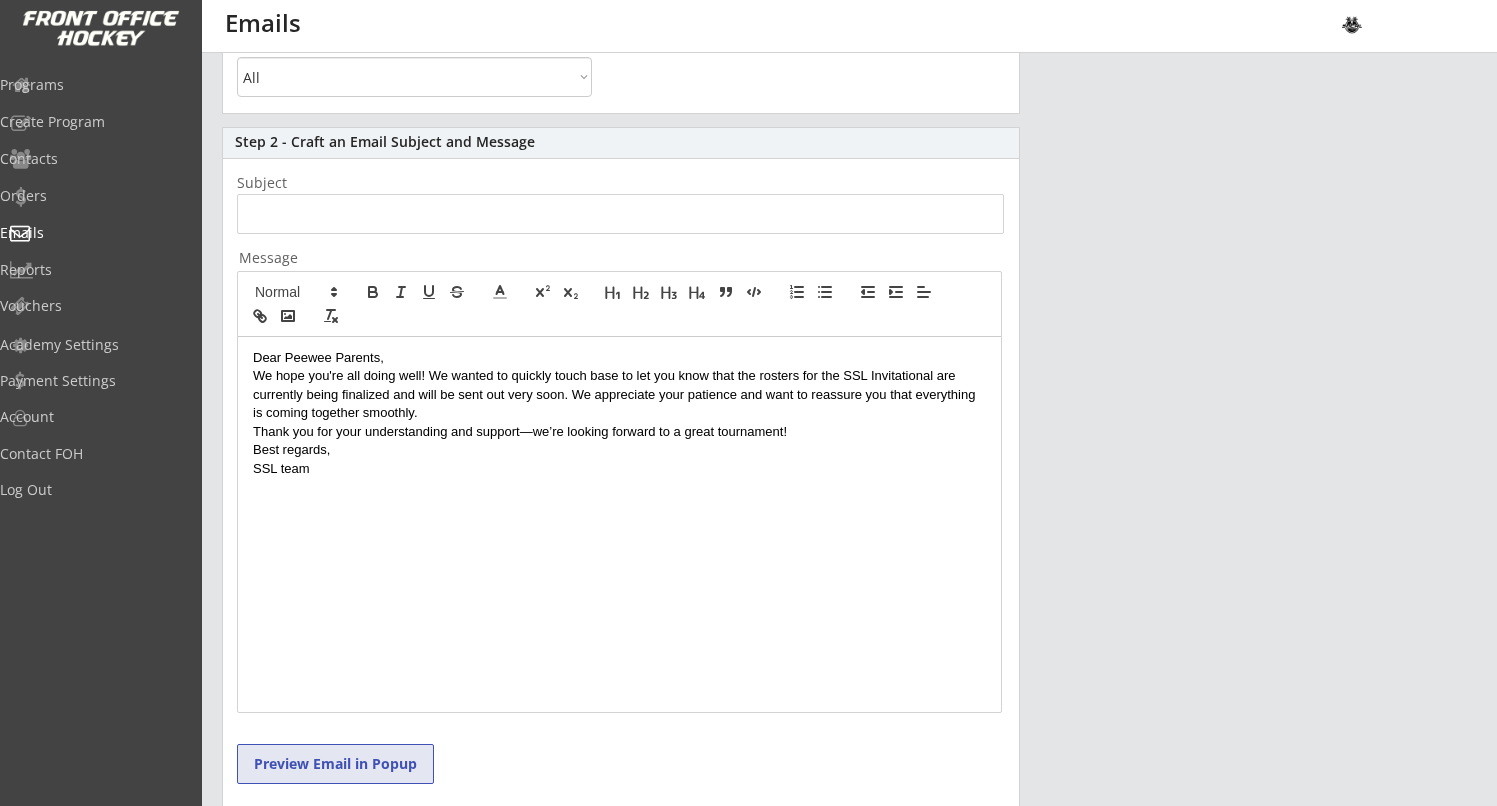 click on "Preview Email in Popup" at bounding box center [335, 764] 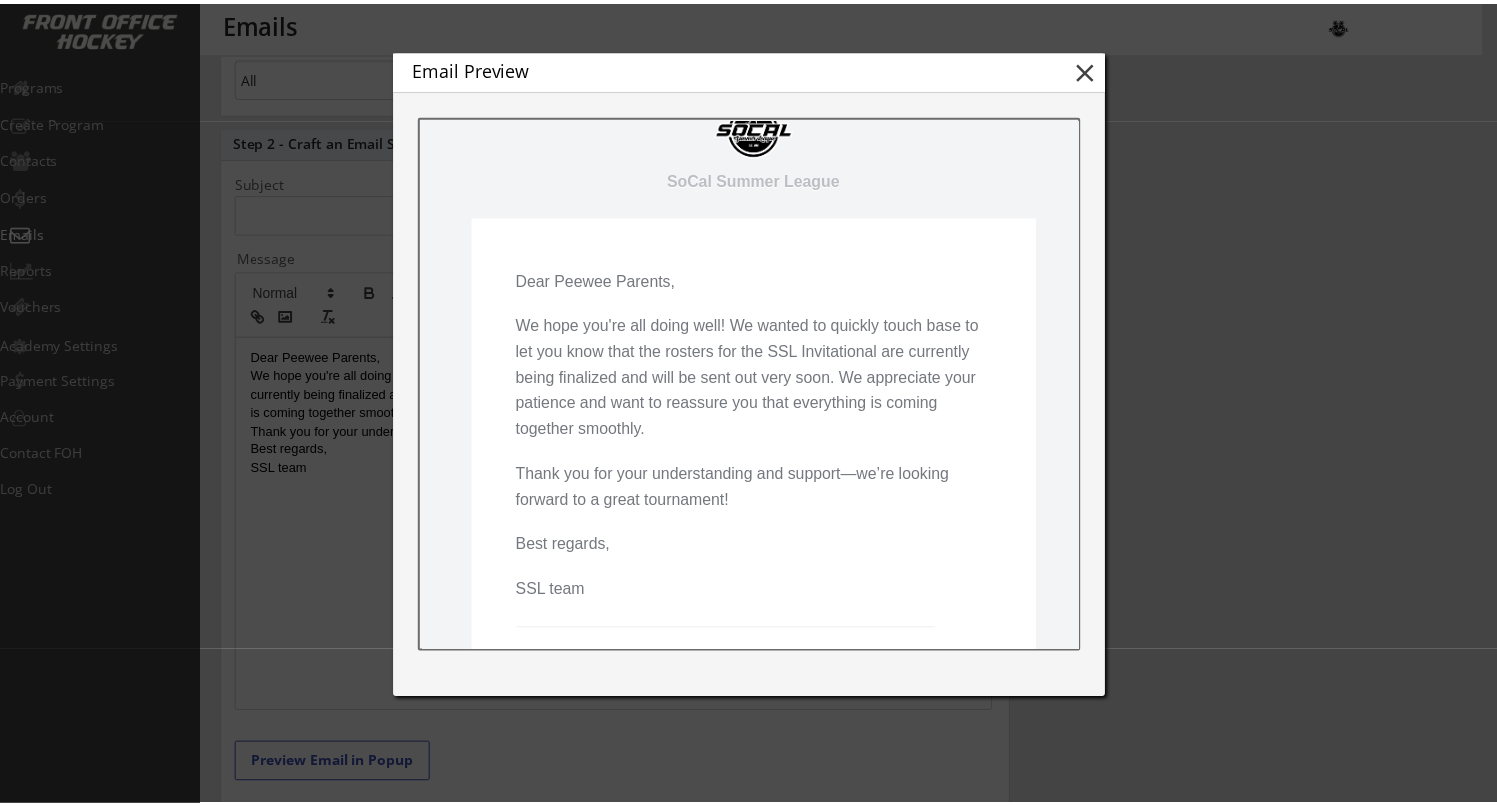 scroll, scrollTop: 81, scrollLeft: 0, axis: vertical 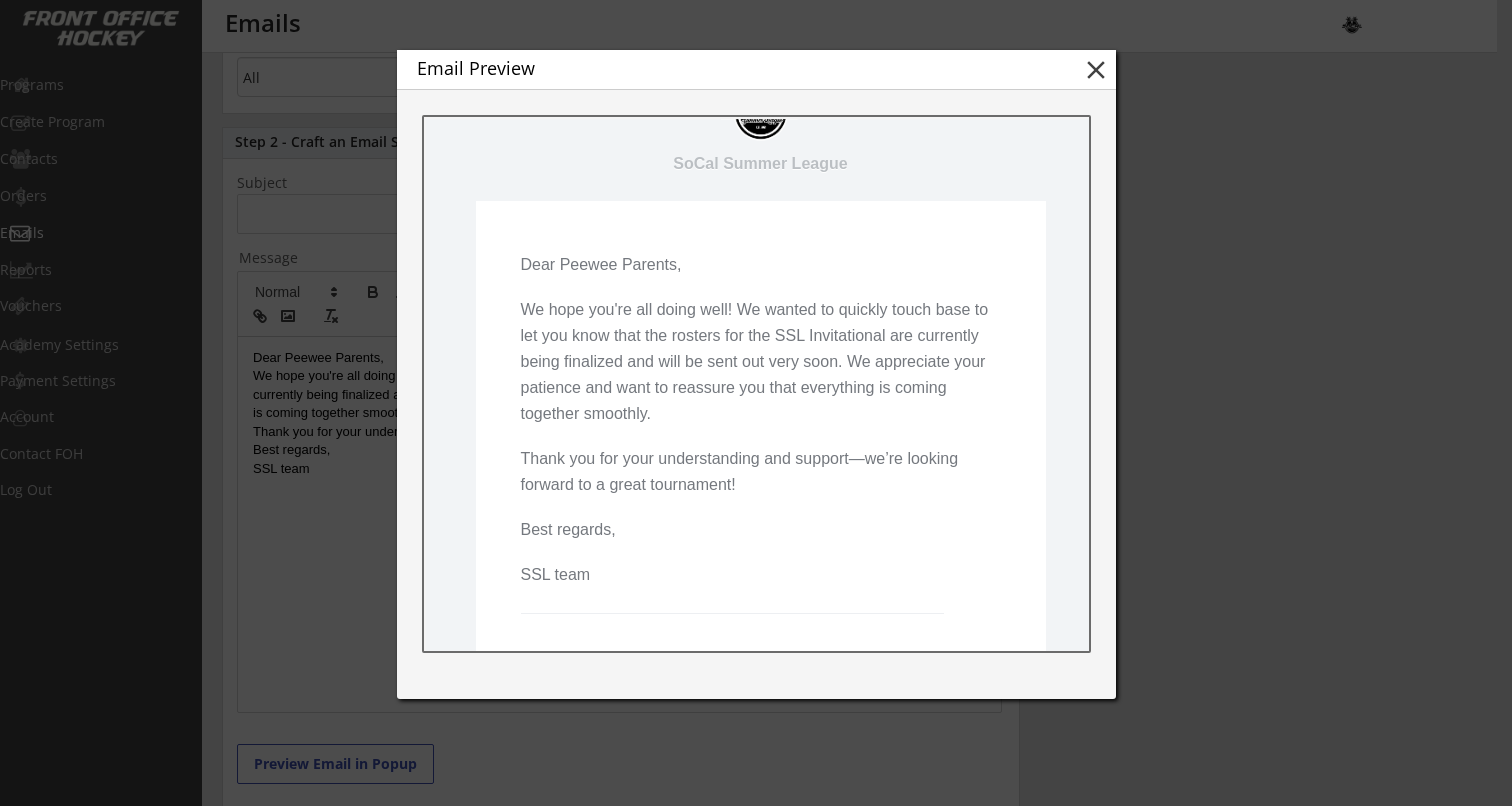 click on "close" at bounding box center [1096, 70] 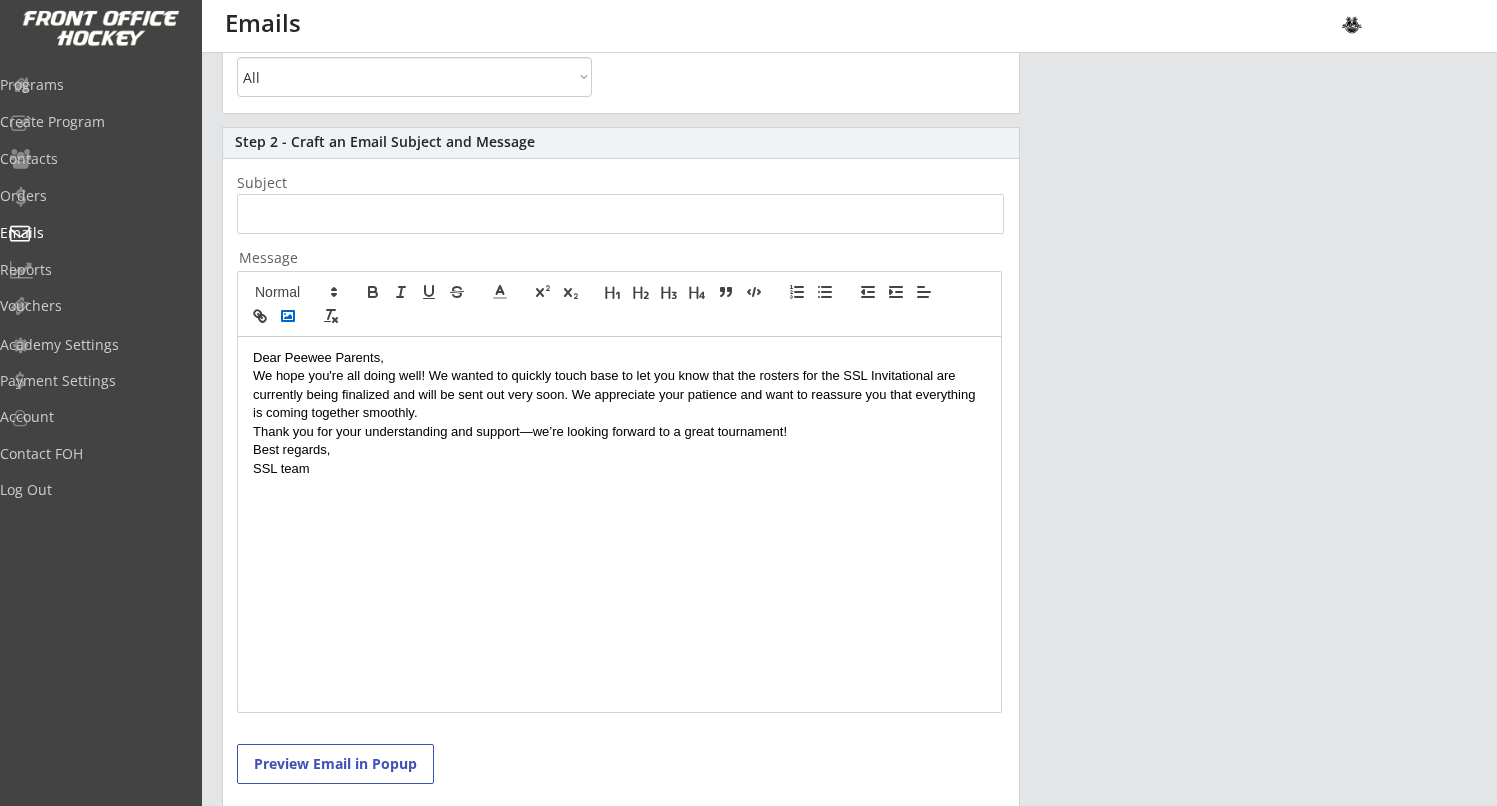 click 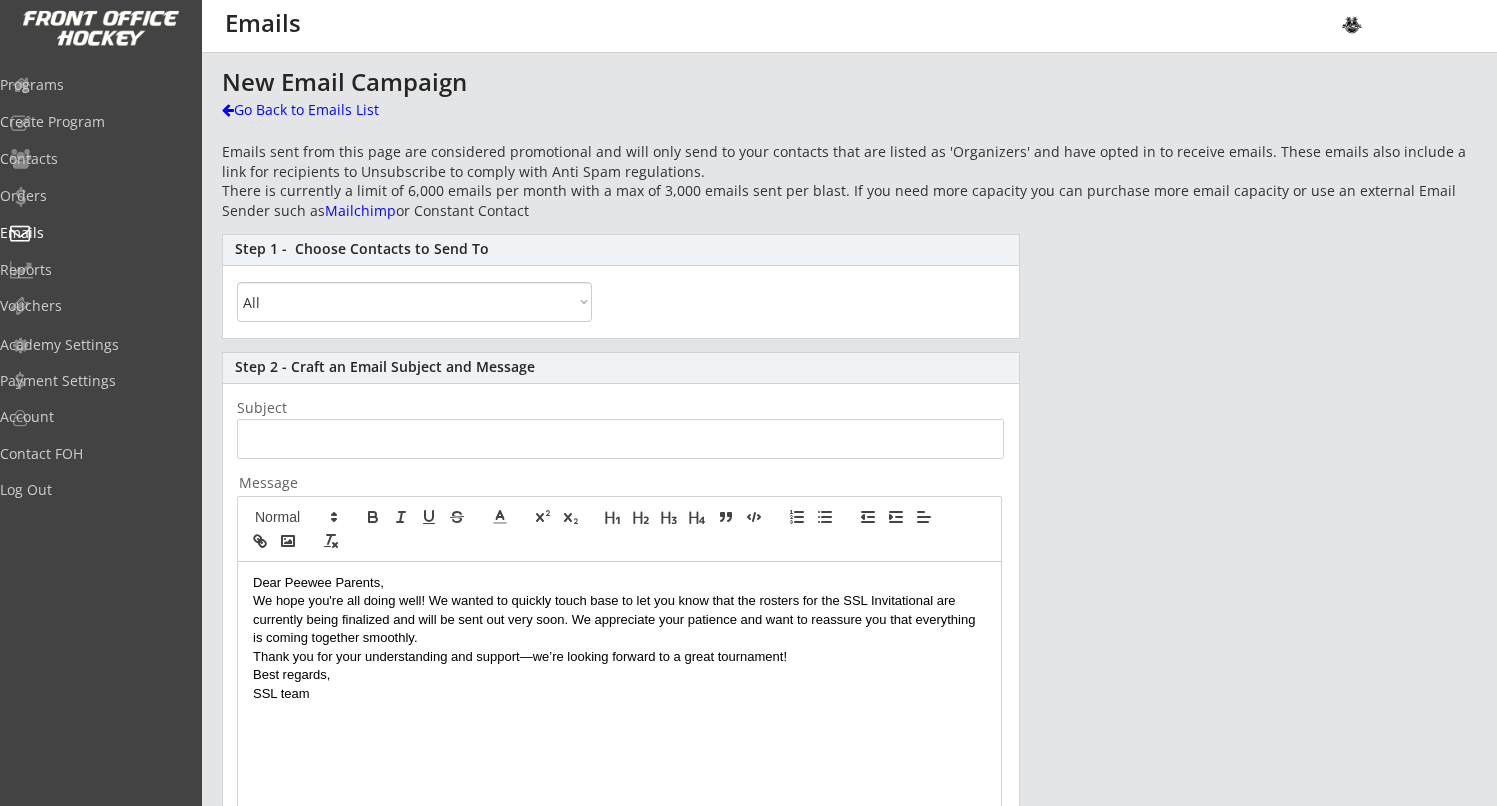 scroll, scrollTop: 0, scrollLeft: 0, axis: both 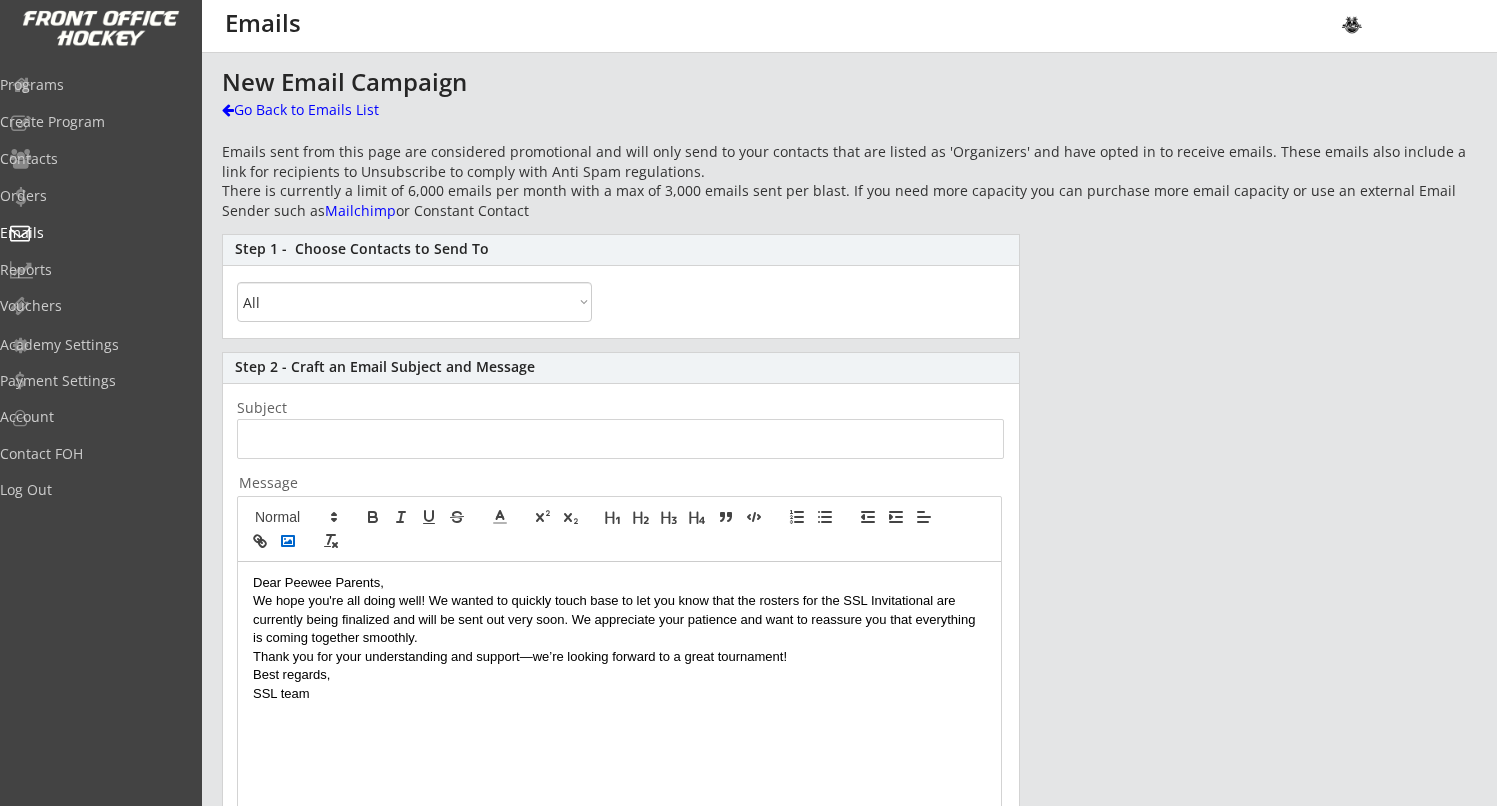 click 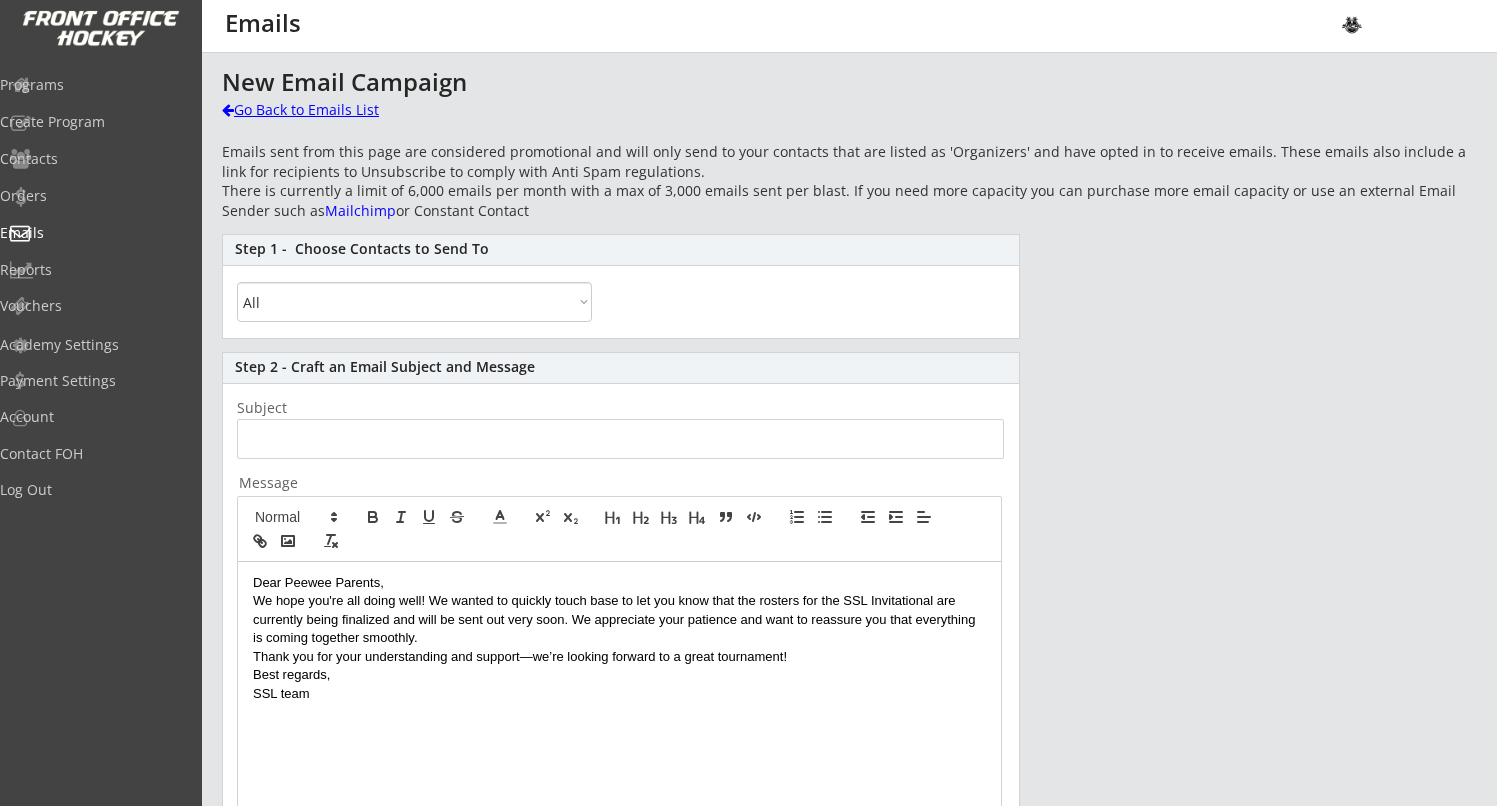click on "Go Back to Emails List" at bounding box center [325, 110] 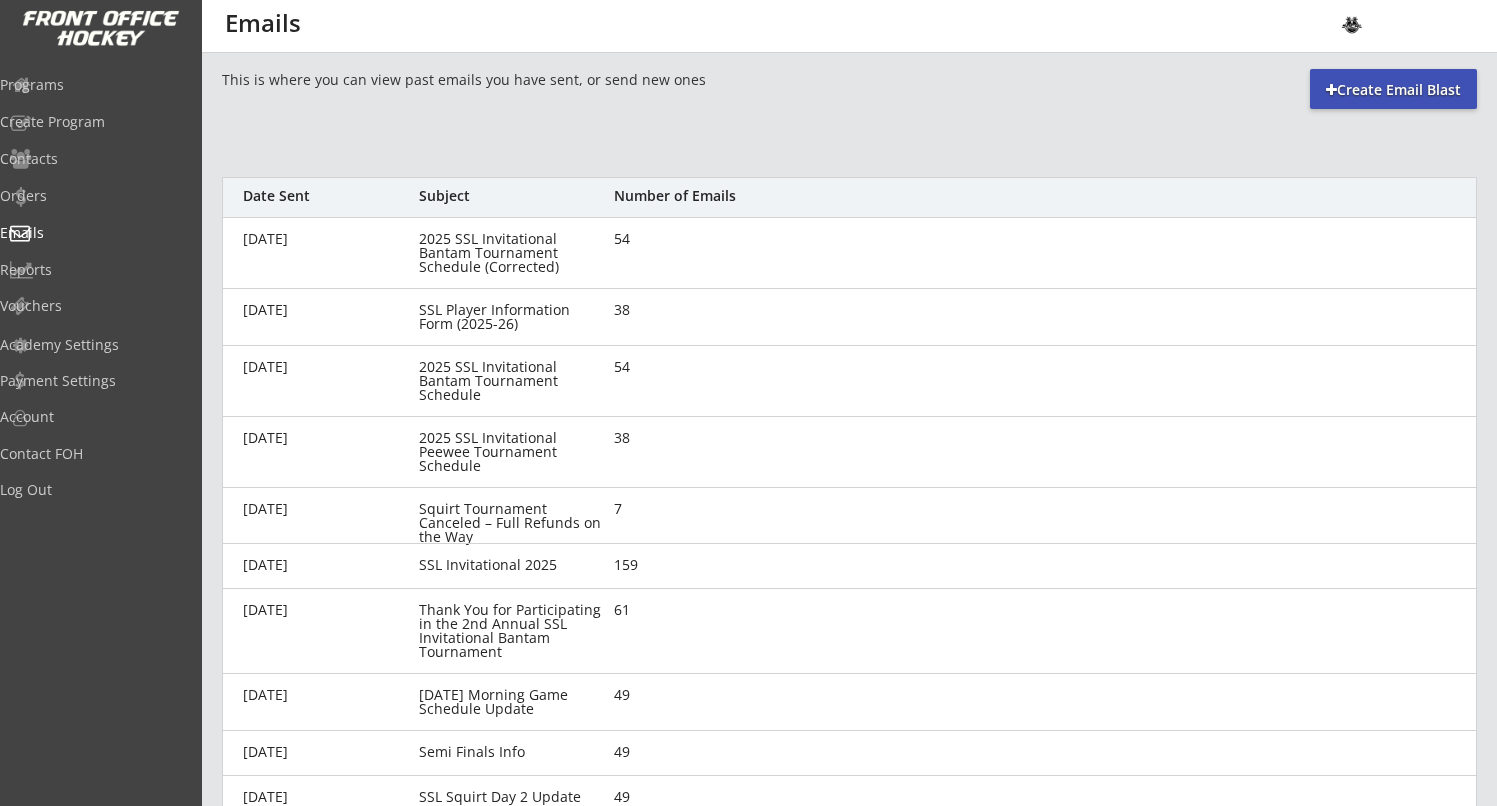 click on "Create Email Blast" at bounding box center (1393, 90) 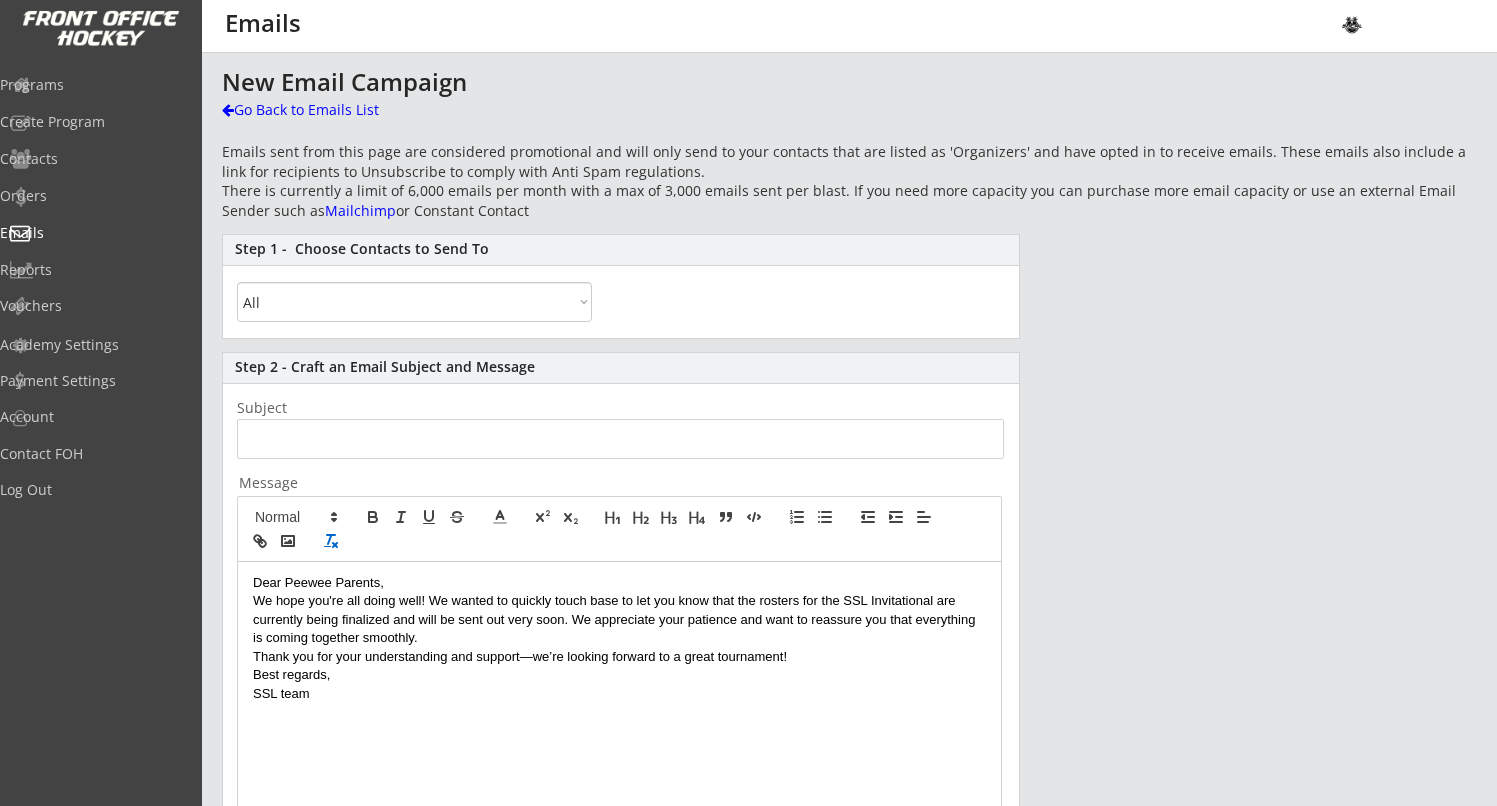 click 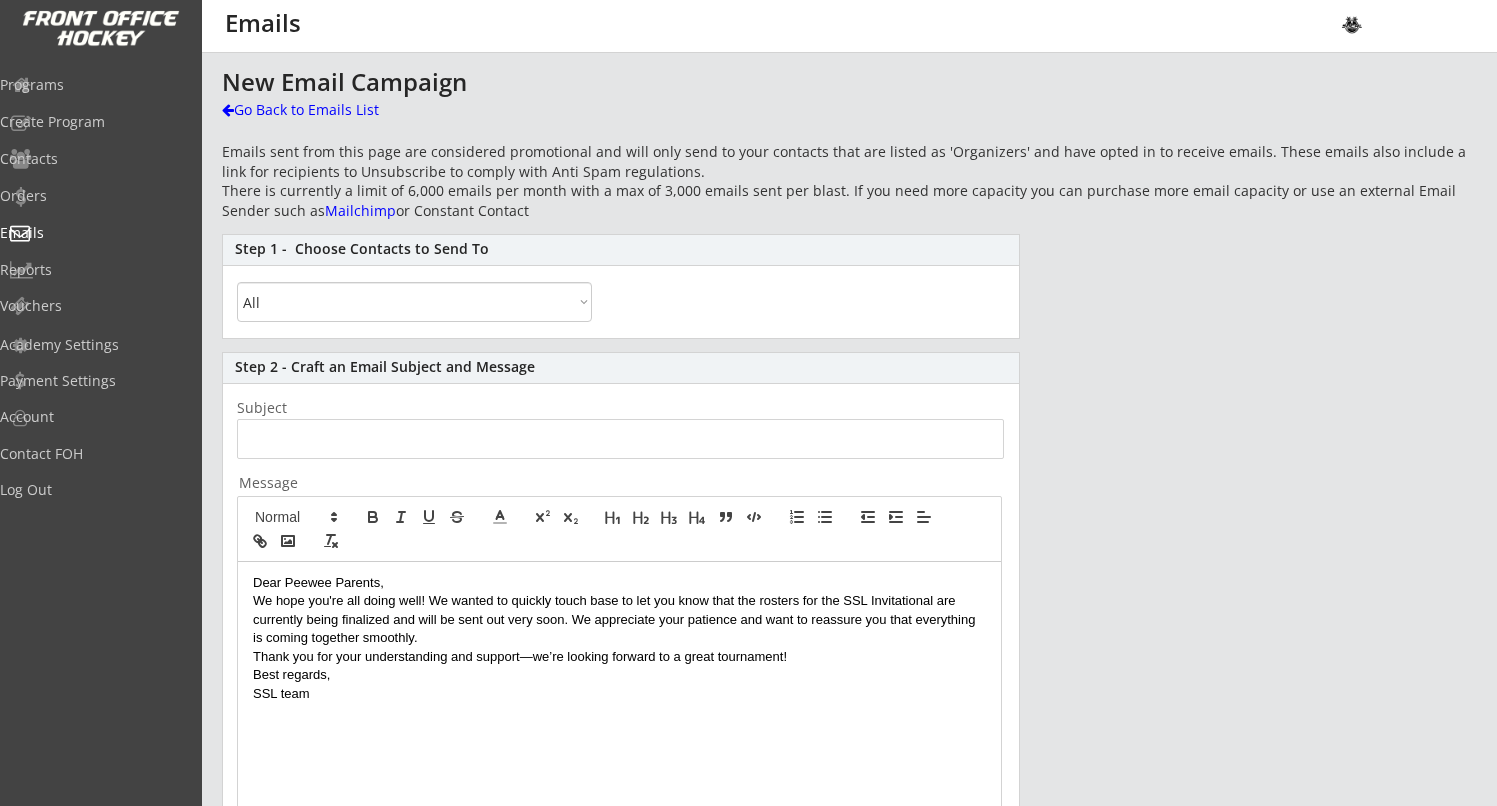 scroll, scrollTop: 0, scrollLeft: 0, axis: both 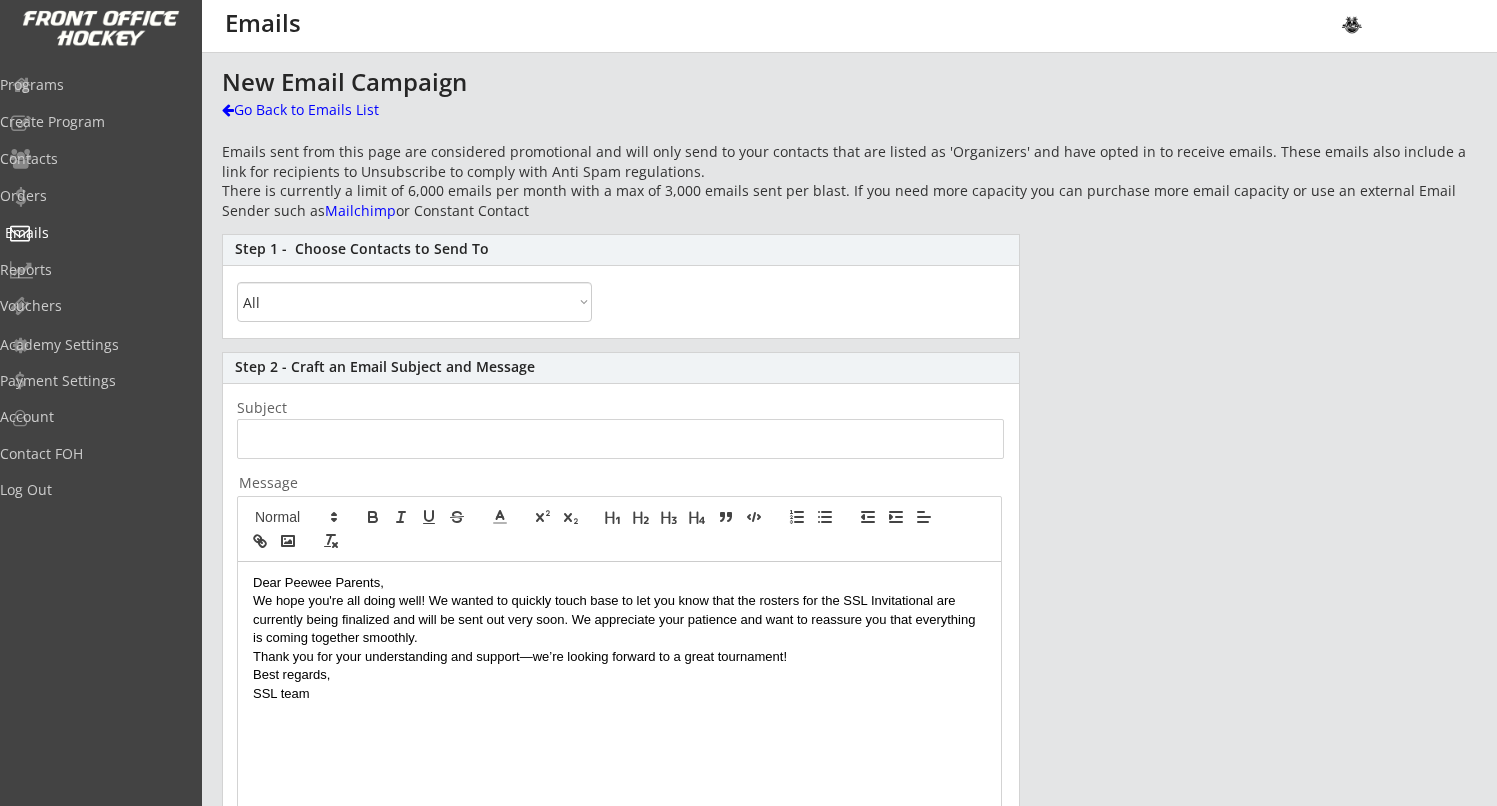 click on "Emails" at bounding box center (95, 233) 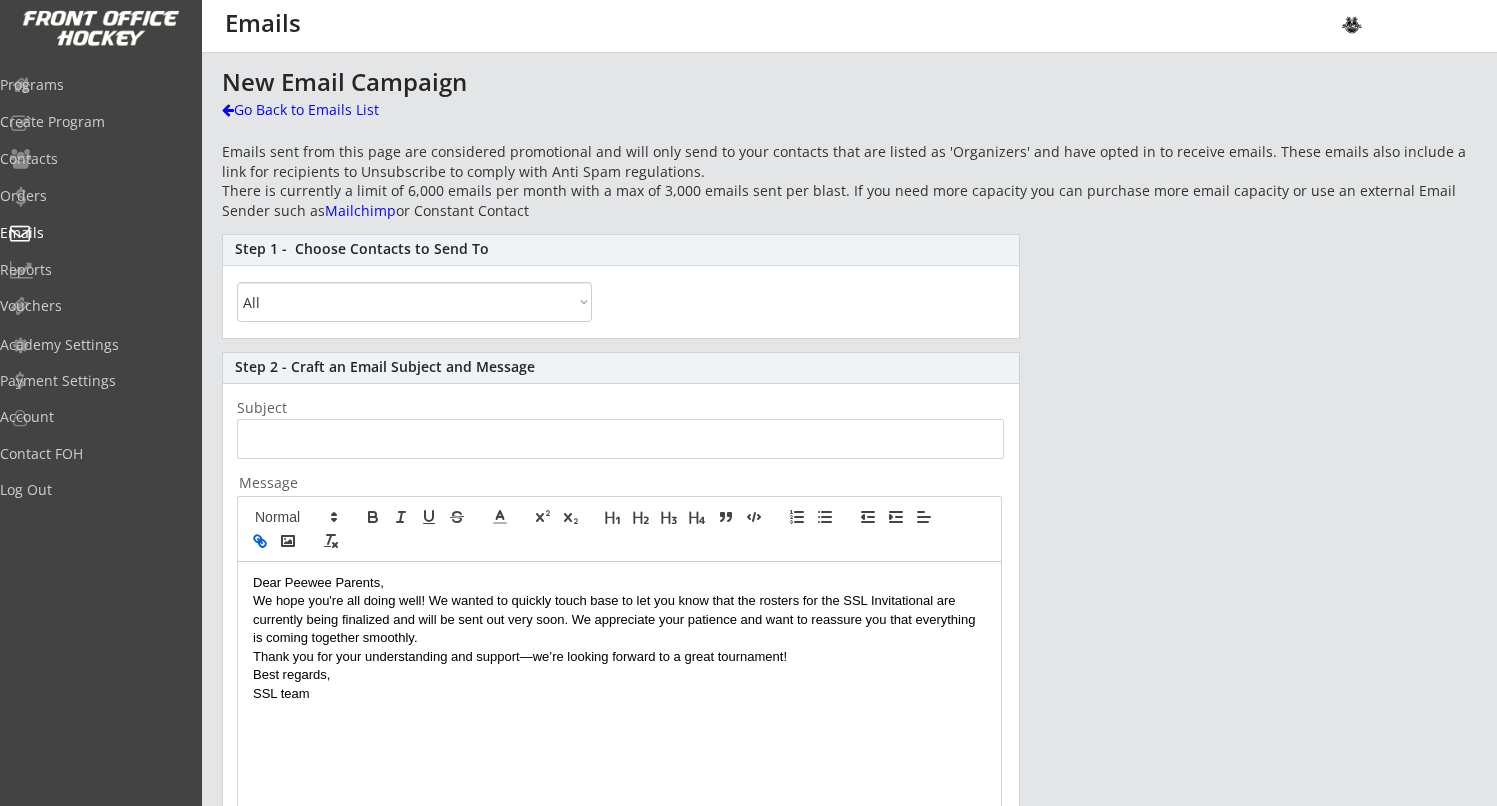 click 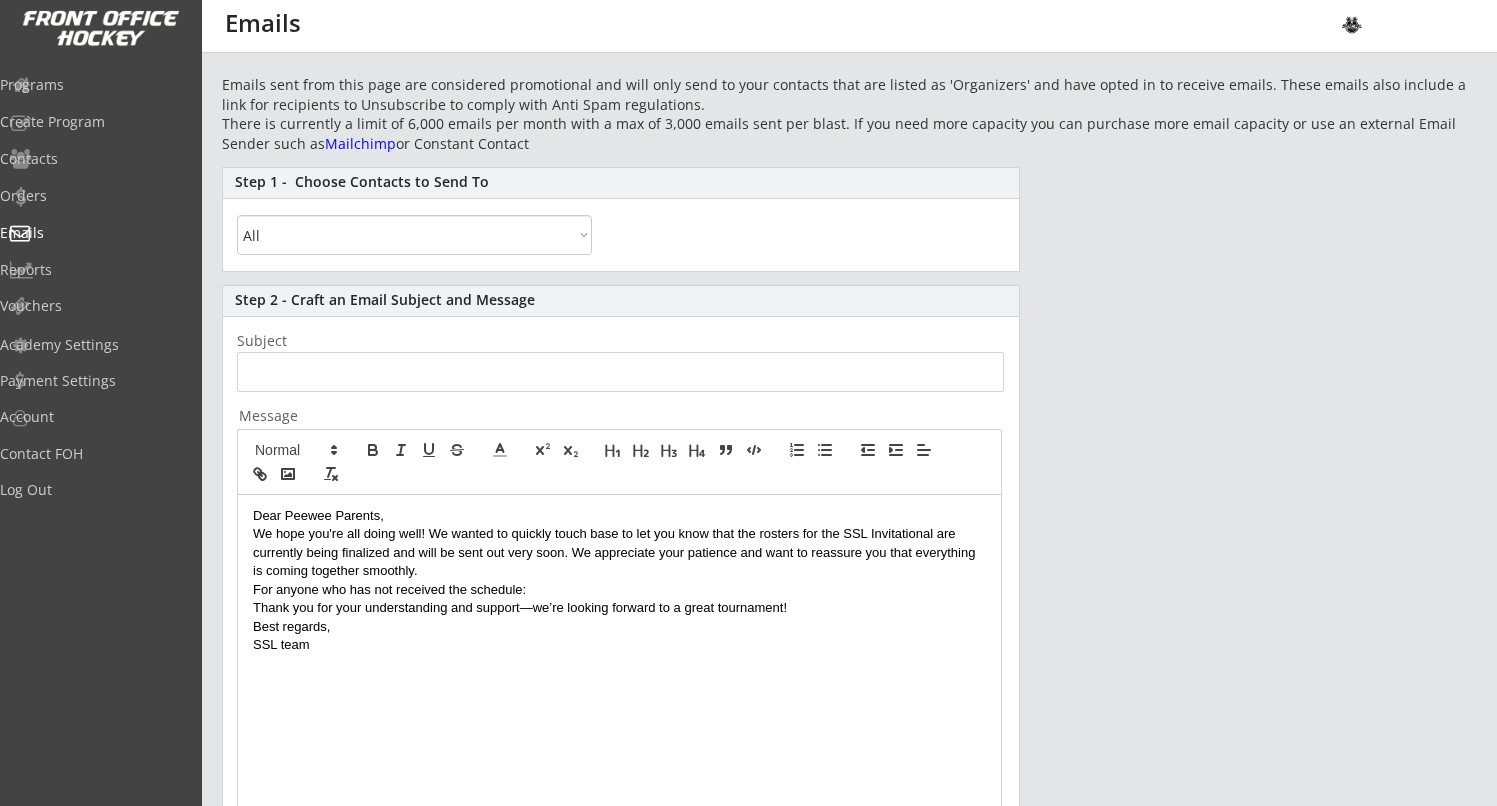 scroll, scrollTop: 0, scrollLeft: 0, axis: both 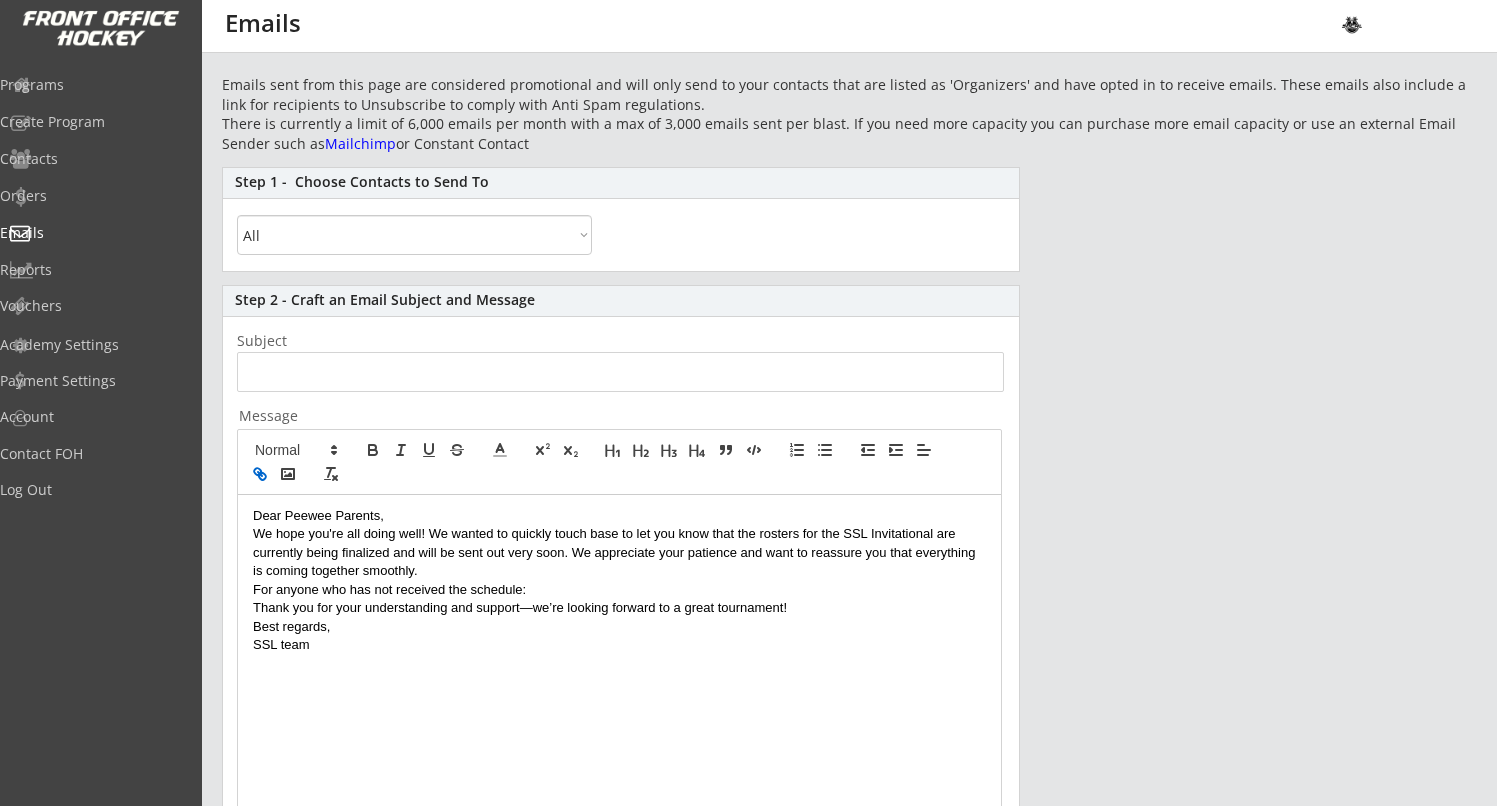 click 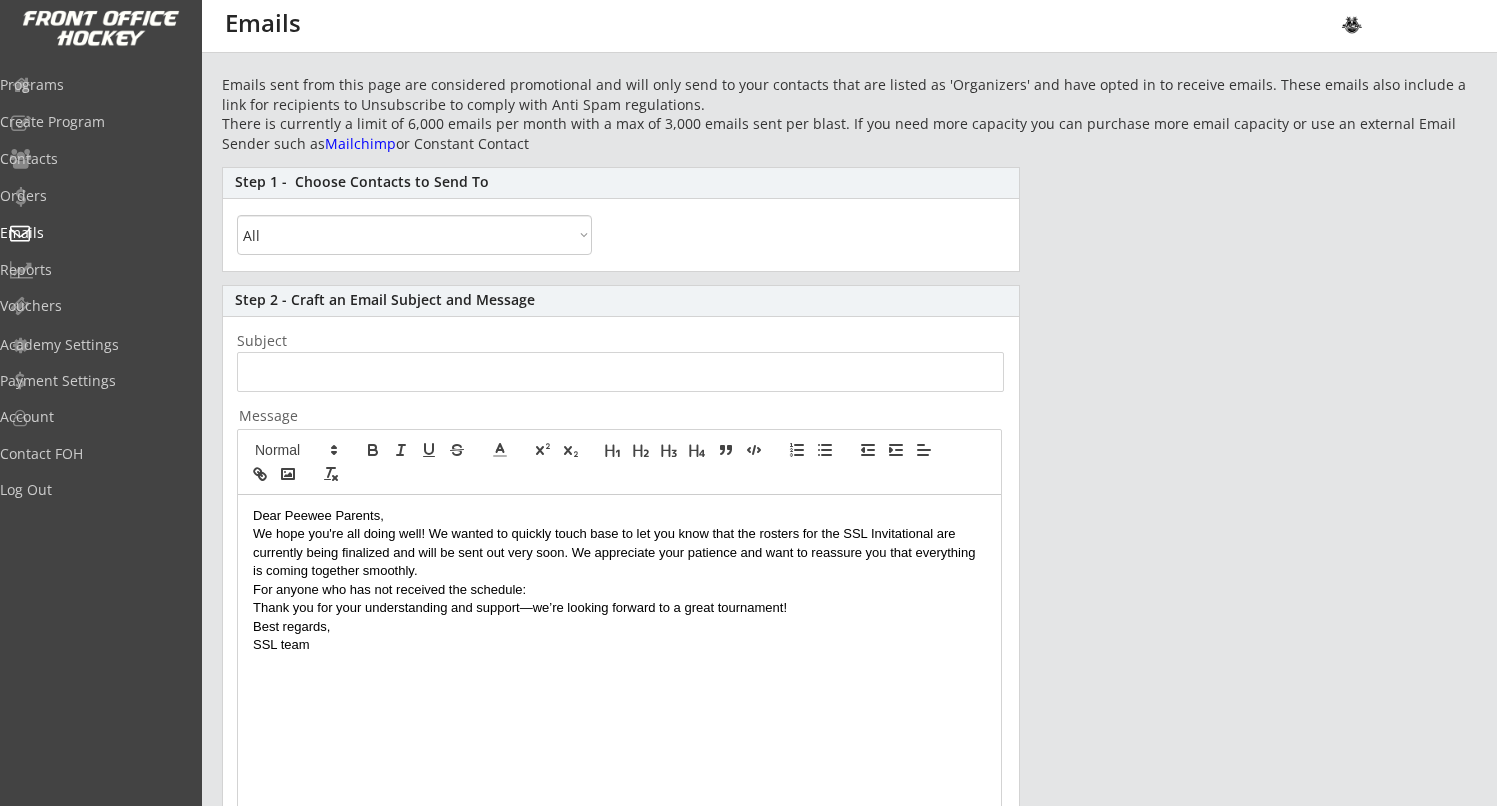 click on "For anyone who has not received the schedule:" at bounding box center (619, 590) 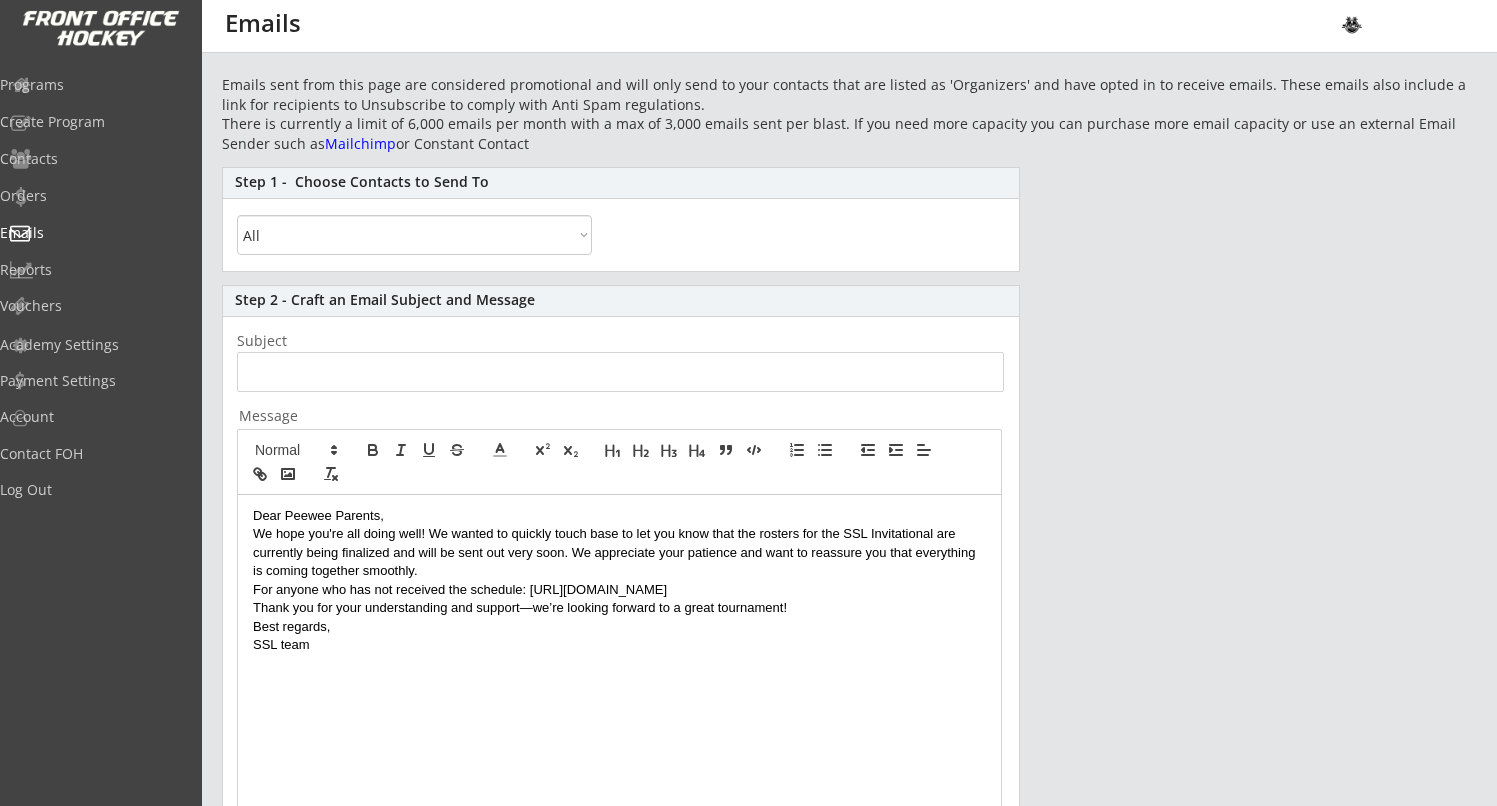 scroll, scrollTop: 0, scrollLeft: 0, axis: both 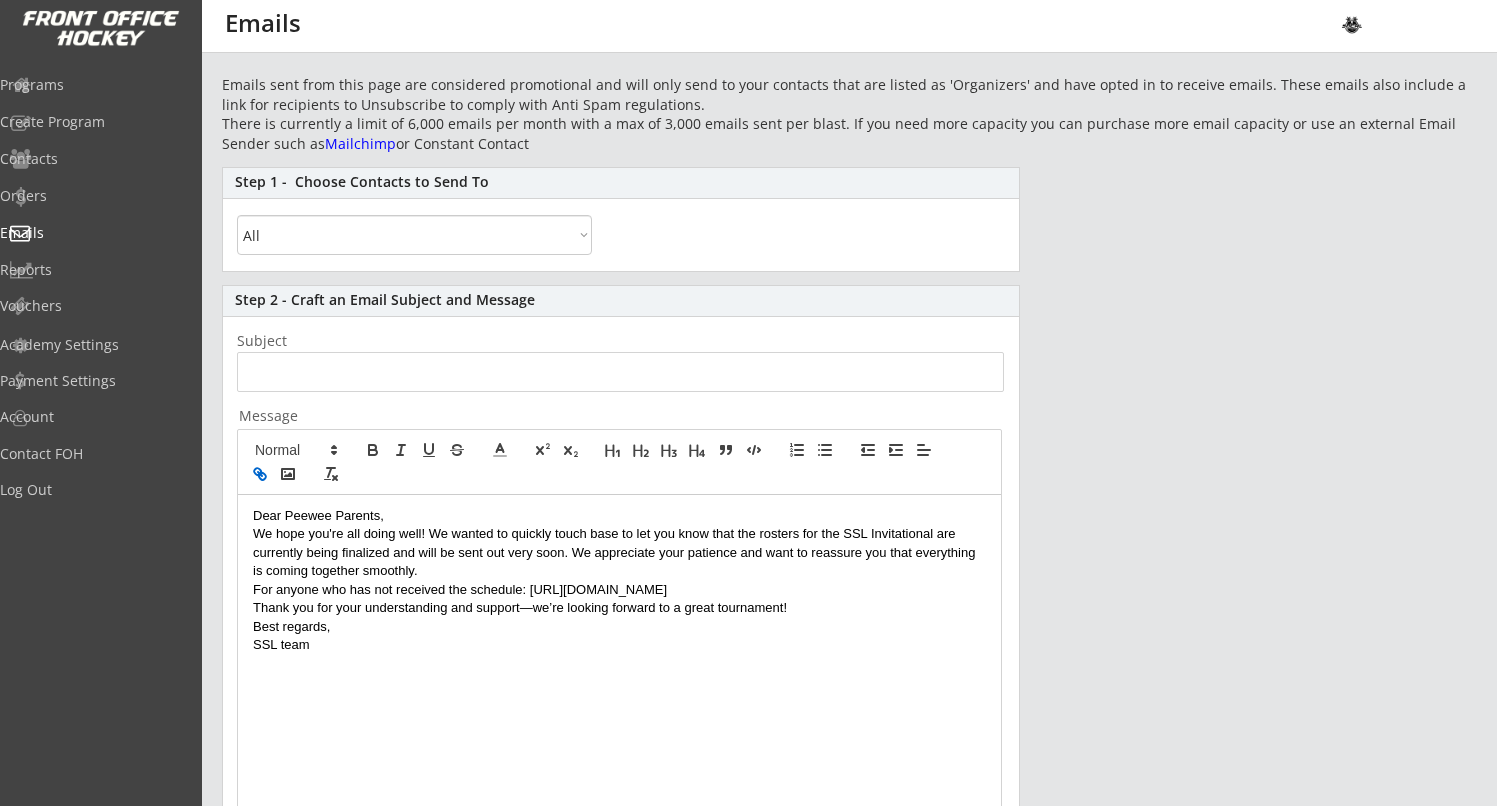 click 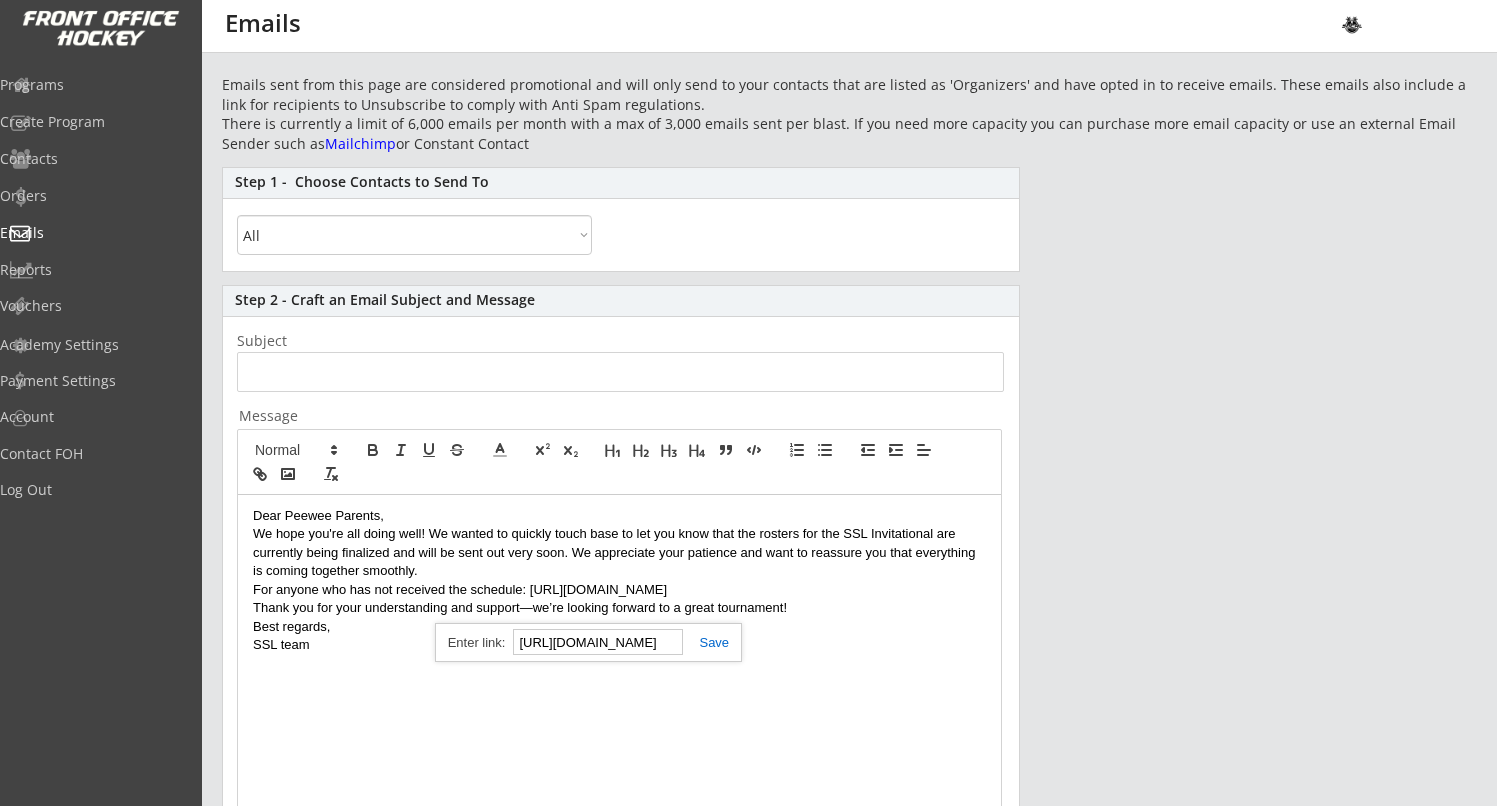 click on "For anyone who has not received the schedule: [URL][DOMAIN_NAME]" at bounding box center [619, 590] 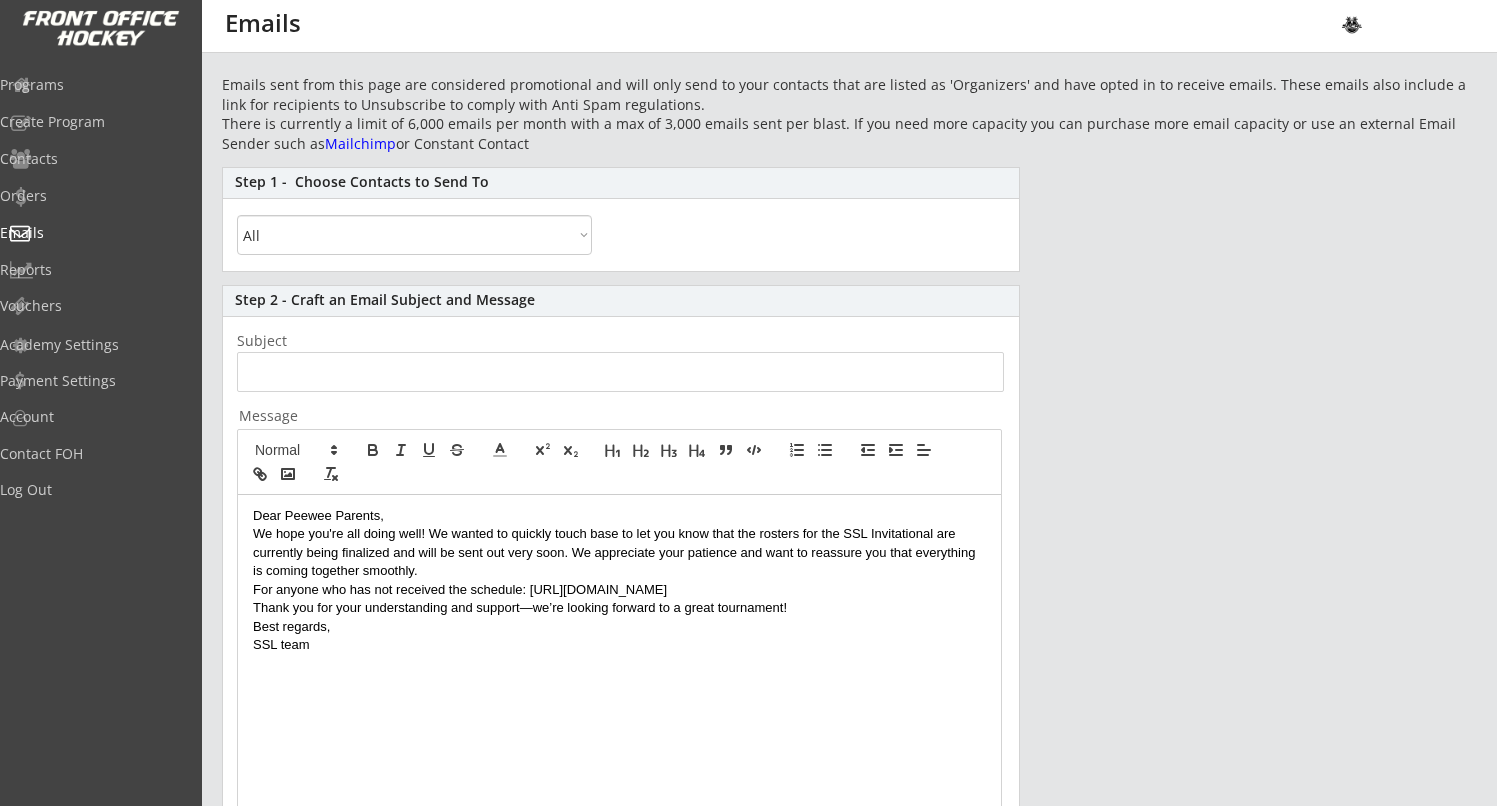 drag, startPoint x: 530, startPoint y: 589, endPoint x: 541, endPoint y: 601, distance: 16.27882 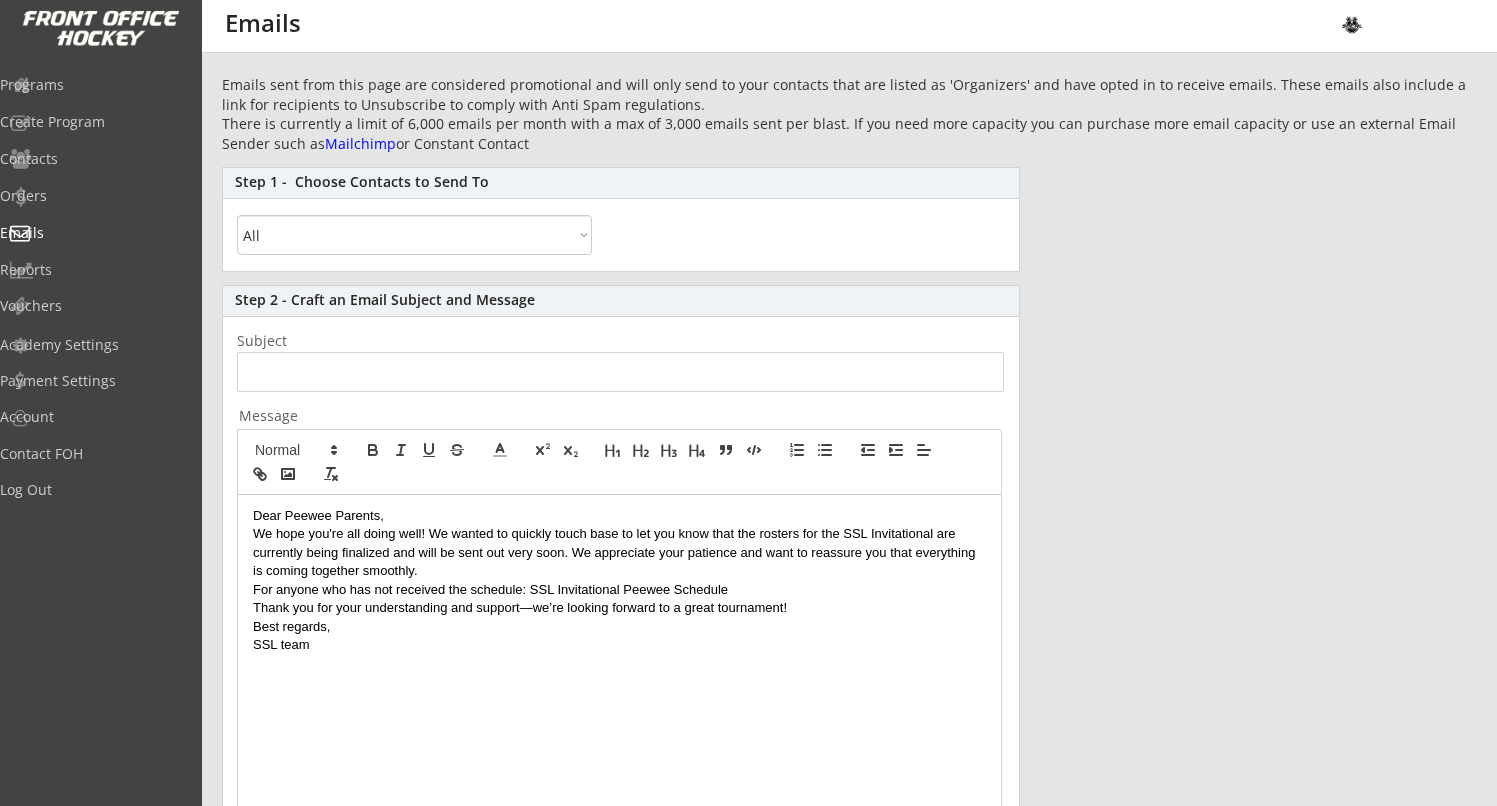 click on "For anyone who has not received the schedule: SSL Invitational Peewee Schedule" at bounding box center (619, 590) 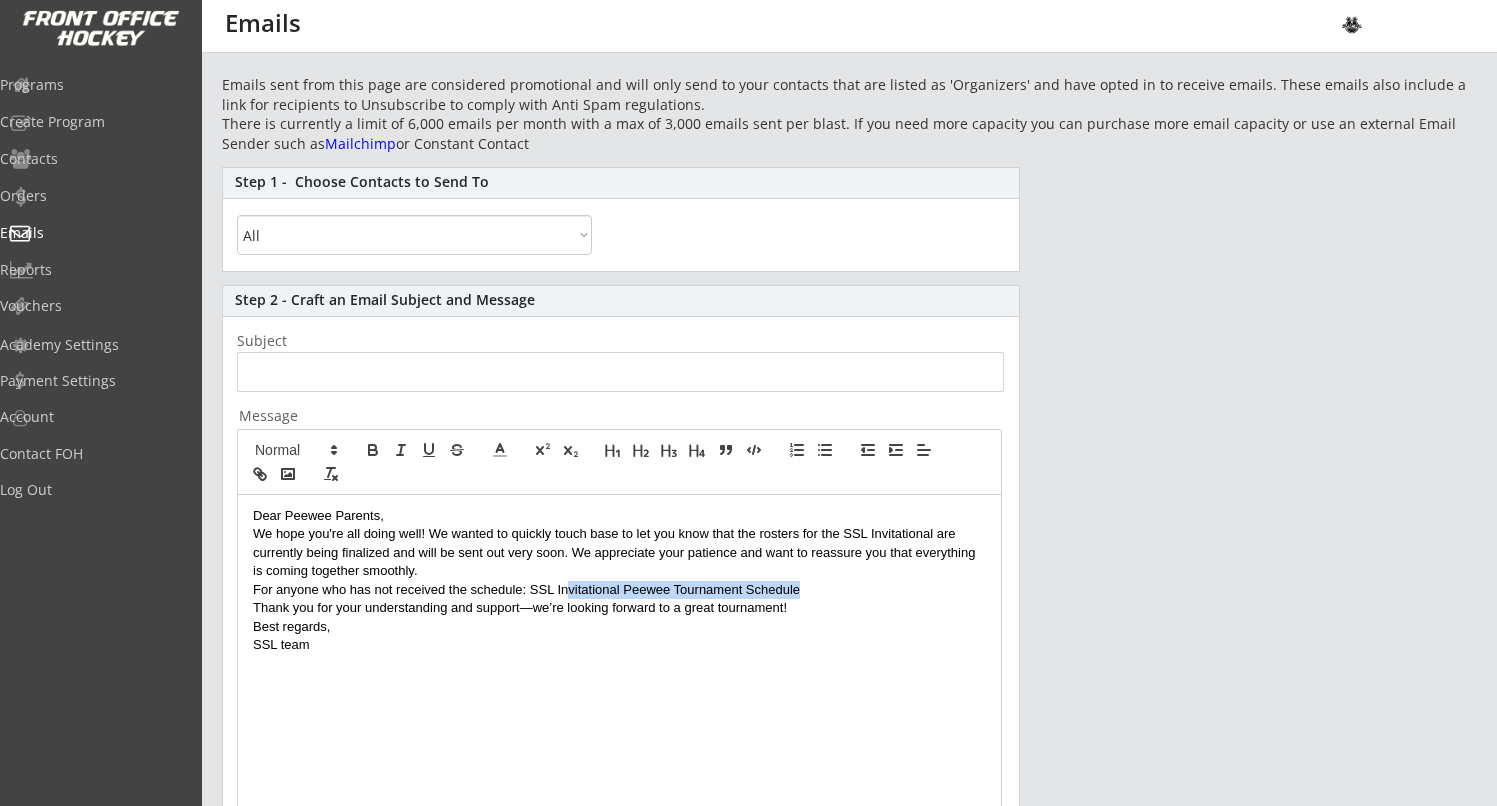 scroll, scrollTop: 0, scrollLeft: 0, axis: both 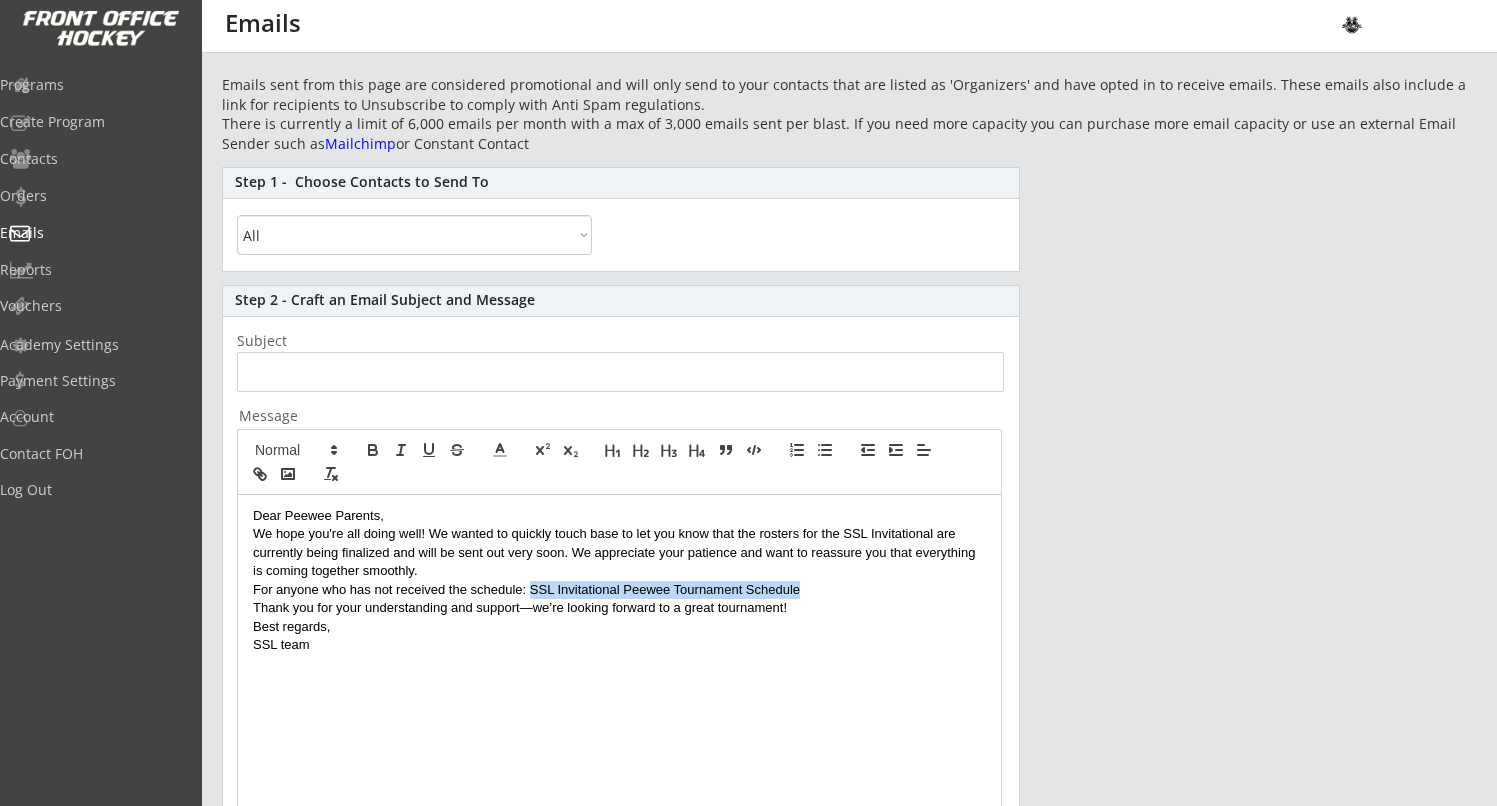 drag, startPoint x: 804, startPoint y: 591, endPoint x: 530, endPoint y: 590, distance: 274.00183 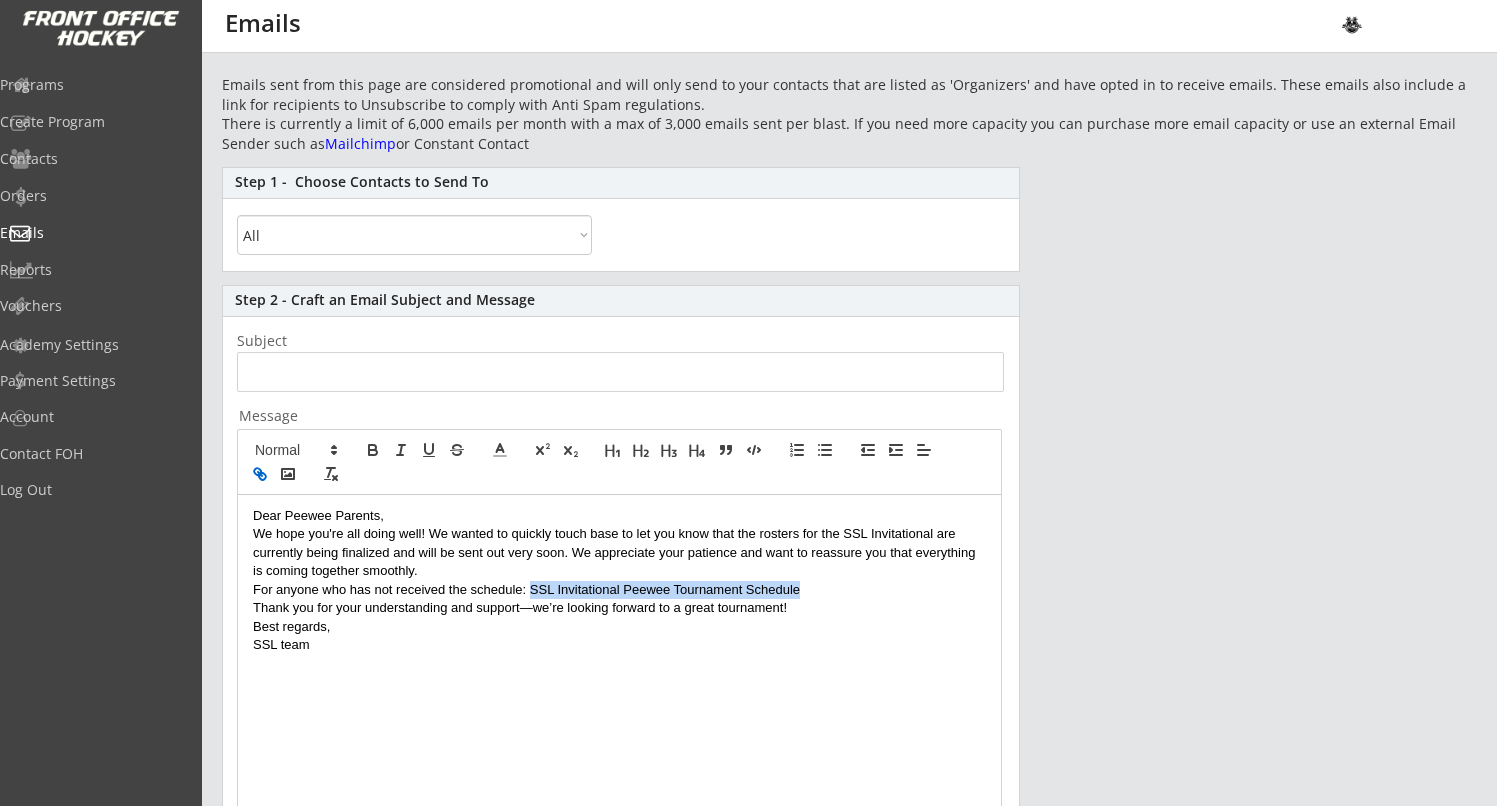 click at bounding box center (260, 474) 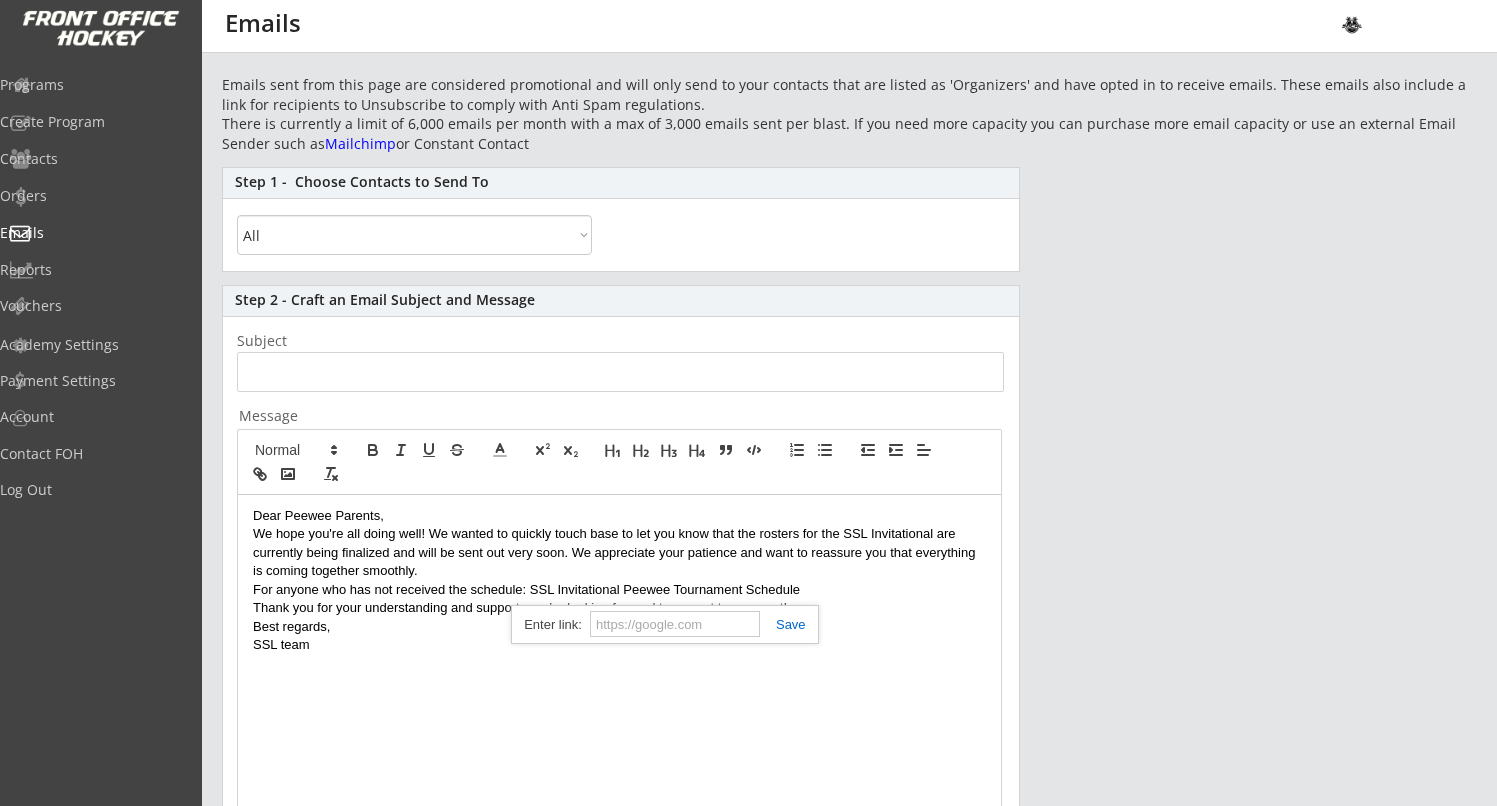 paste on "[URL][DOMAIN_NAME]" 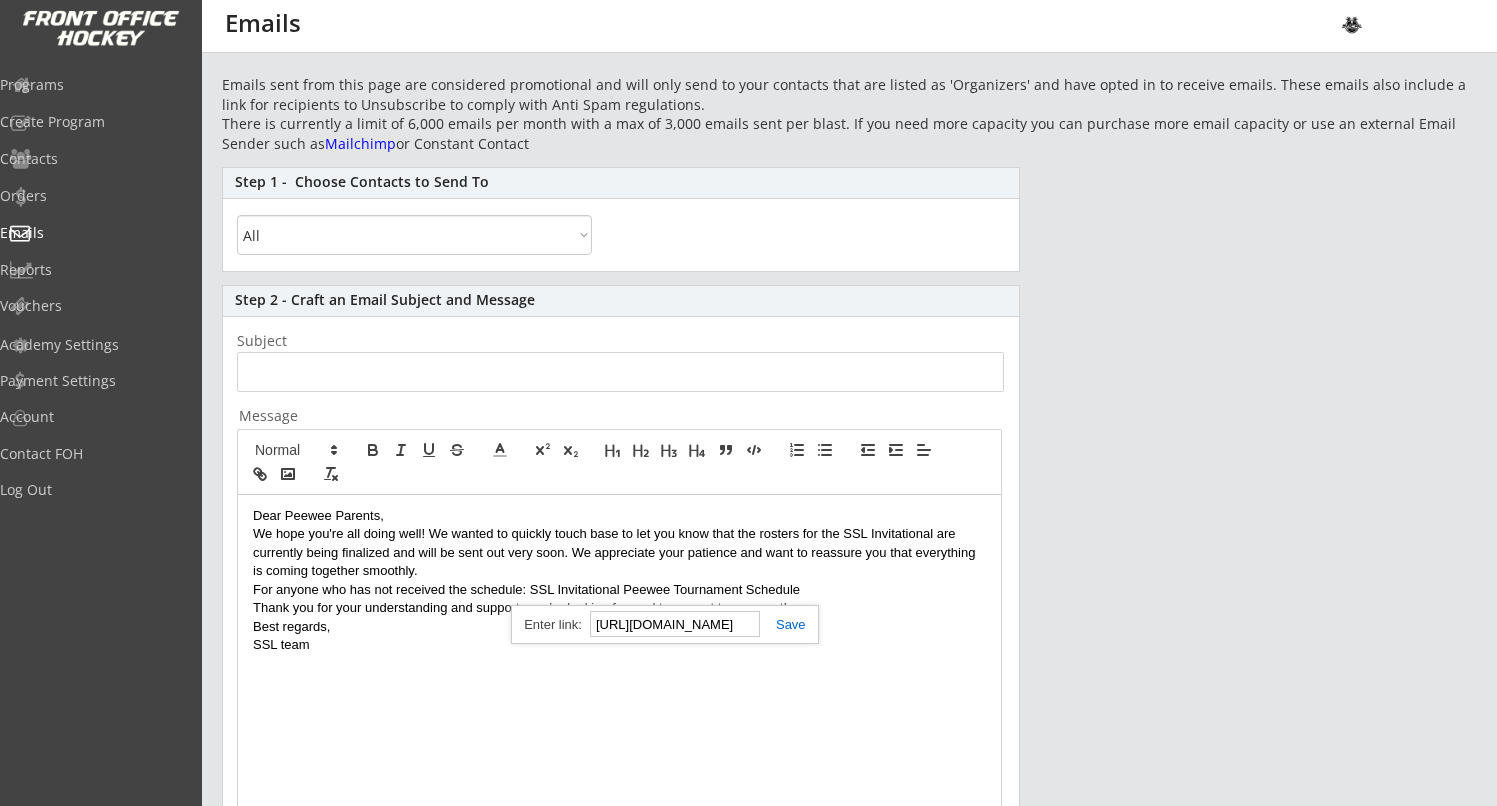 click on "SSL team" at bounding box center (619, 645) 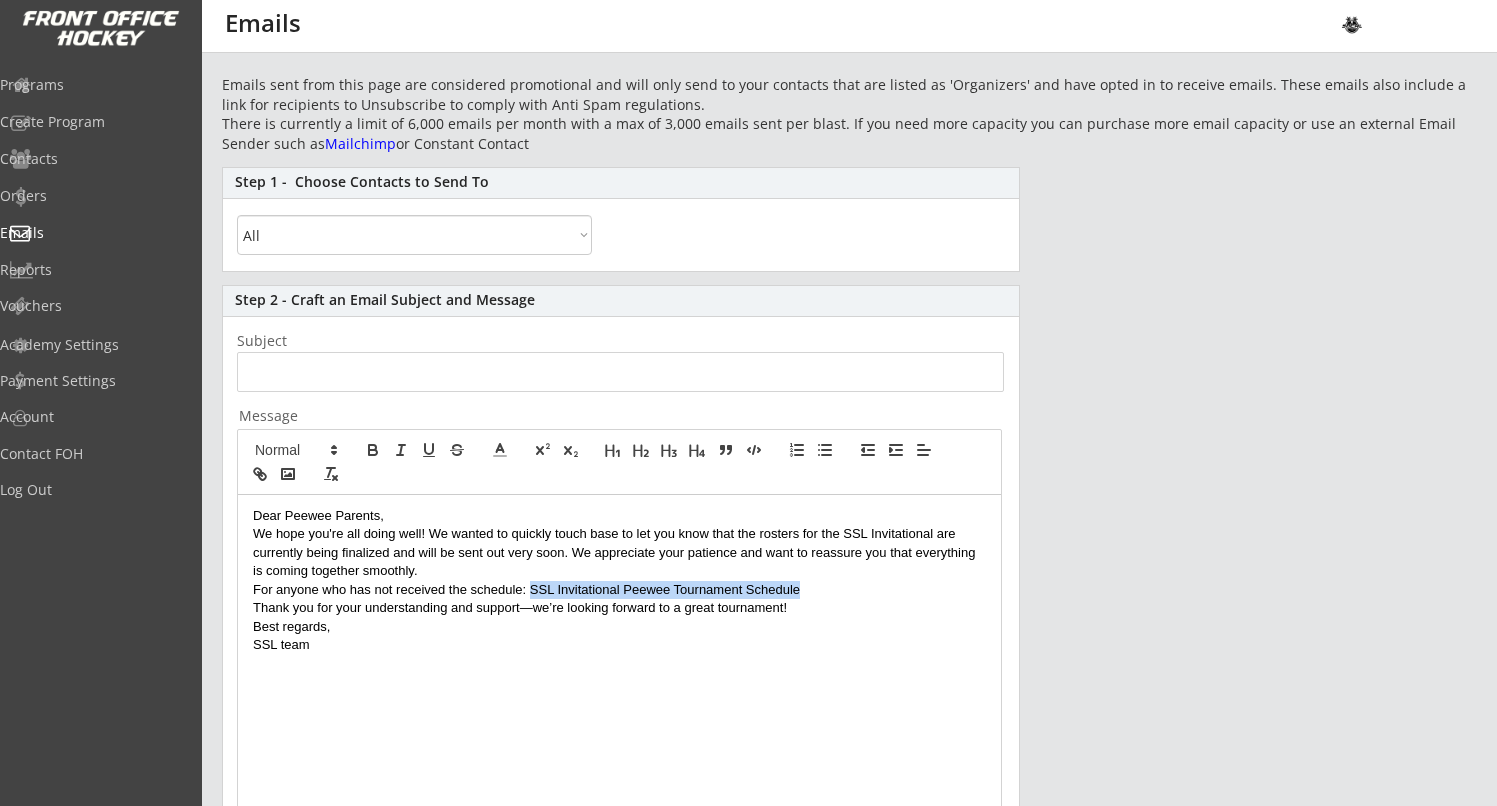 drag, startPoint x: 803, startPoint y: 588, endPoint x: 533, endPoint y: 584, distance: 270.02963 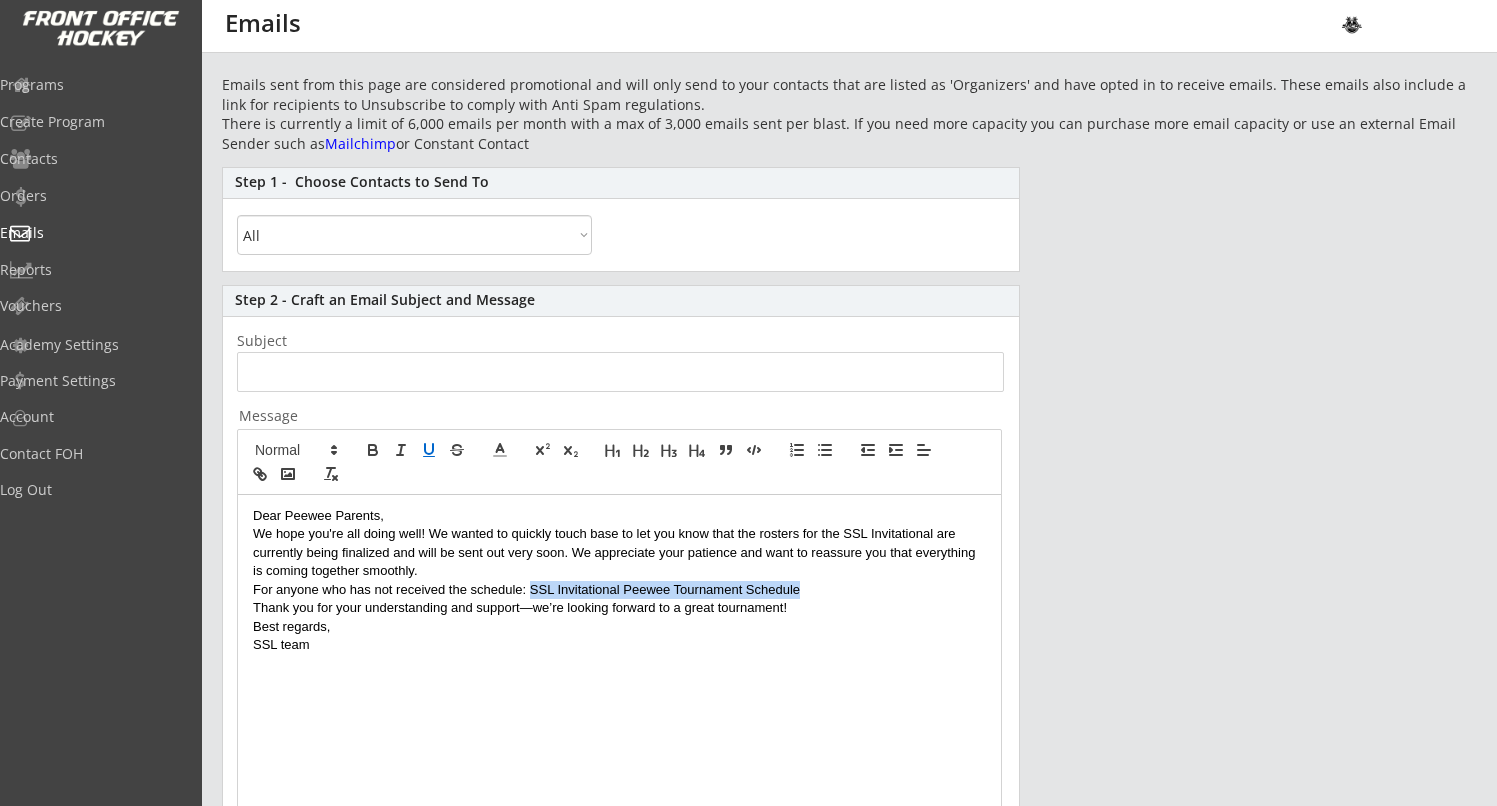 click 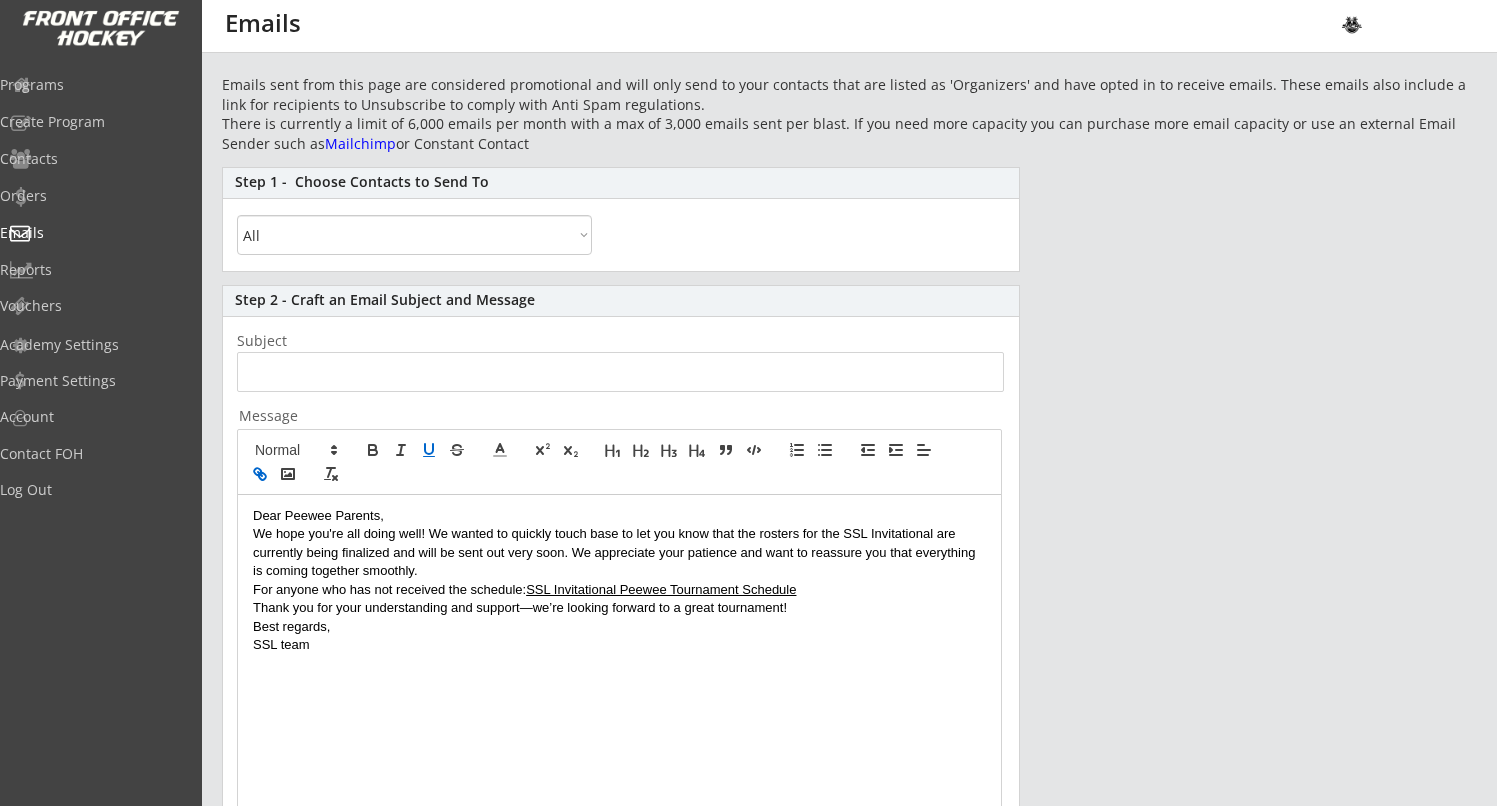 click 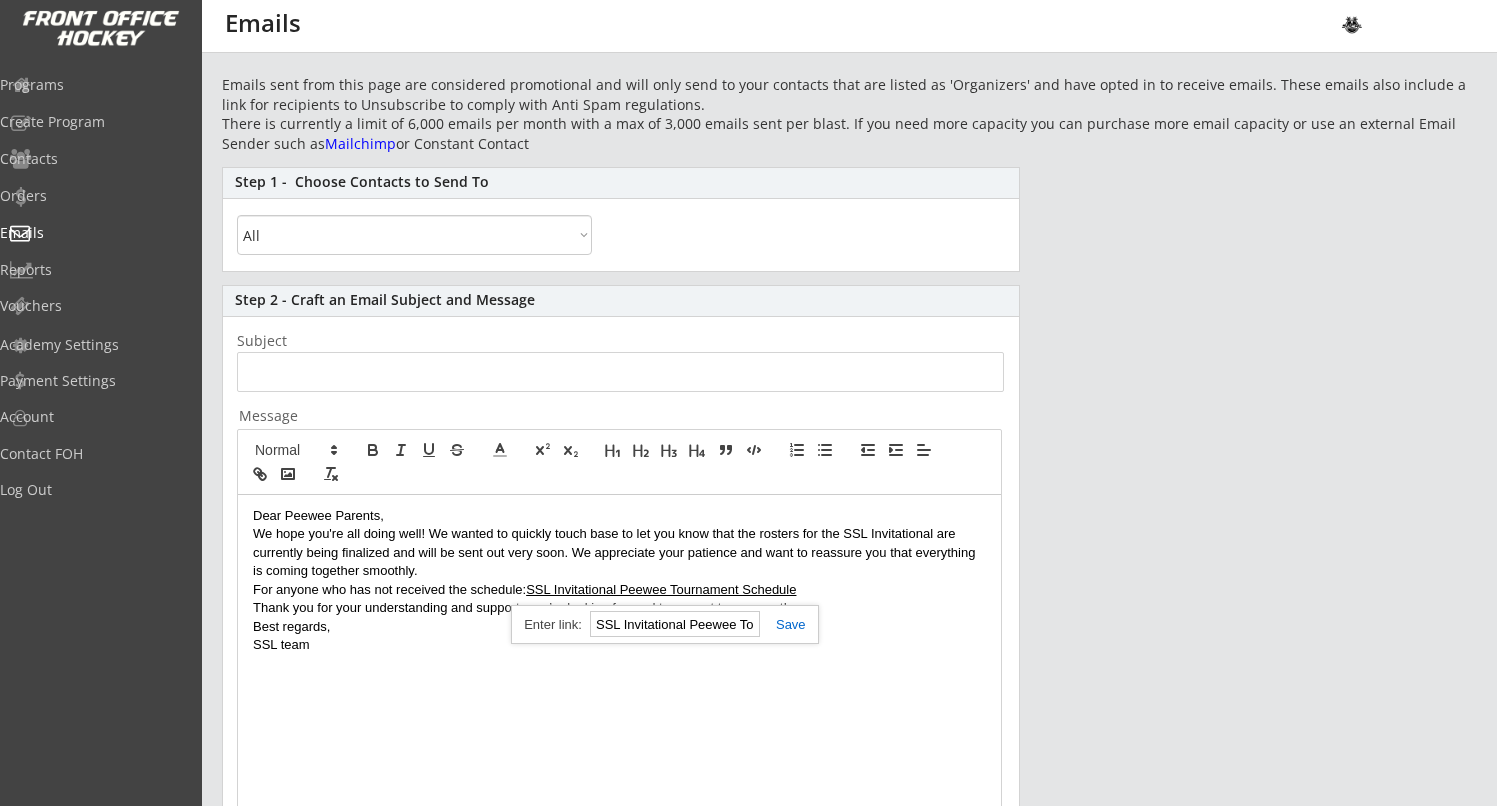 click at bounding box center (783, 624) 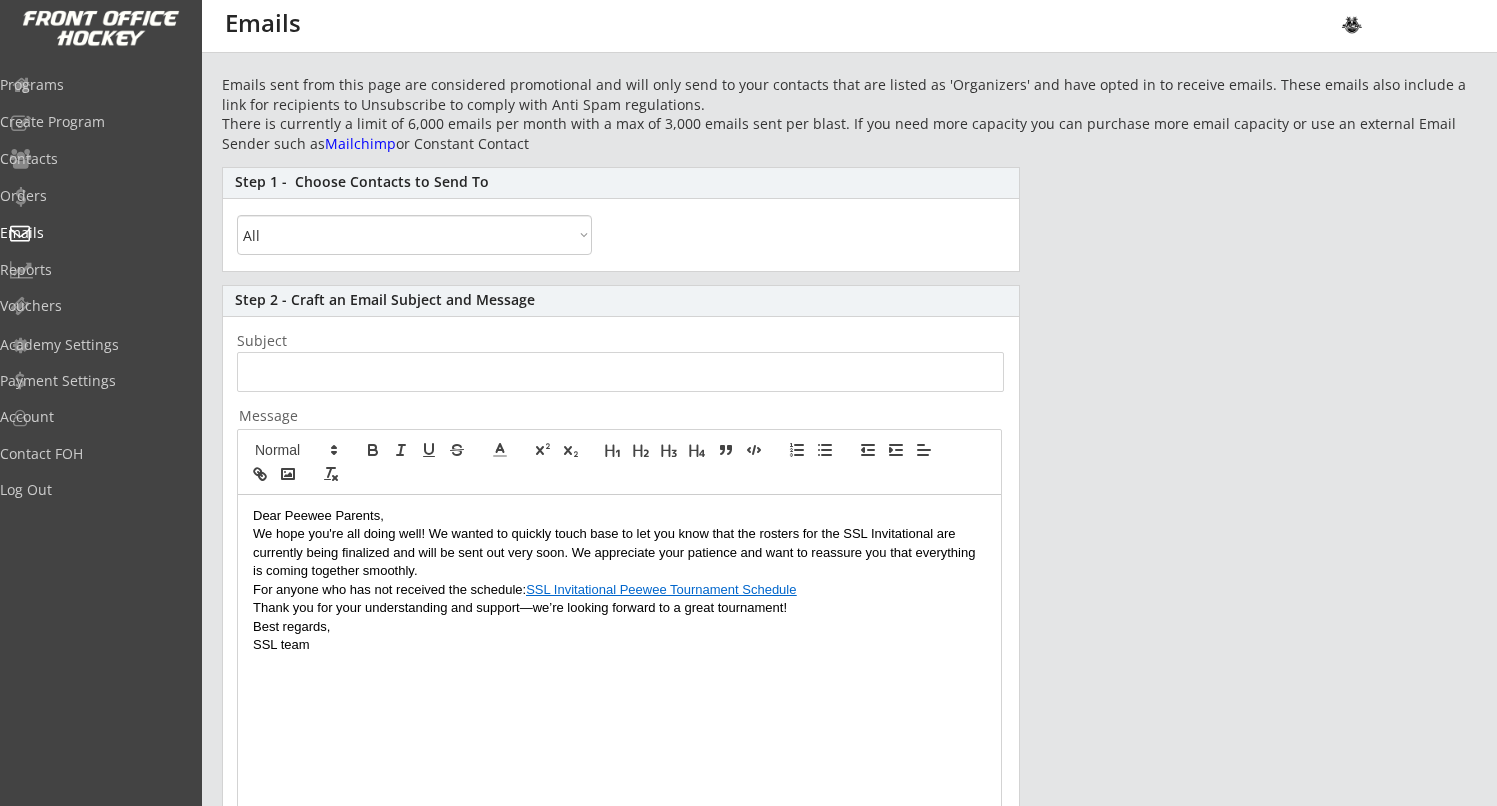 click on "For anyone who has not received the schedule:  SSL Invitational Peewee Tournament Schedule" at bounding box center (619, 590) 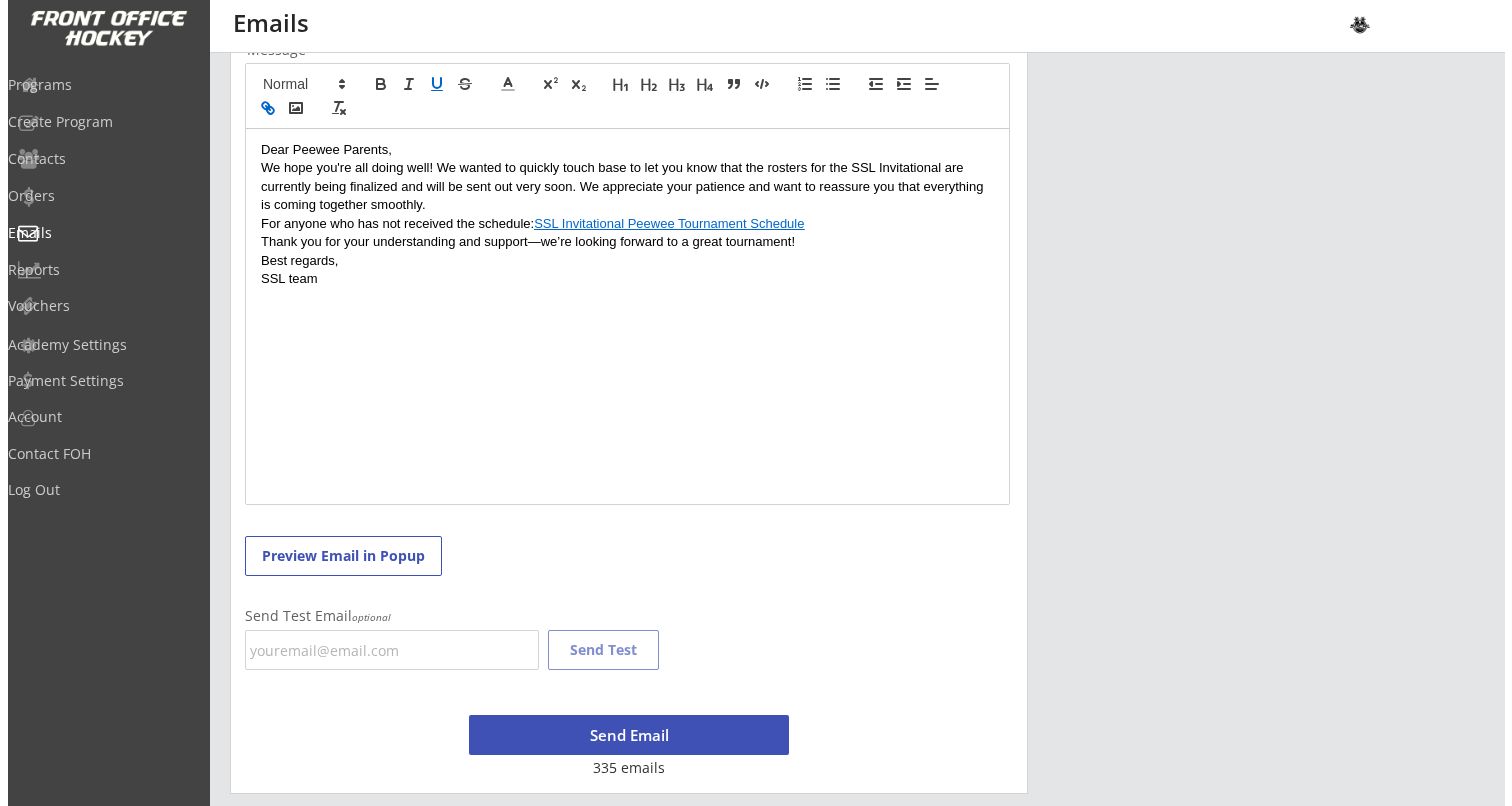 scroll, scrollTop: 433, scrollLeft: 0, axis: vertical 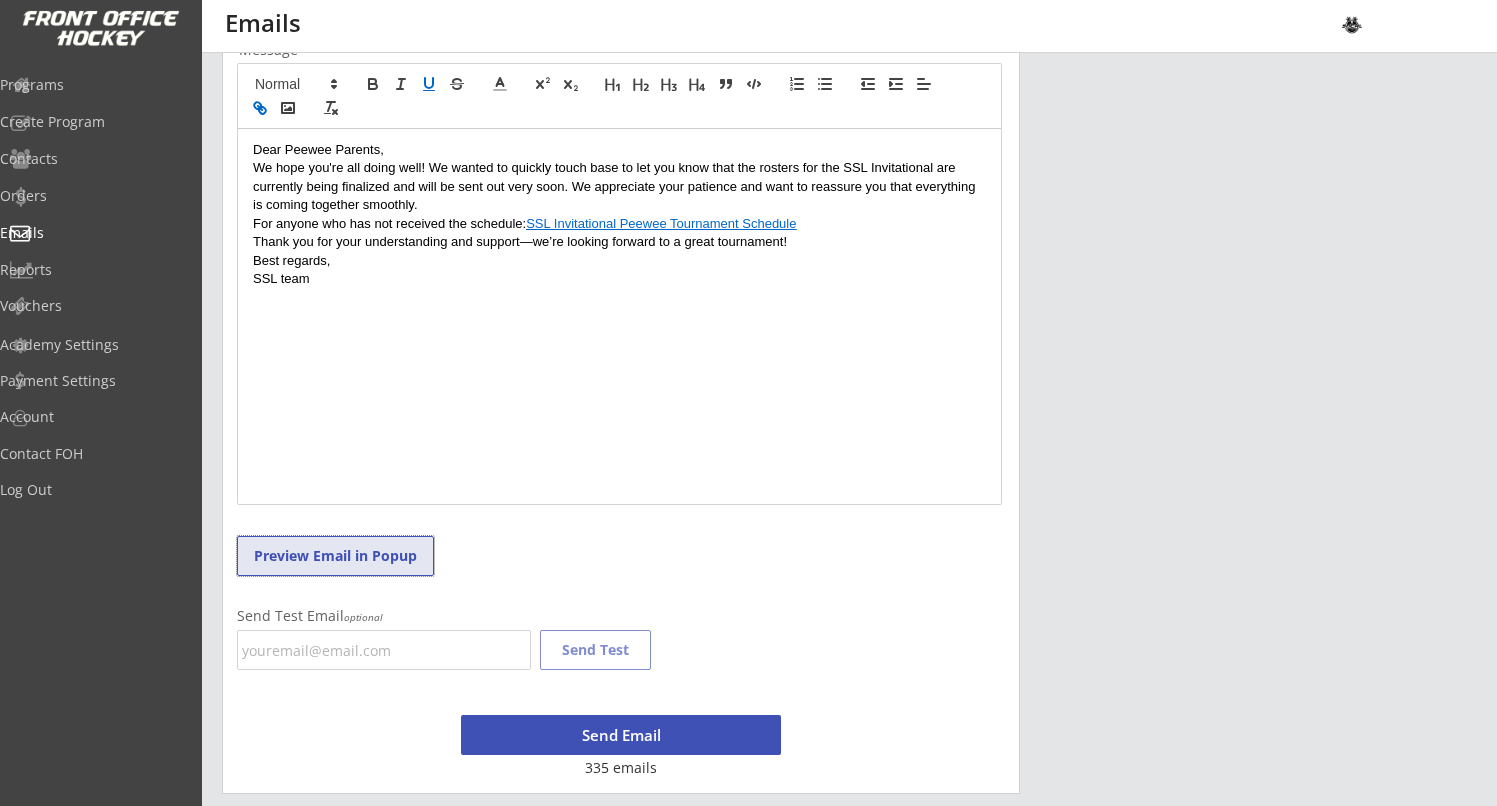 click on "Preview Email in Popup" at bounding box center (335, 556) 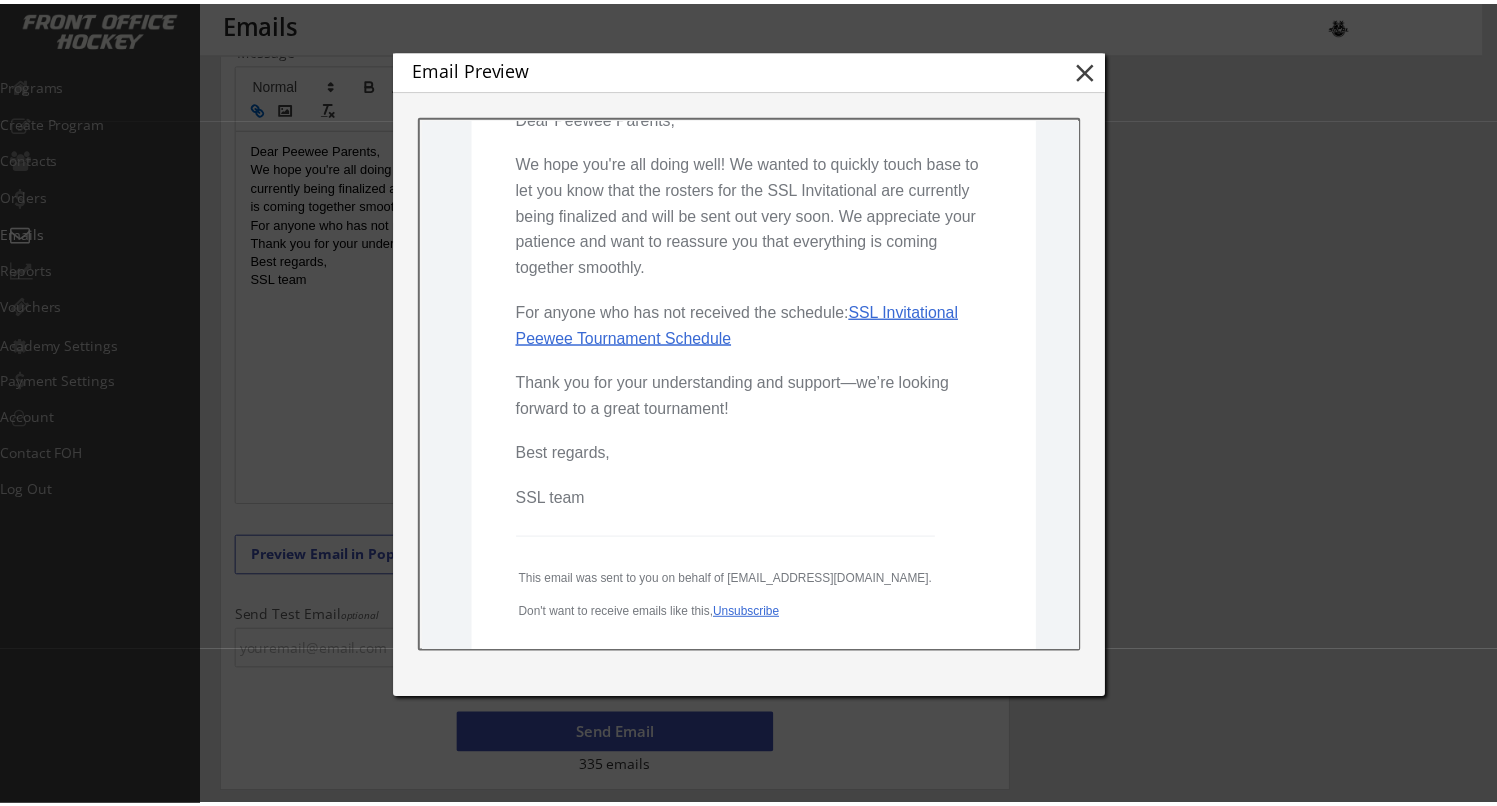 scroll, scrollTop: 249, scrollLeft: 0, axis: vertical 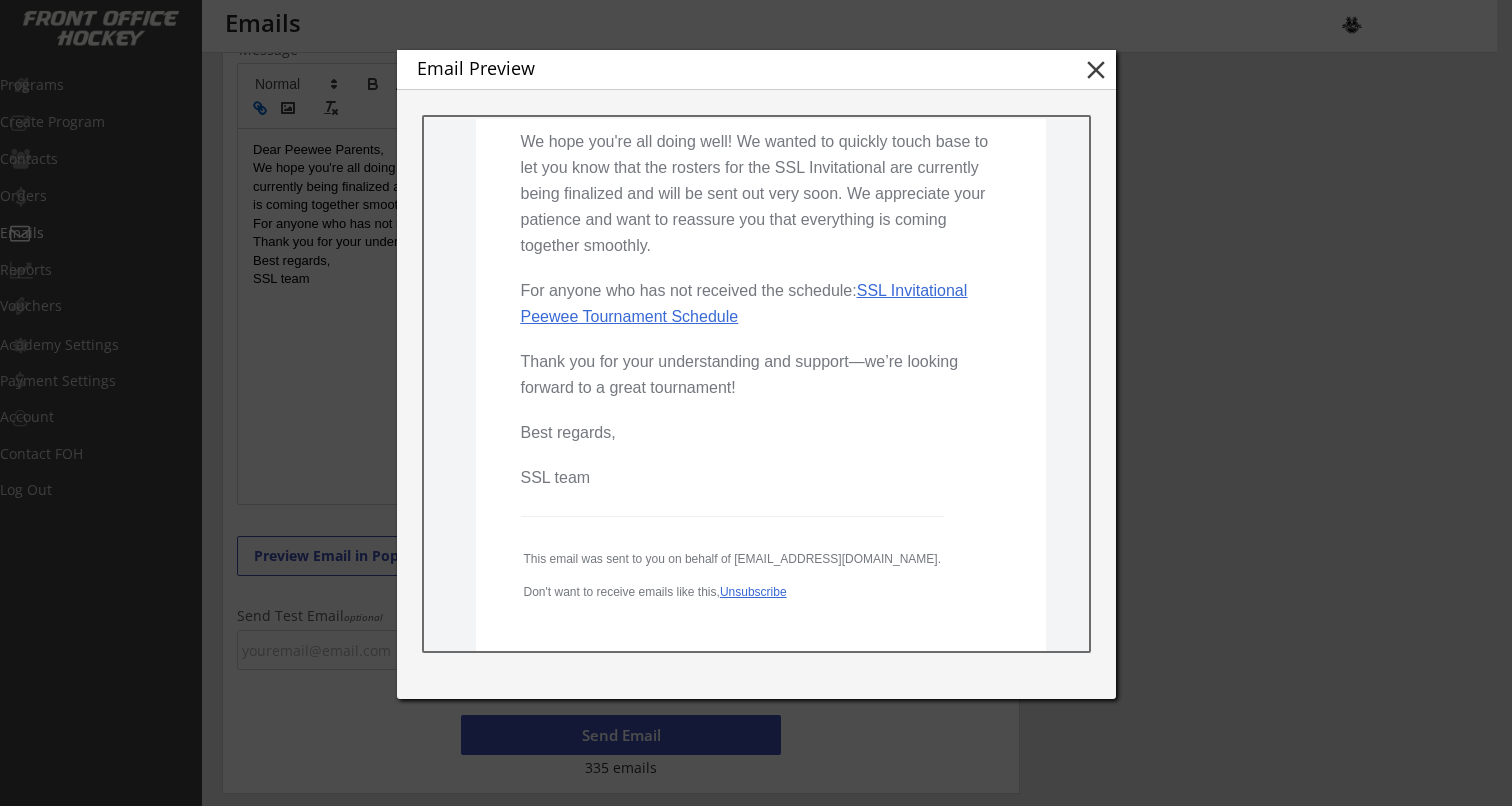 click on "close" at bounding box center (1096, 70) 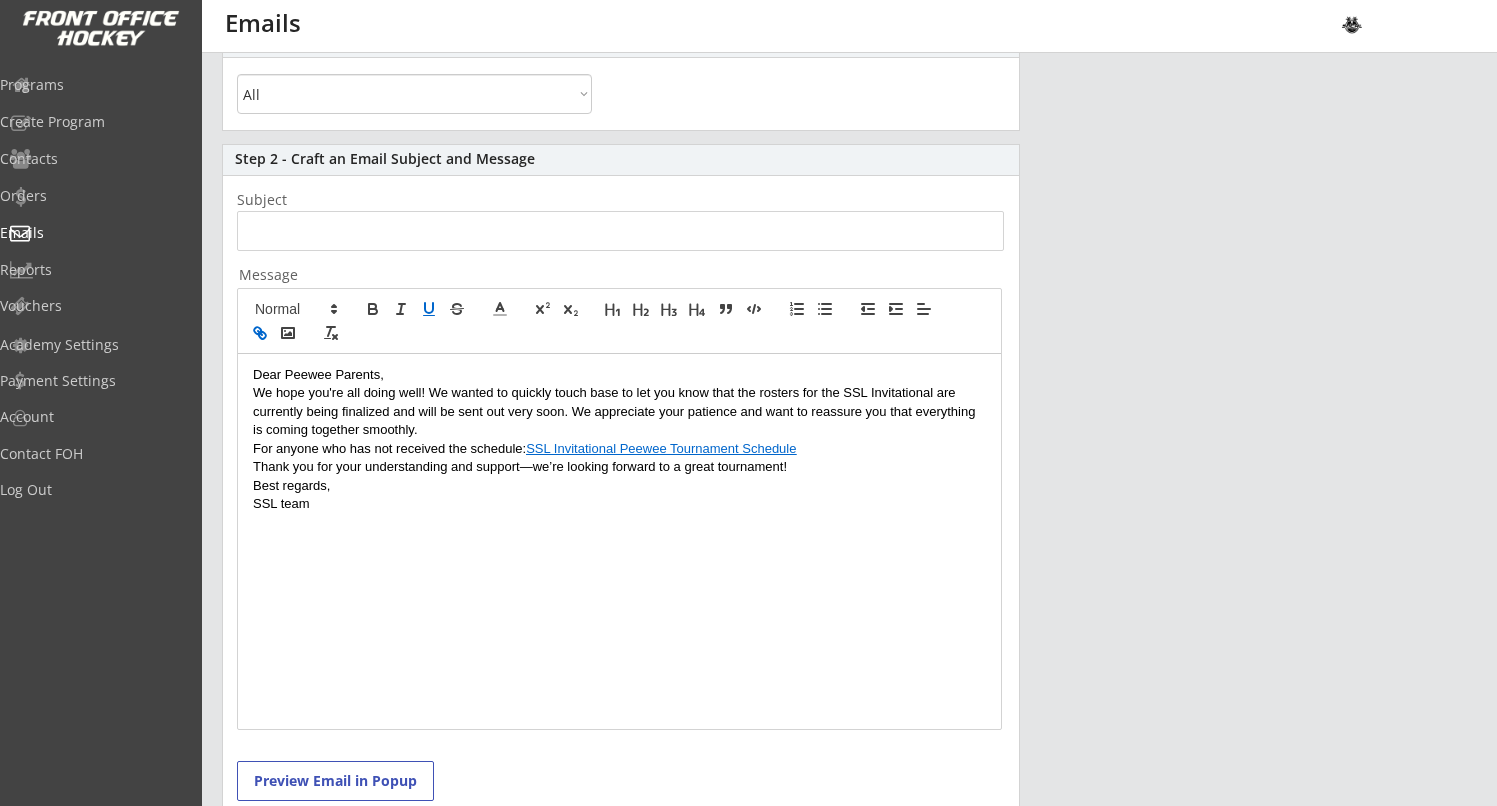 scroll, scrollTop: 180, scrollLeft: 0, axis: vertical 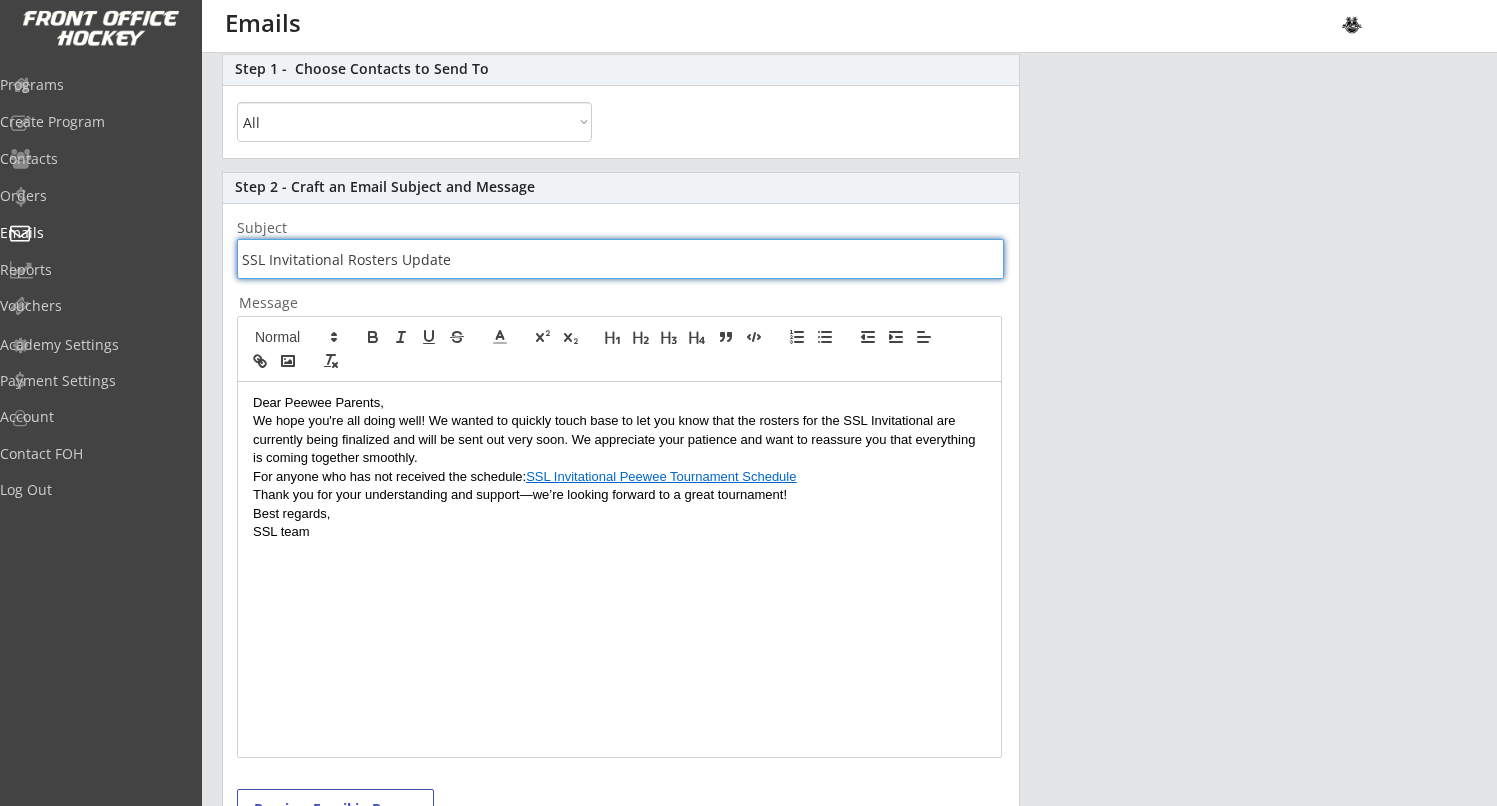 type on "SSL Invitational Rosters Update" 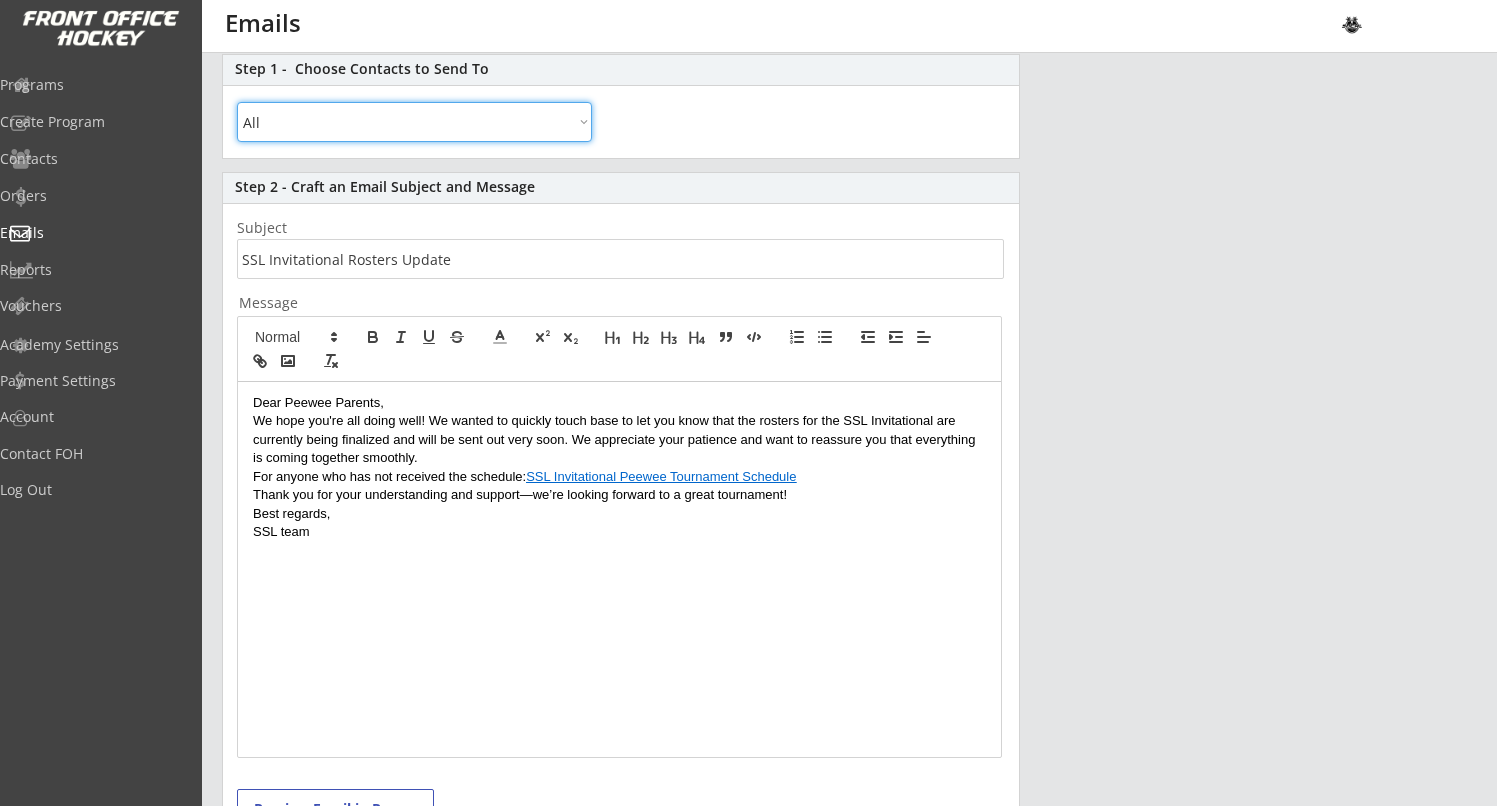 select on ""By Specific Programs"" 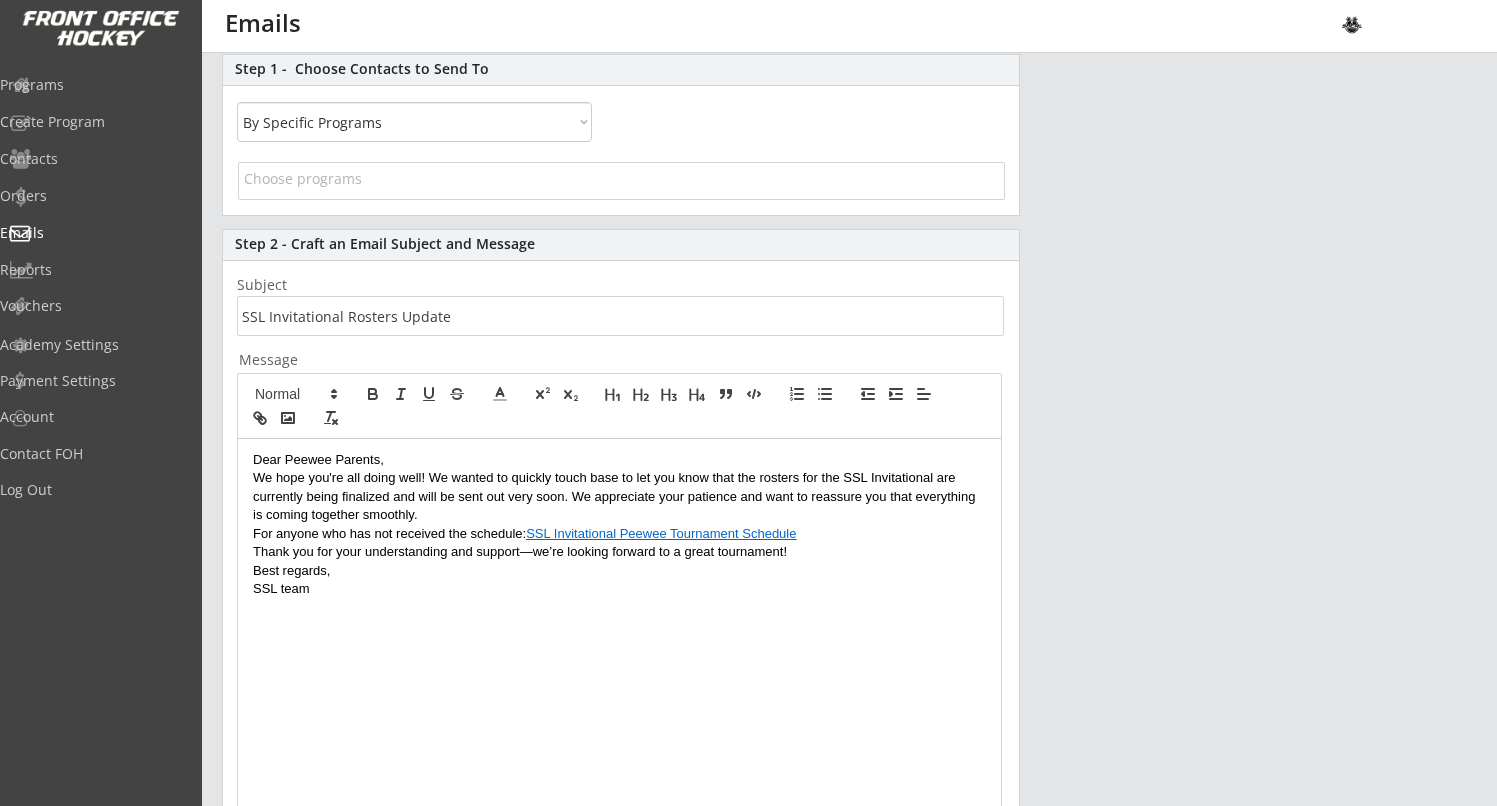 click at bounding box center (621, 178) 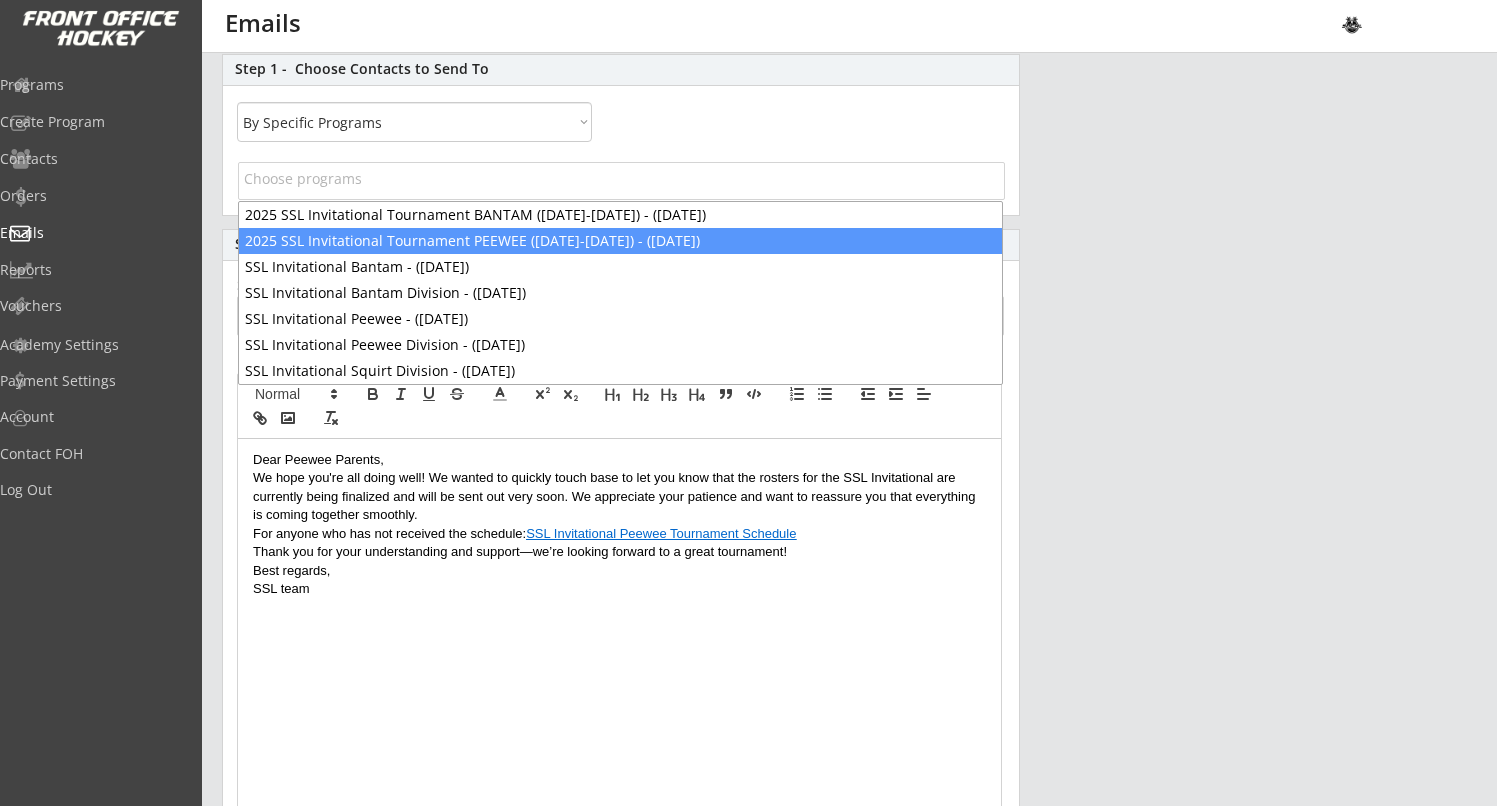 select on "1348695171700984260__LOOKUP__1738010941150x972594107022835700" 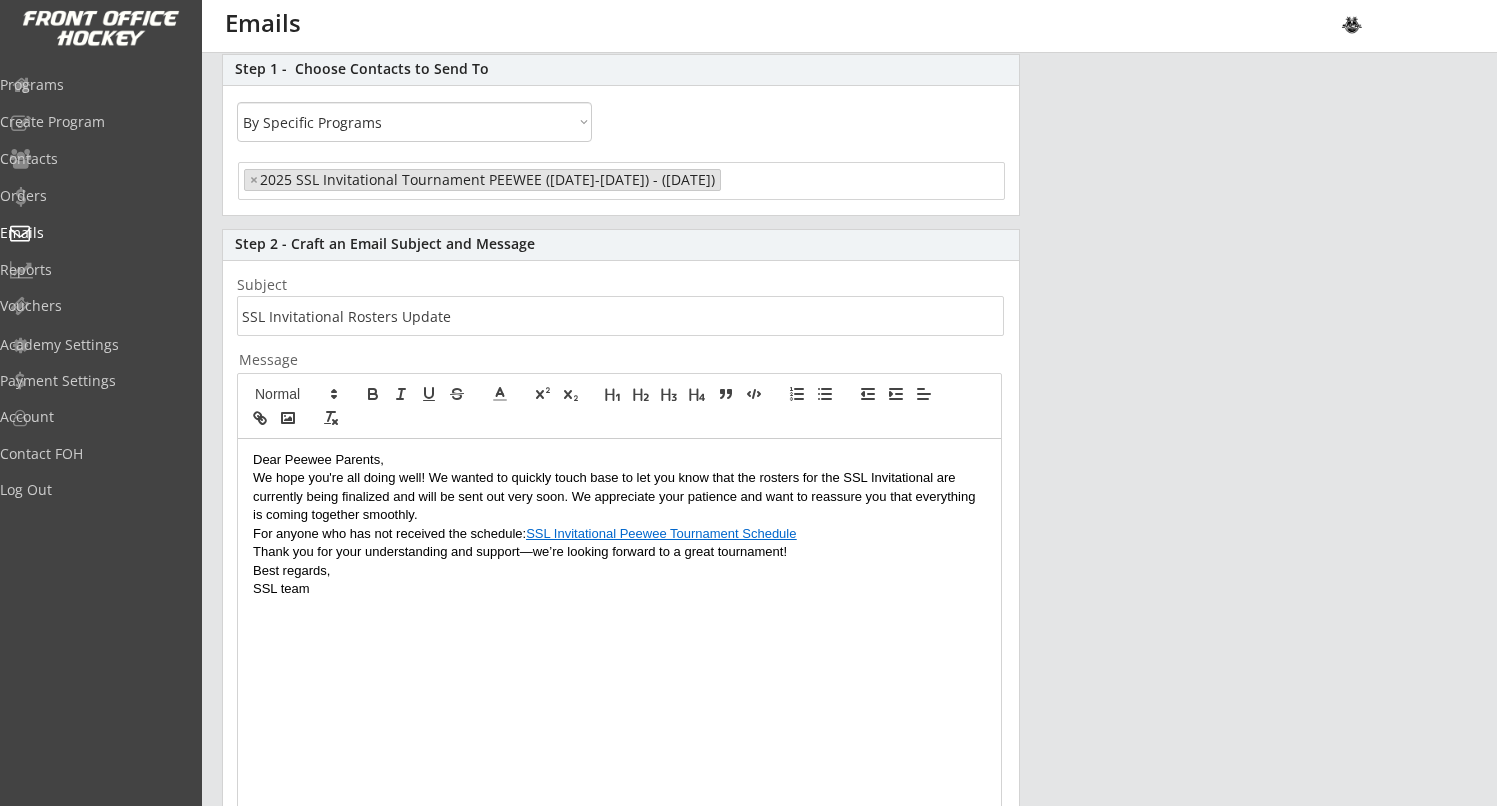scroll, scrollTop: 14, scrollLeft: 0, axis: vertical 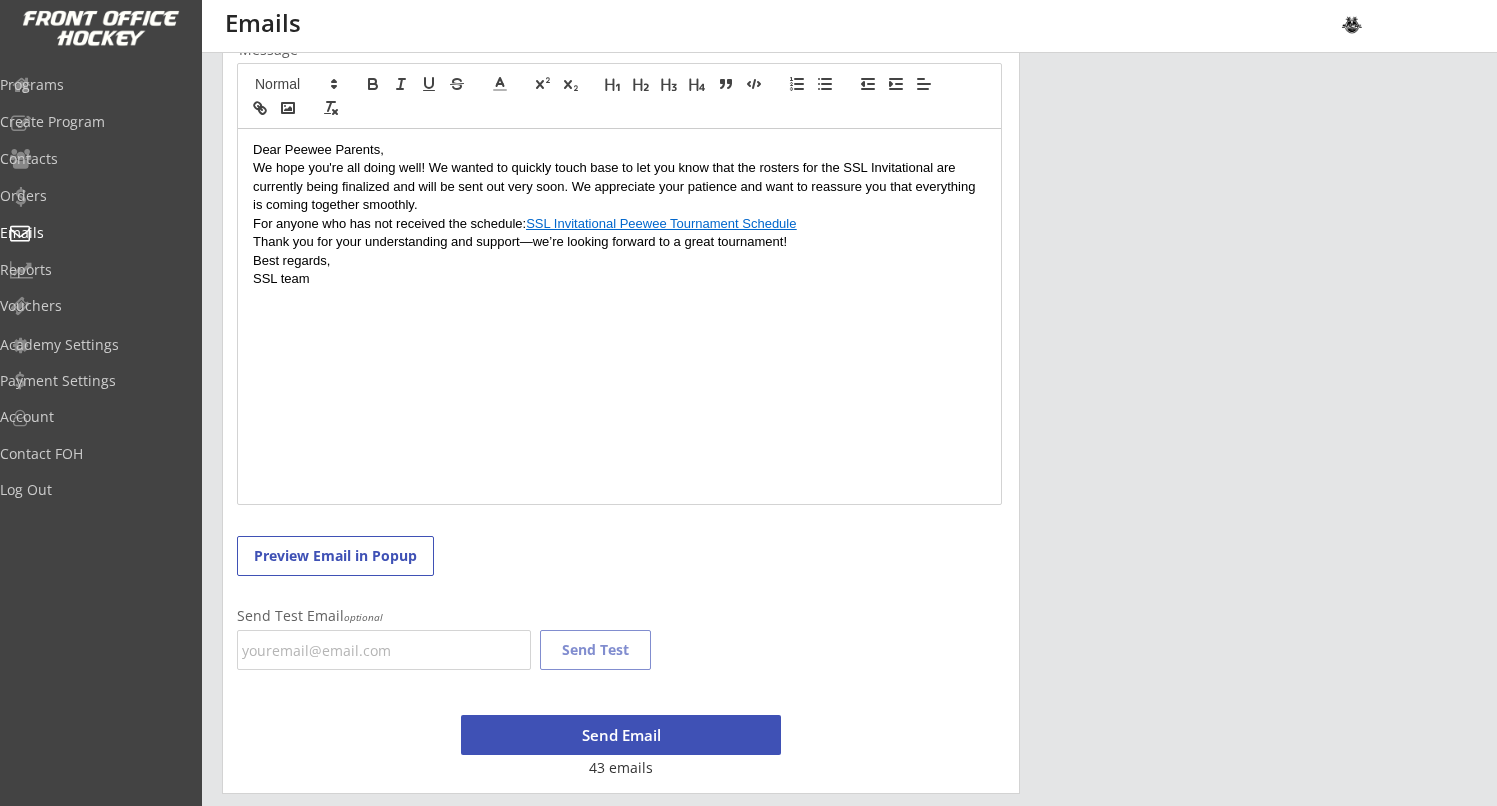 click on "Send Email" at bounding box center (621, 735) 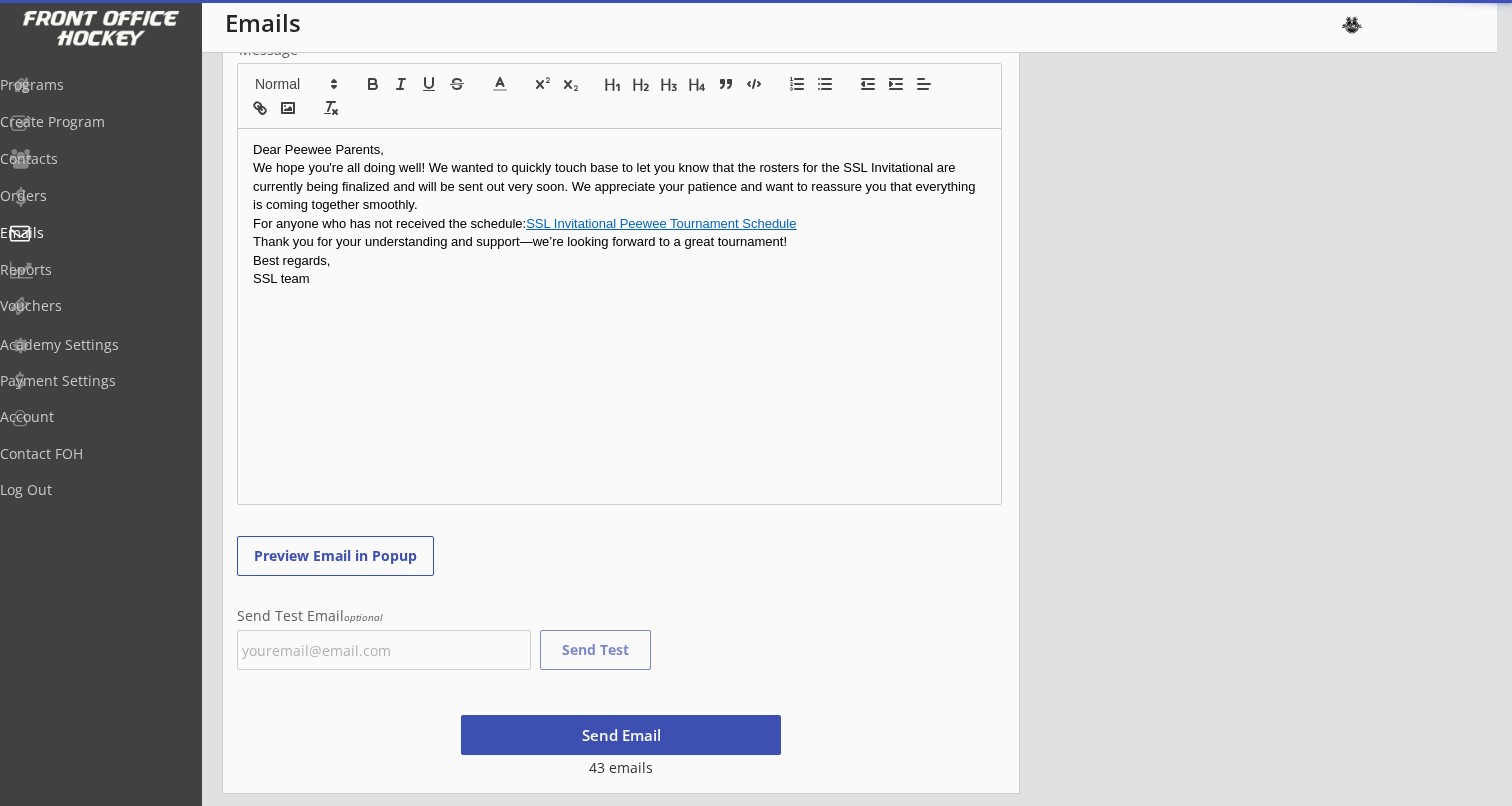 scroll, scrollTop: 663, scrollLeft: 0, axis: vertical 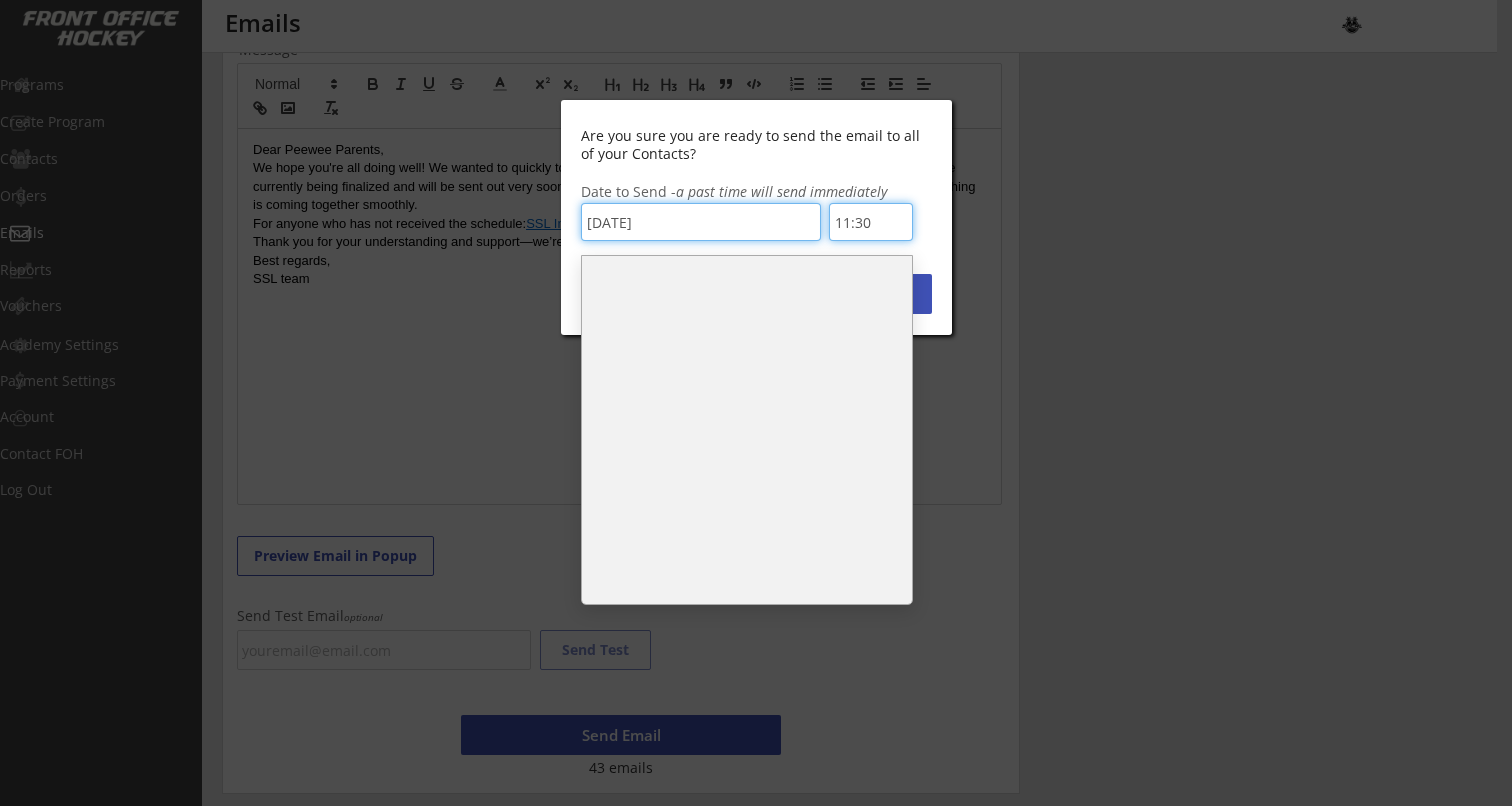 click on "11:30" at bounding box center [871, 222] 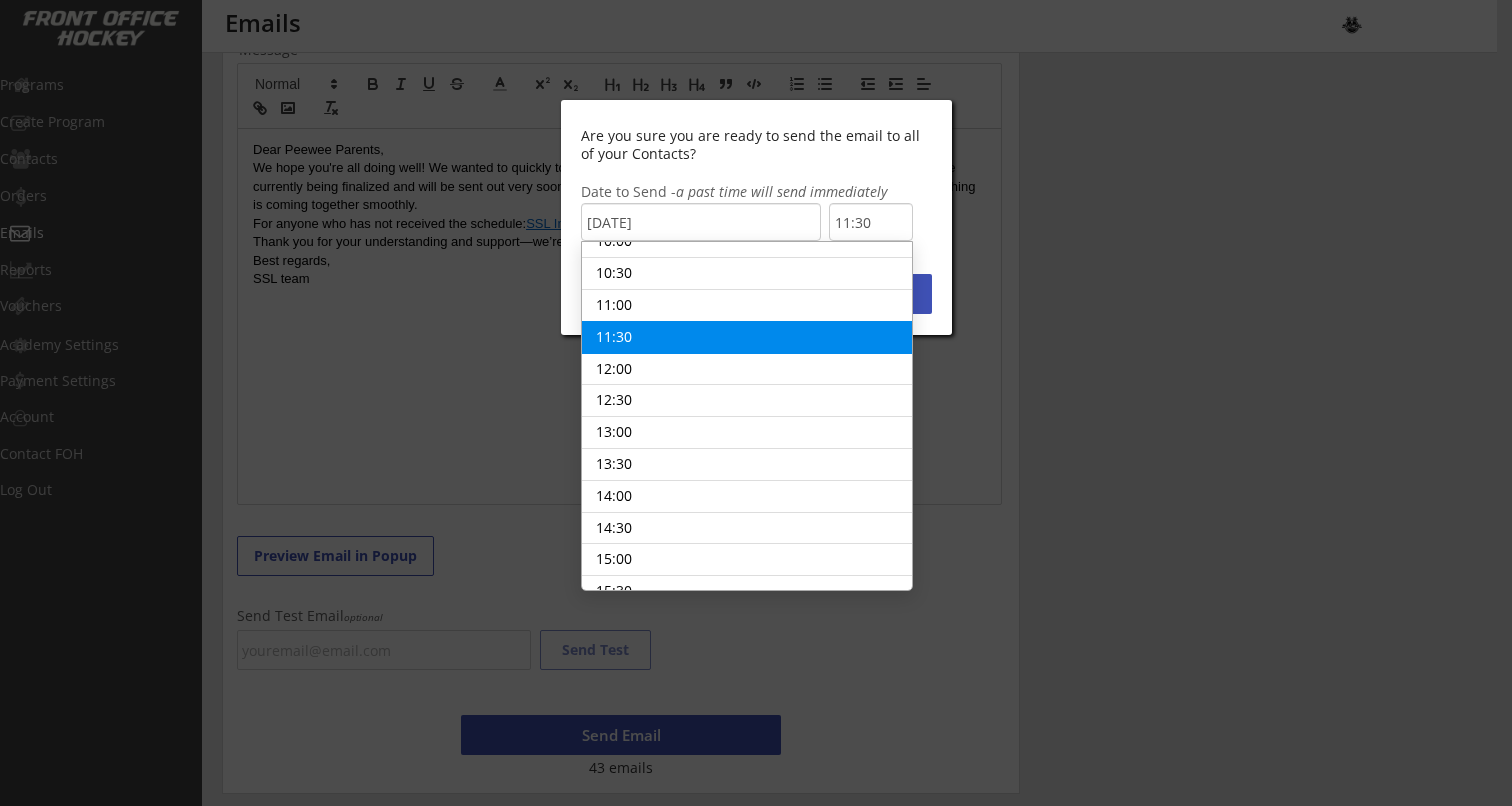 click on "Are you sure you are ready to send the email to all of your Contacts? Date to Send -  a past time will send immediately [DATE] 11:30 No, Close Send Email" at bounding box center [756, 217] 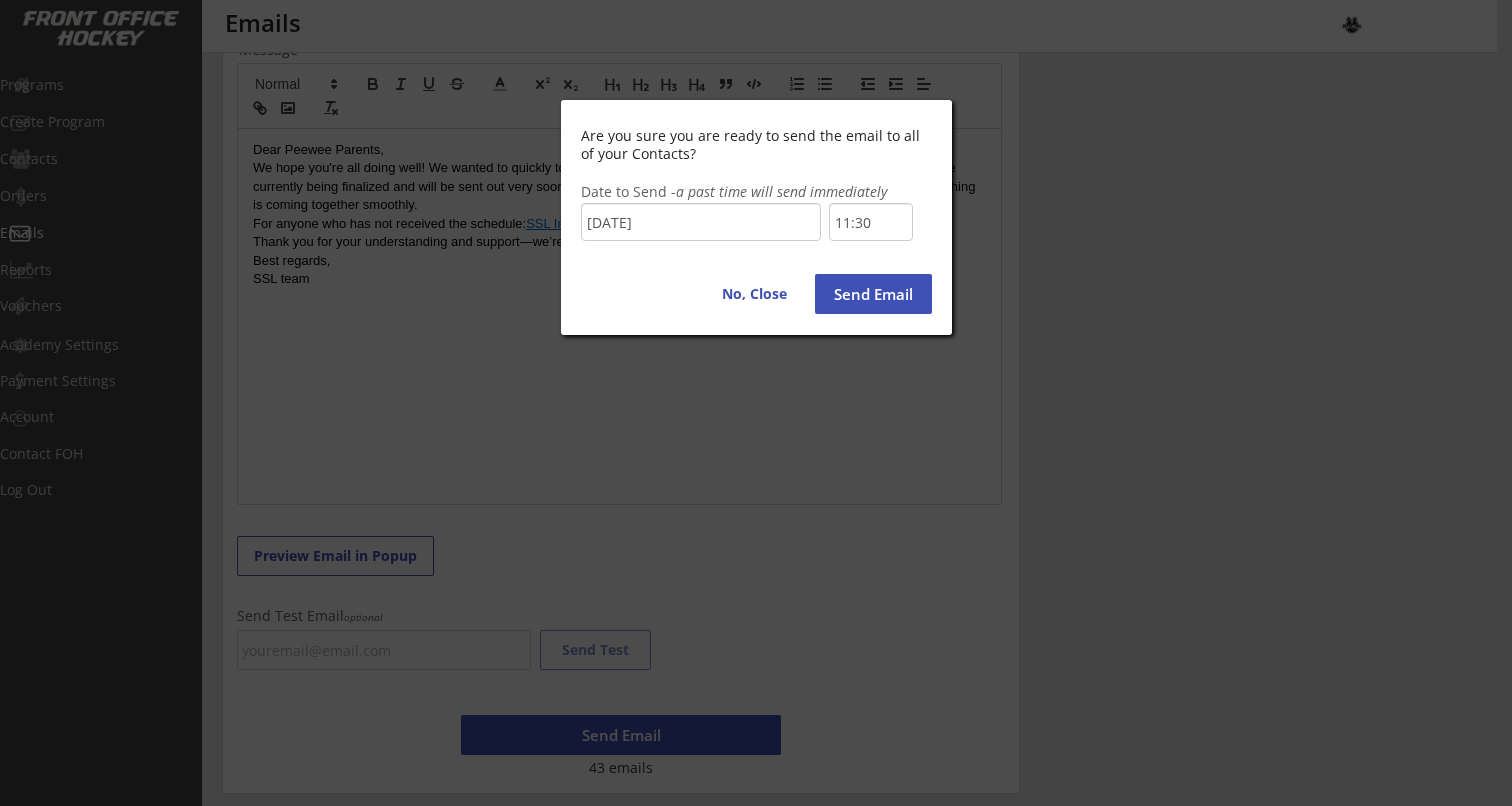 click on "Send Email" at bounding box center [873, 294] 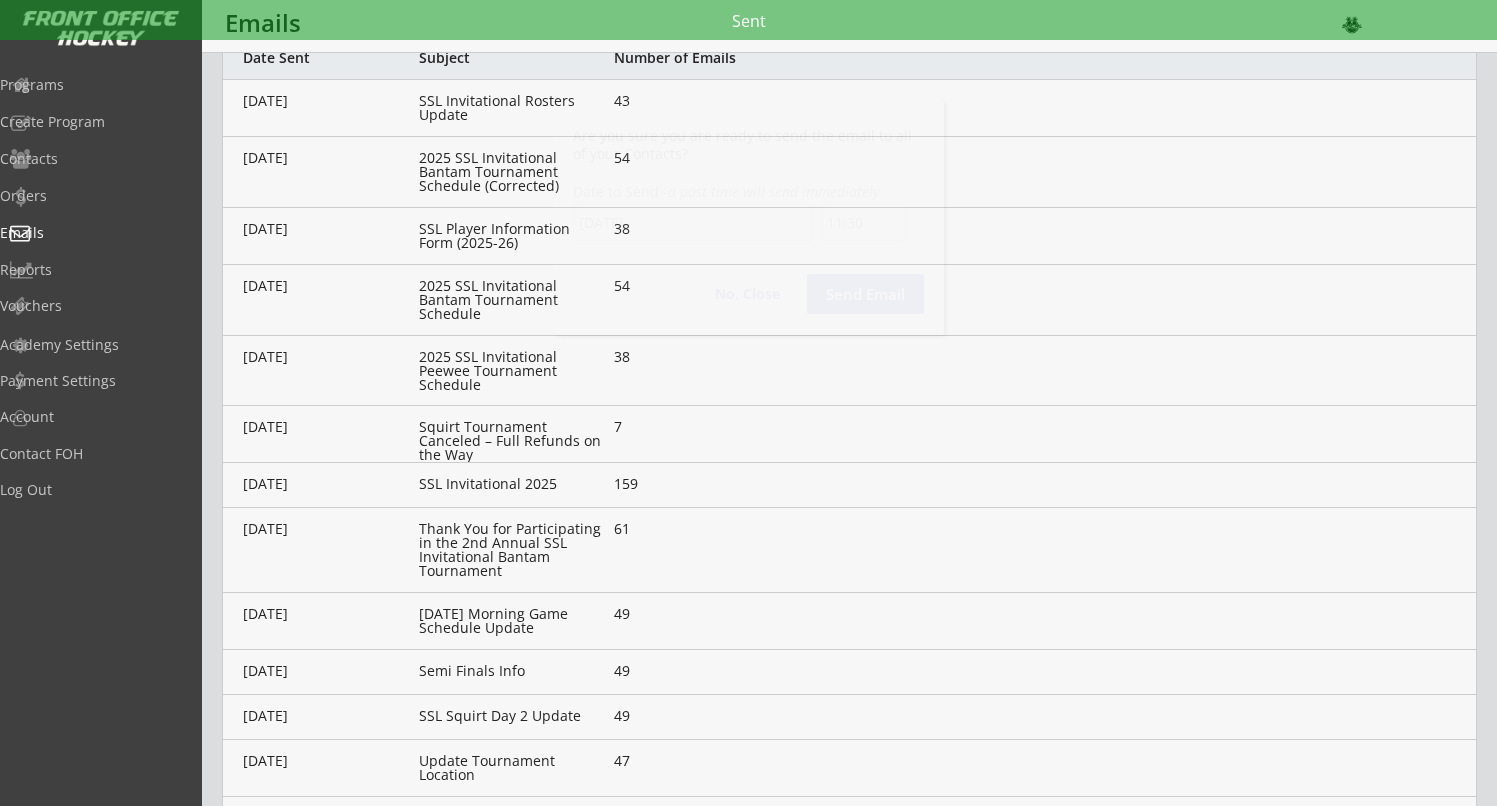 scroll, scrollTop: 0, scrollLeft: 0, axis: both 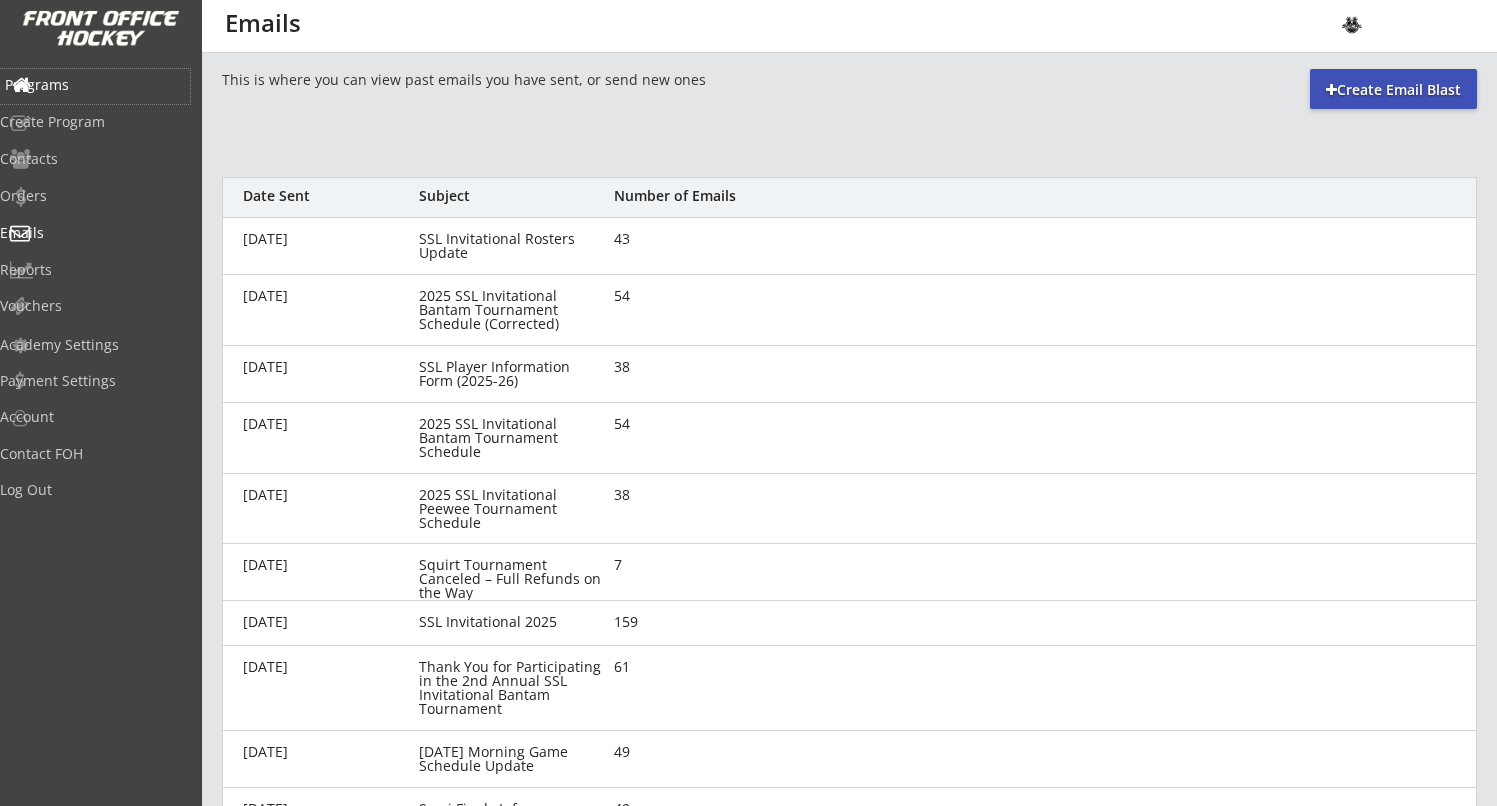 click on "Programs" at bounding box center (95, 86) 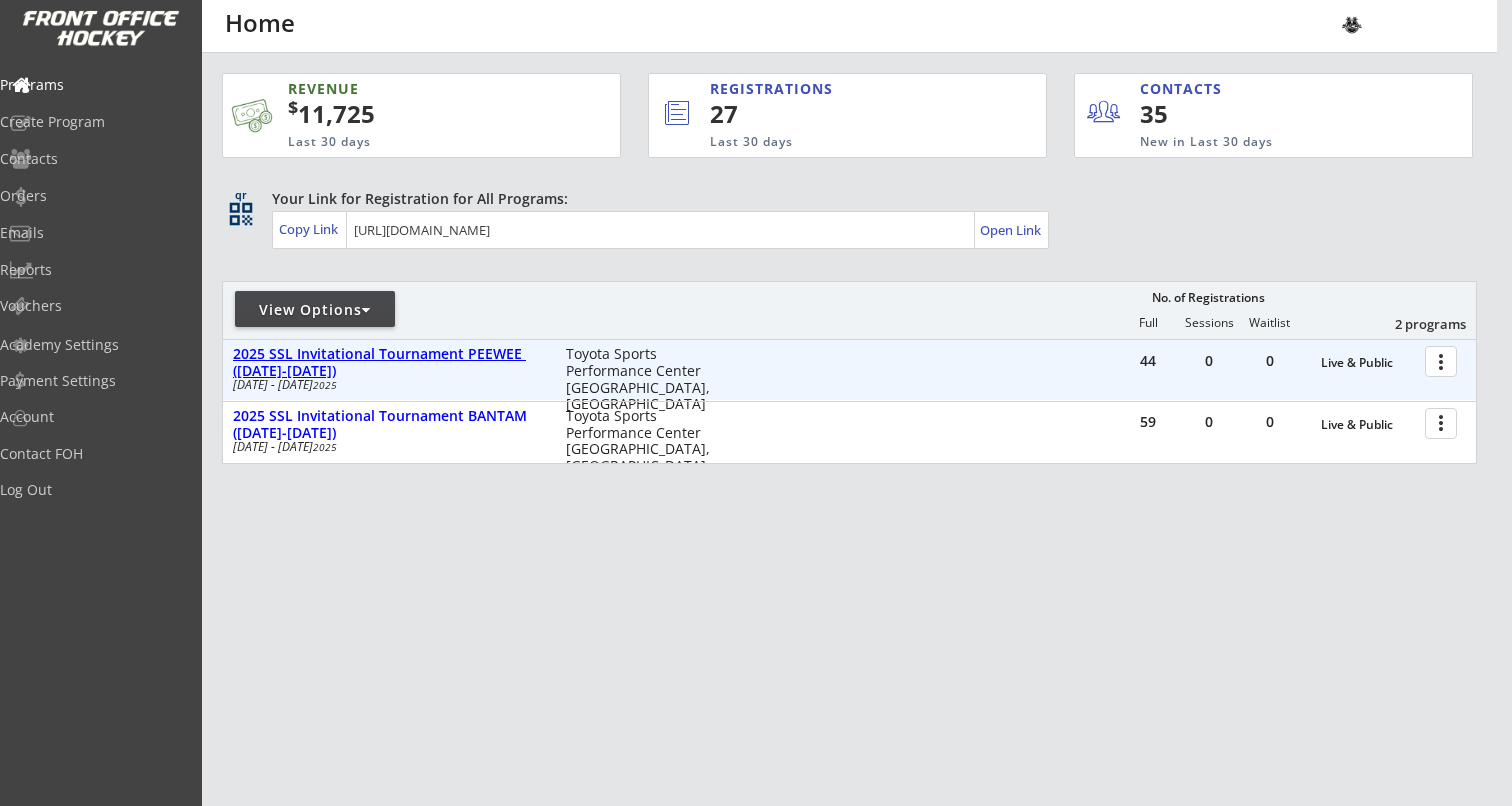 click on "2025 SSL Invitational Tournament PEEWEE ([DATE]-[DATE])" at bounding box center (389, 363) 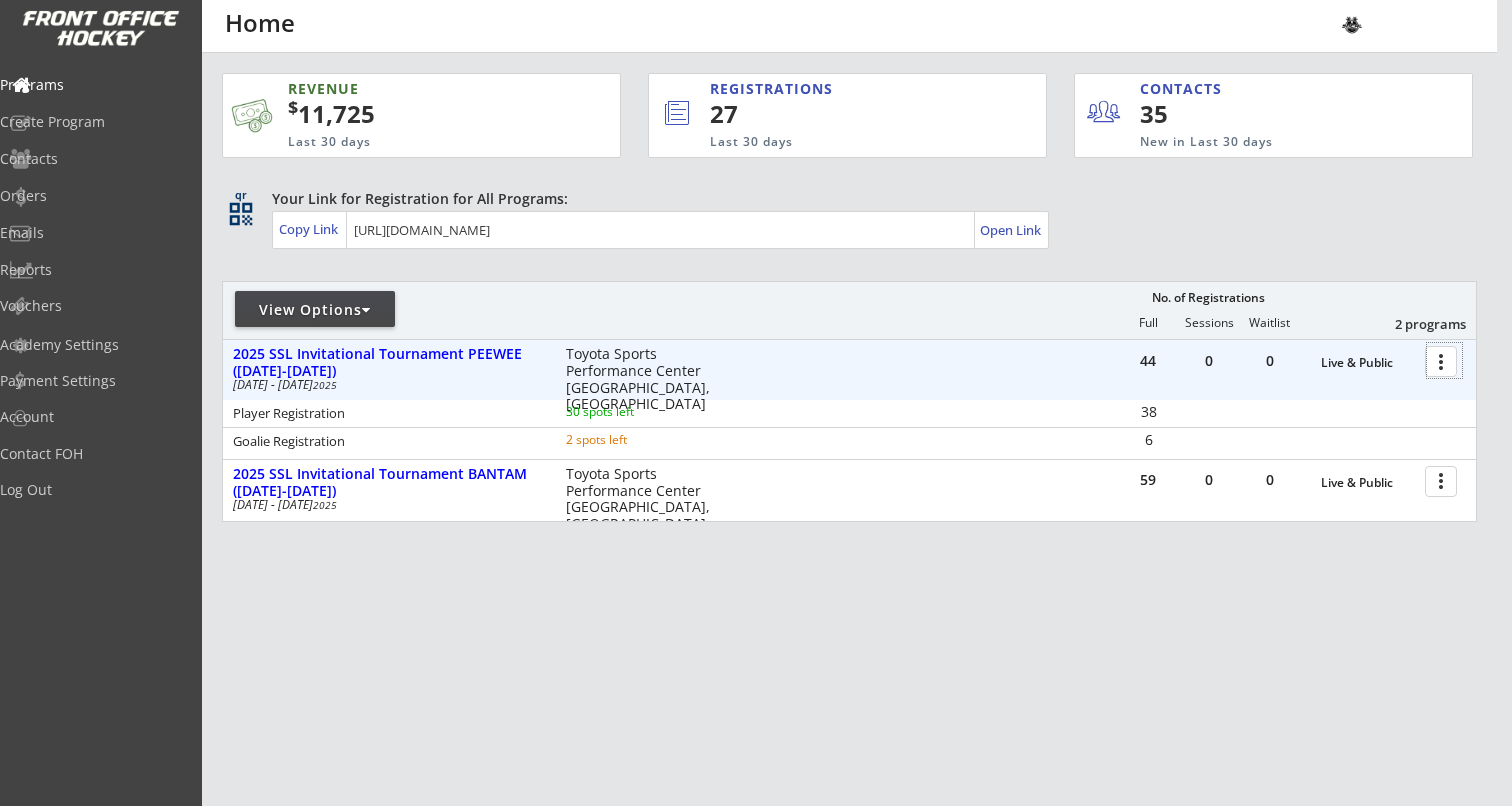 click at bounding box center [1444, 360] 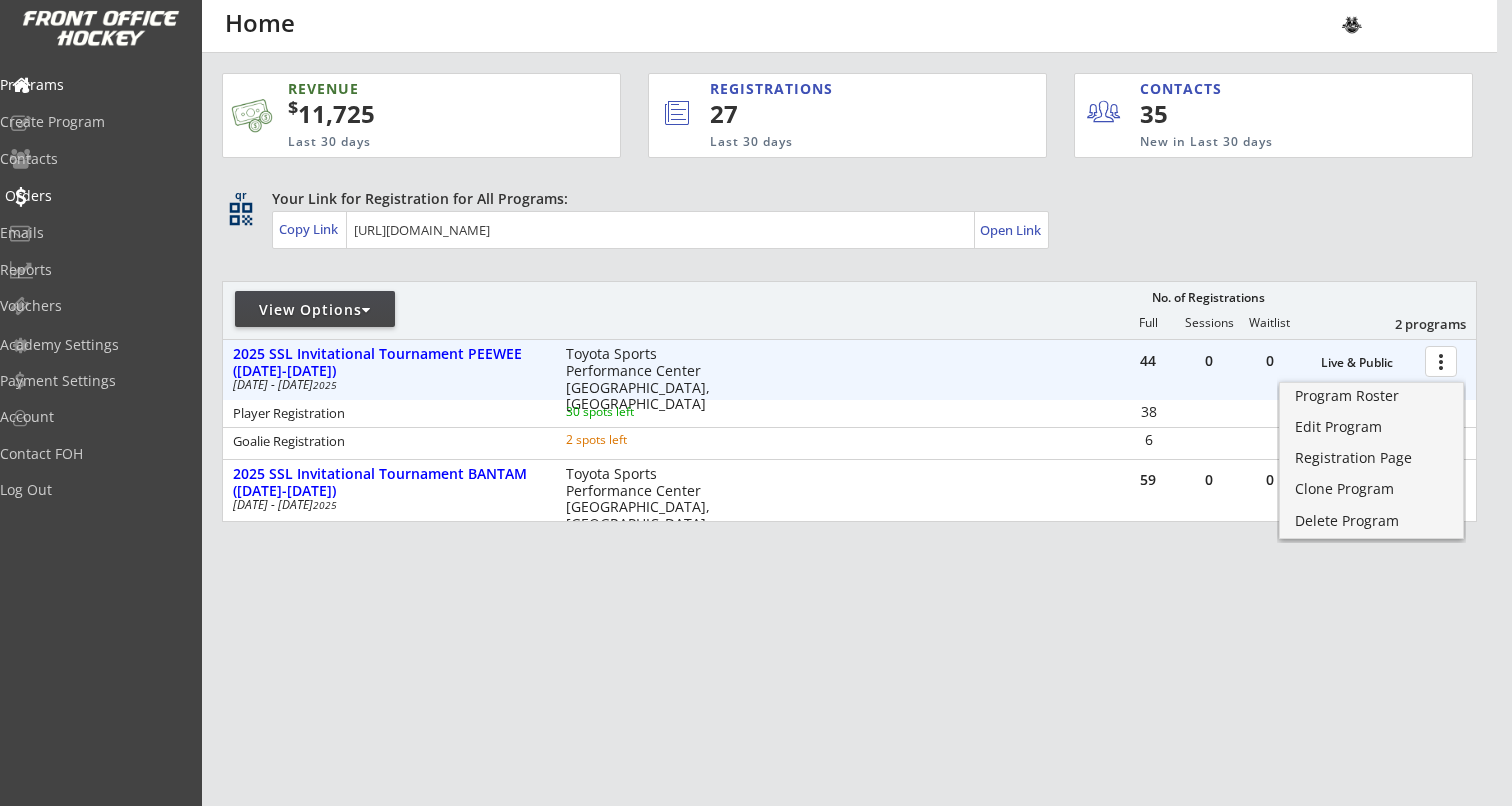 click on "Orders" at bounding box center (95, 196) 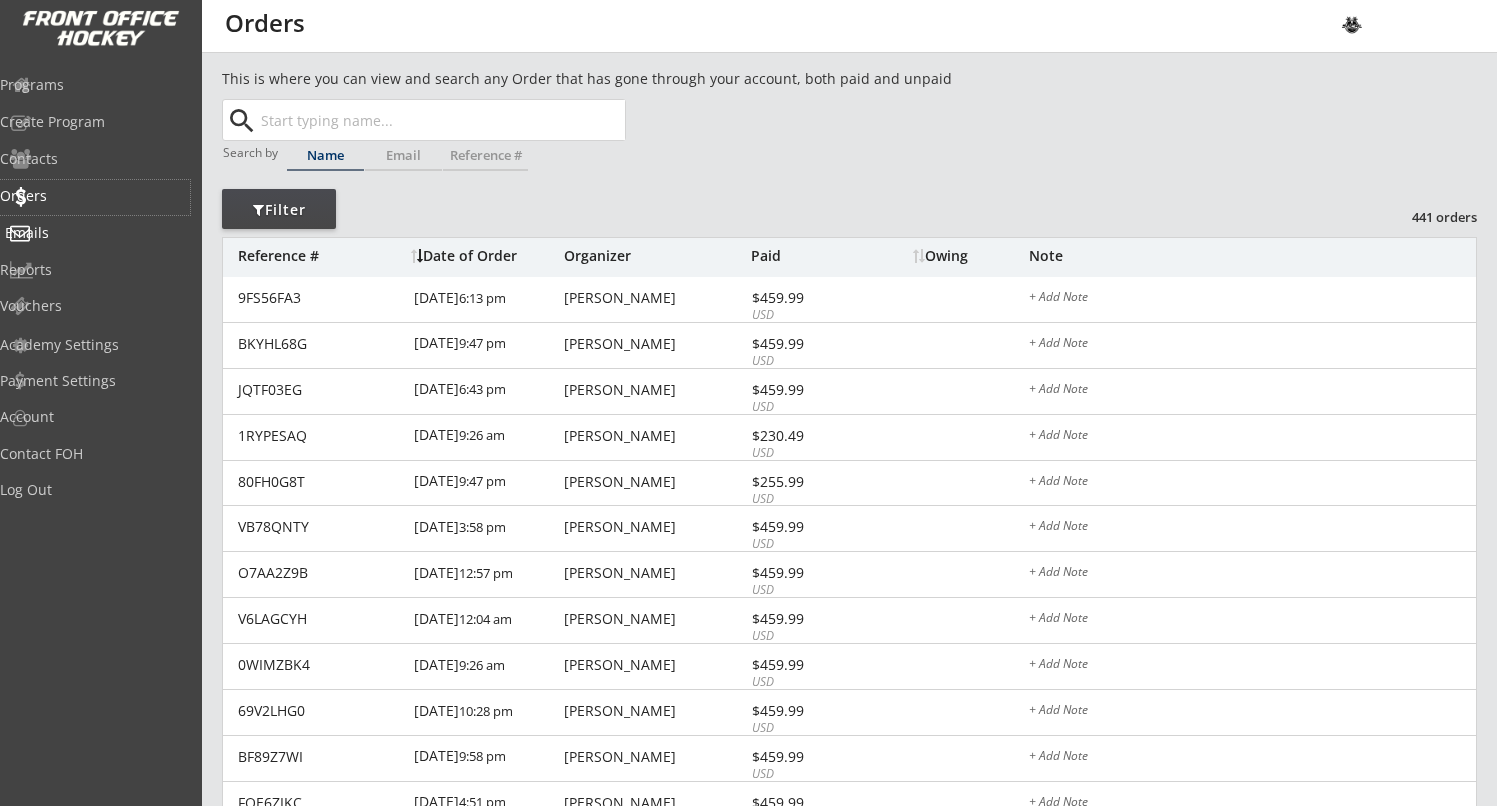 click on "Emails" at bounding box center (95, 233) 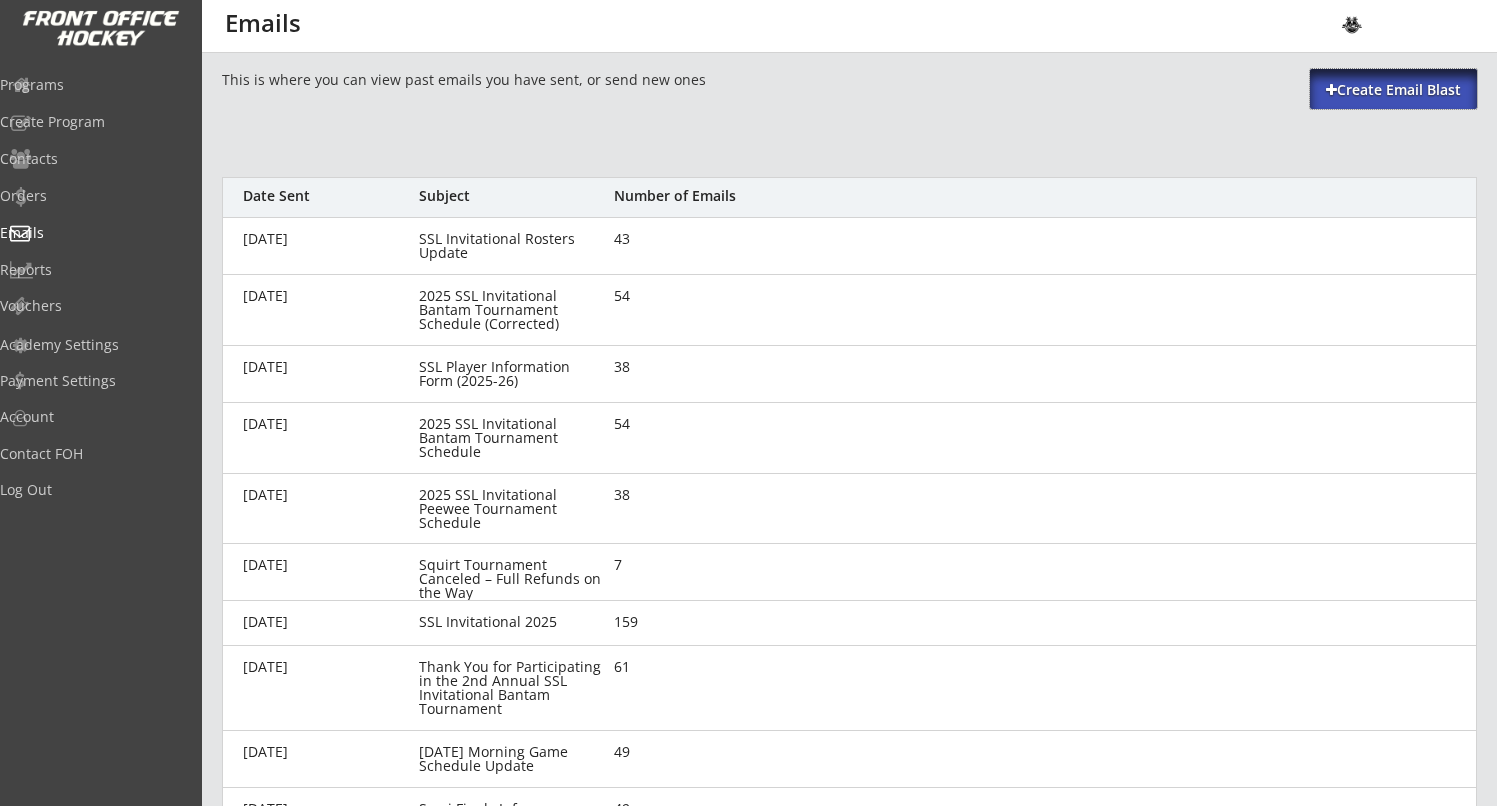 click on "Create Email Blast" at bounding box center (1393, 90) 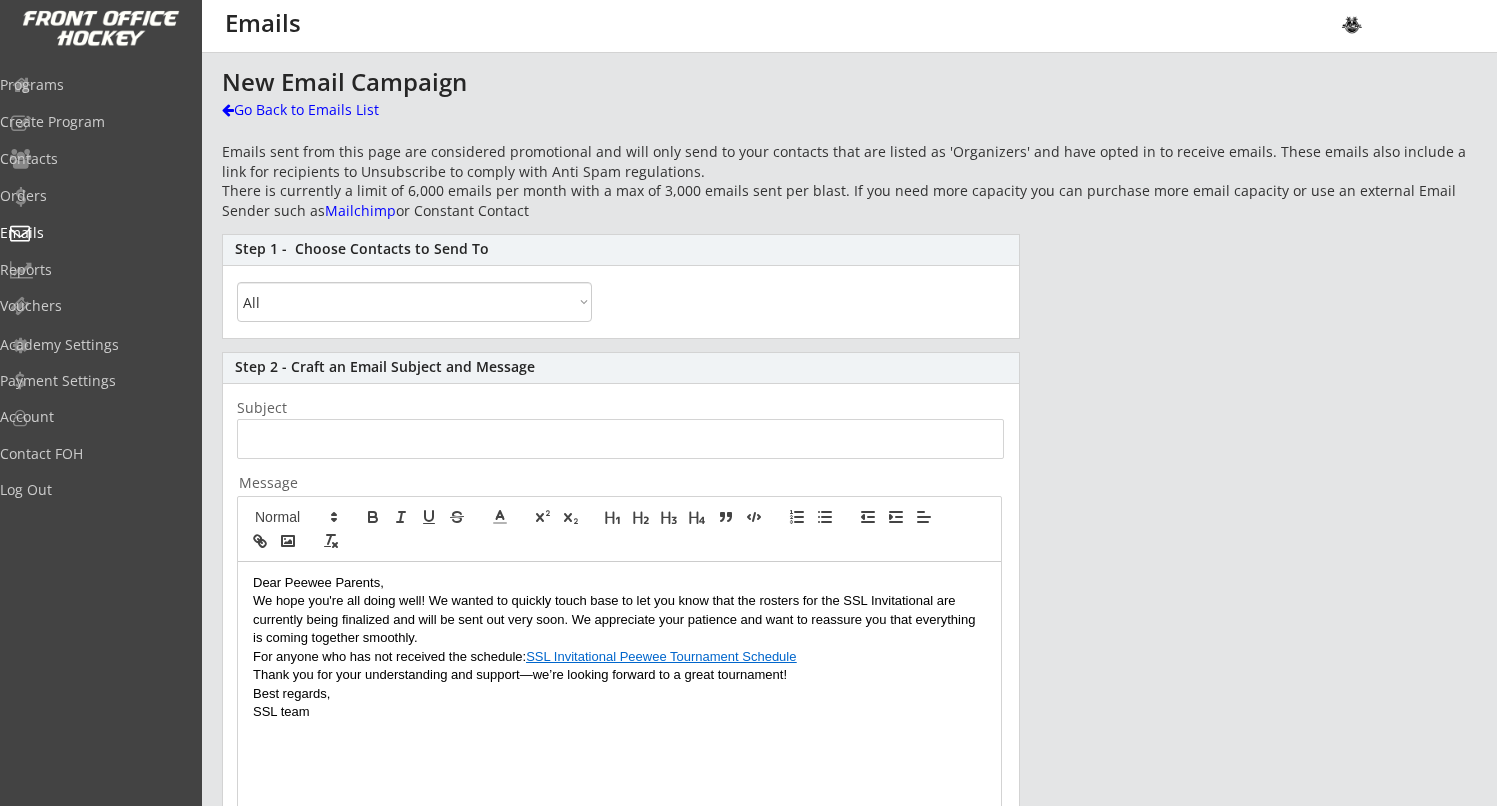 scroll, scrollTop: 357, scrollLeft: 0, axis: vertical 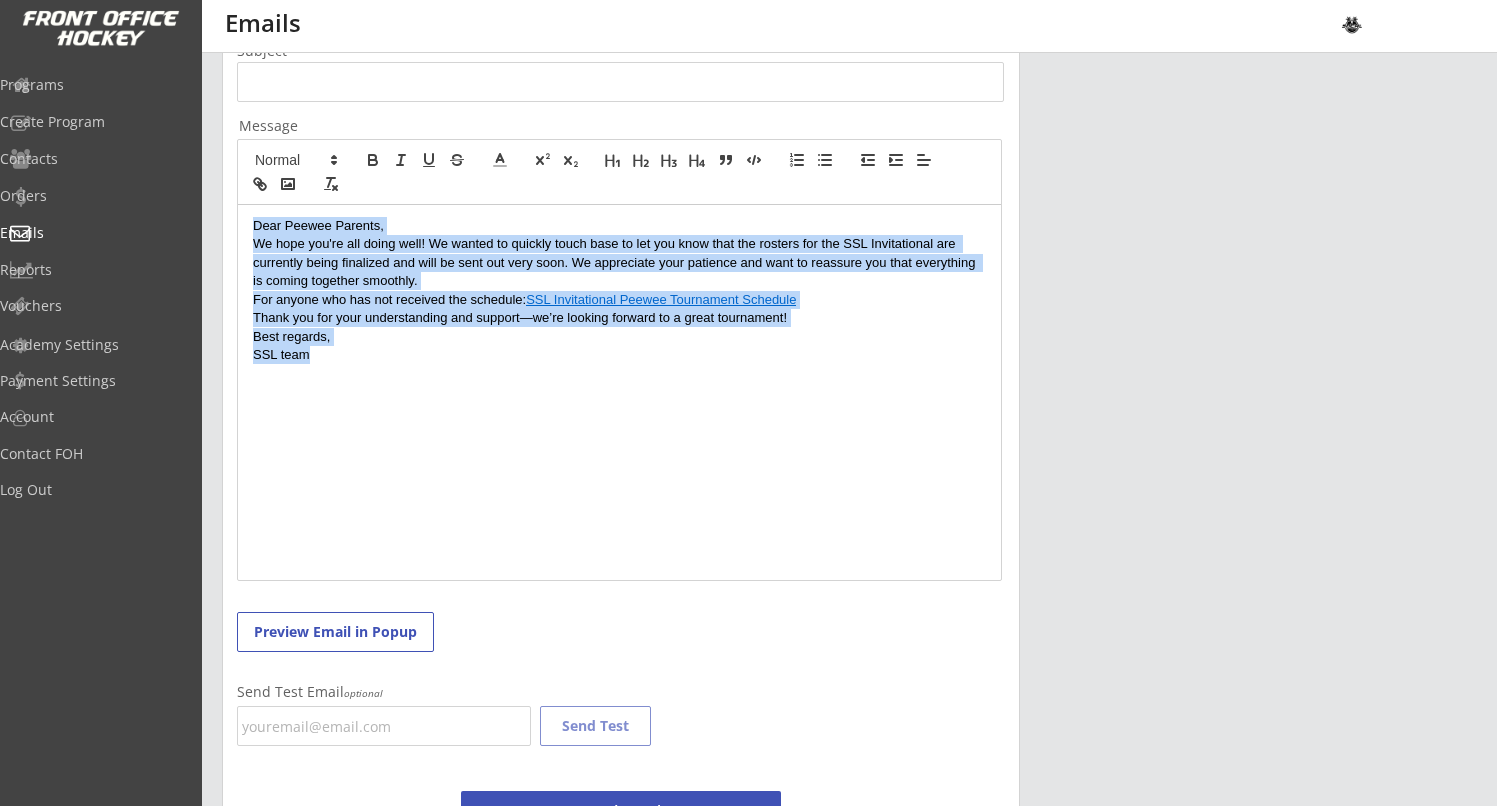 drag, startPoint x: 238, startPoint y: 272, endPoint x: 142, endPoint y: 190, distance: 126.253716 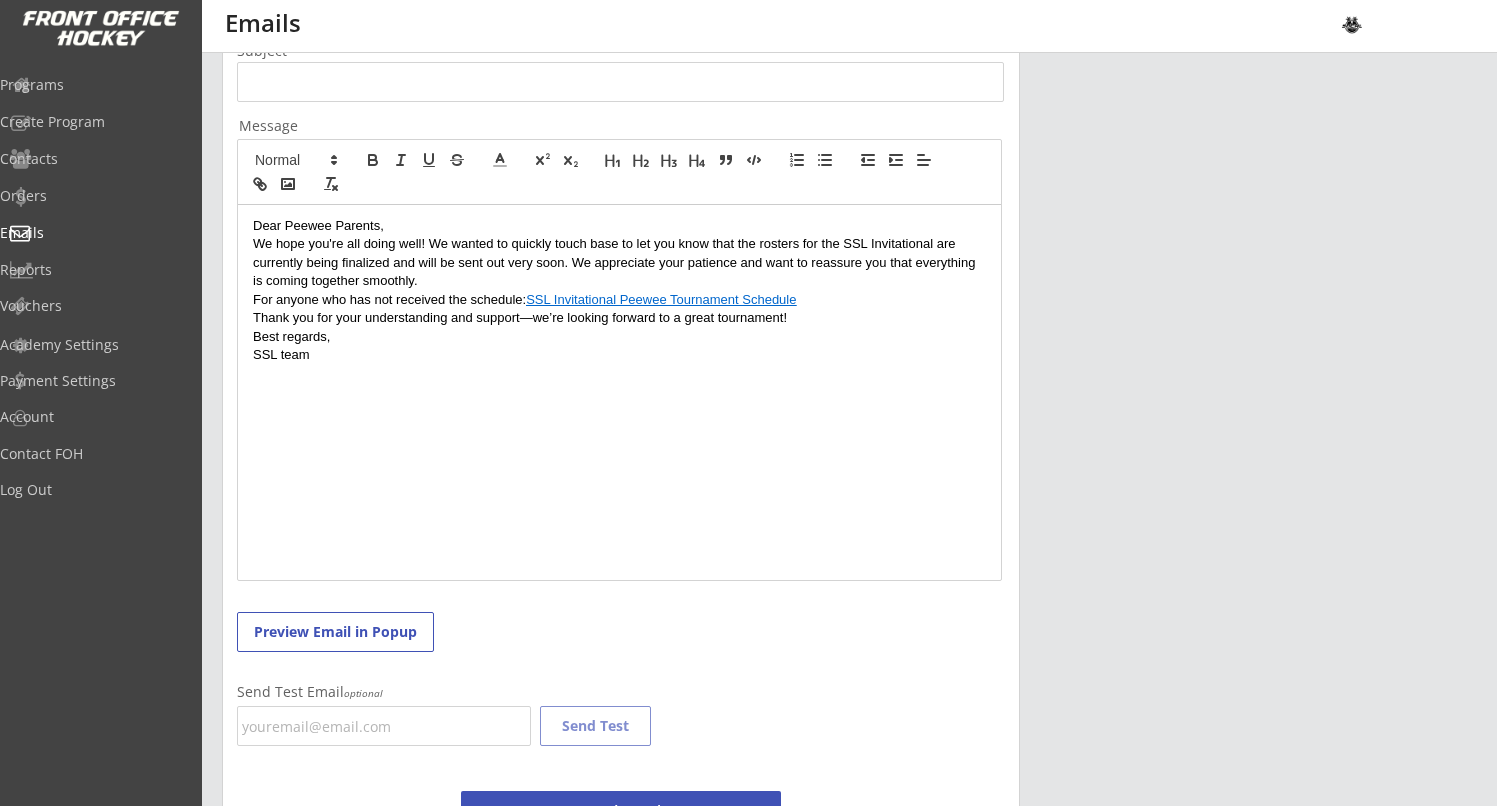 click on "We hope you're all doing well! We wanted to quickly touch base to let you know that the rosters for the SSL Invitational are currently being finalized and will be sent out very soon. We appreciate your patience and want to reassure you that everything is coming together smoothly." at bounding box center [619, 262] 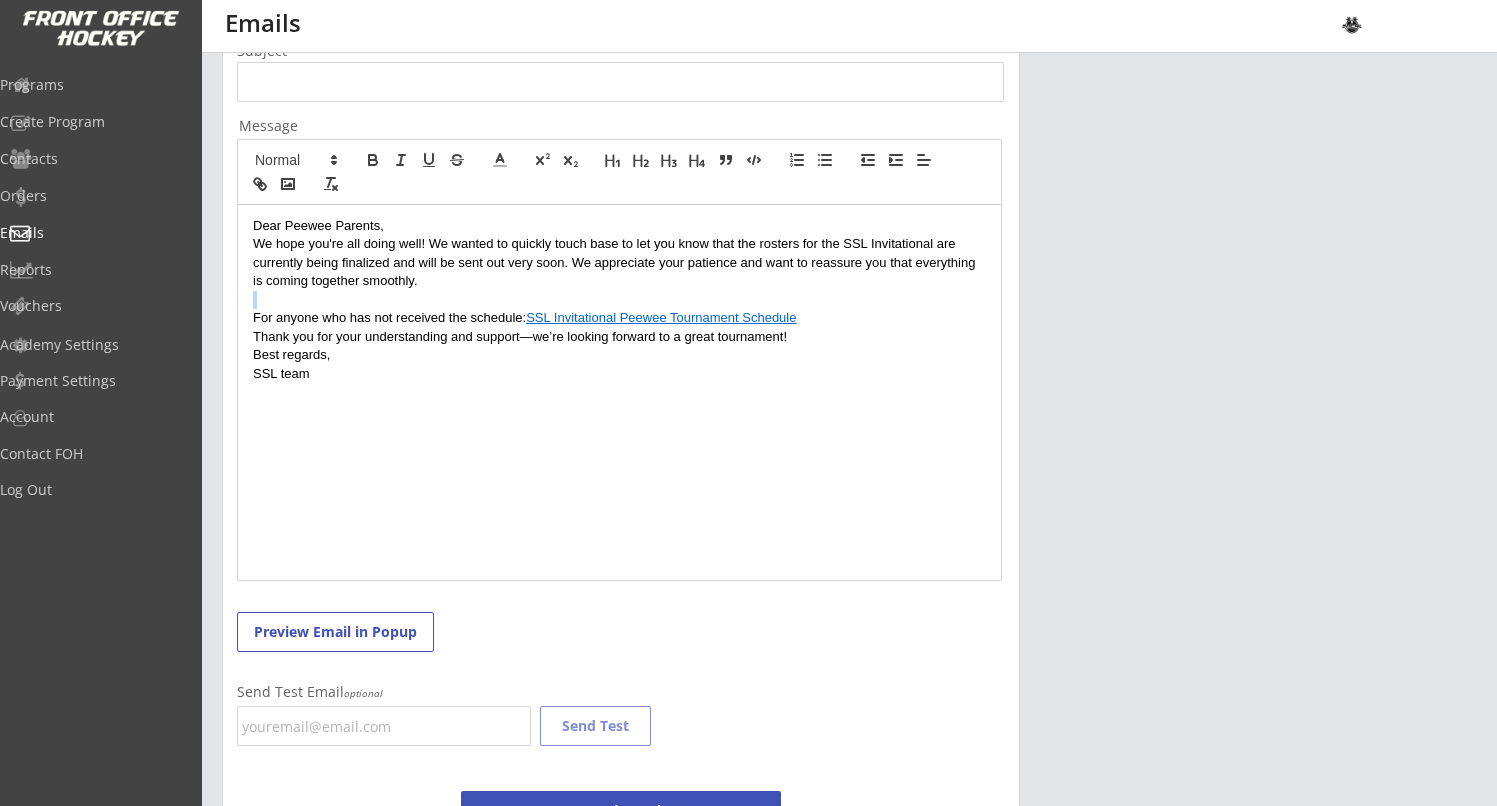 scroll, scrollTop: 0, scrollLeft: 0, axis: both 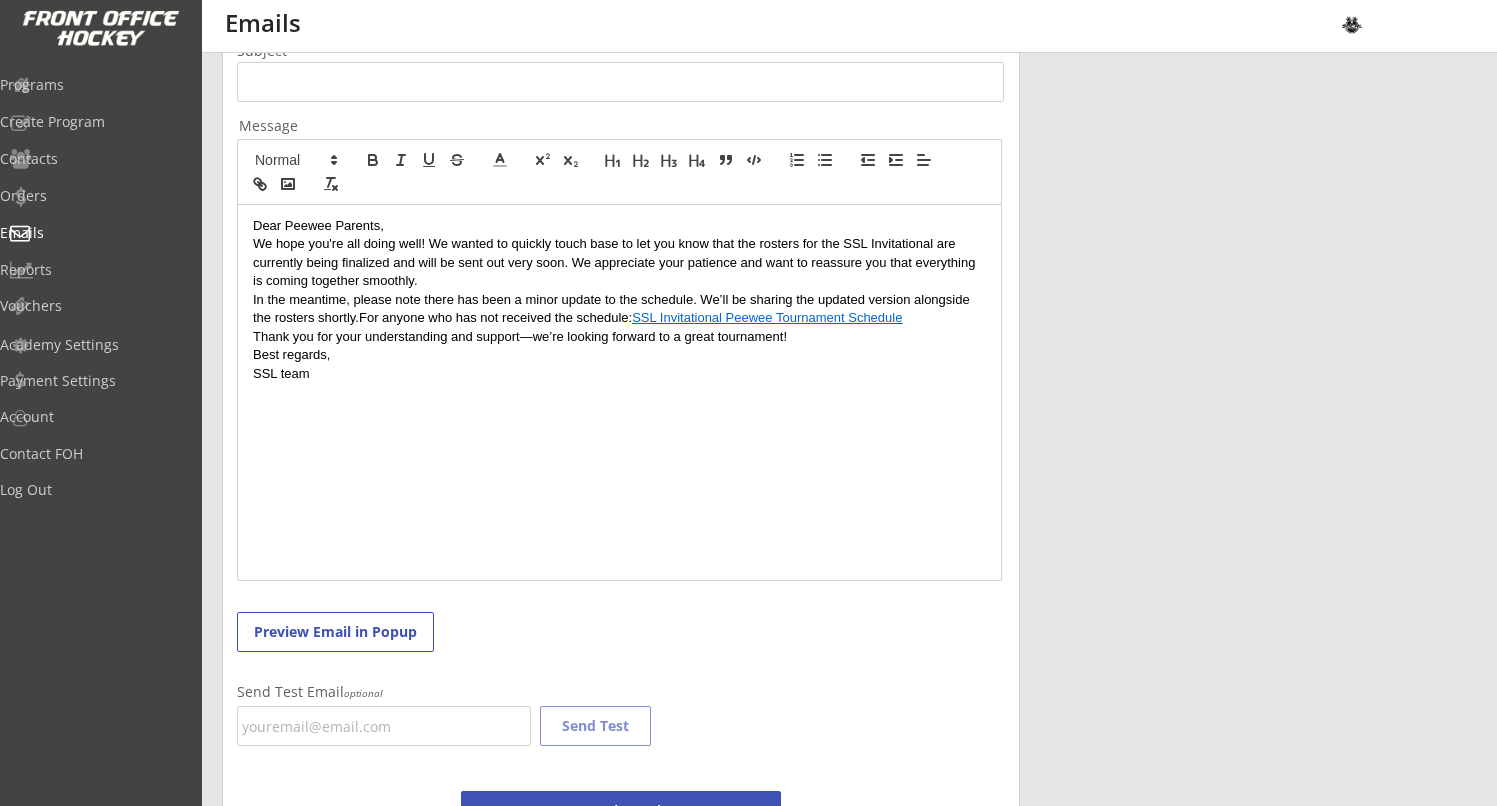 click on "SSL Invitational Peewee Tournament Schedule" at bounding box center (767, 317) 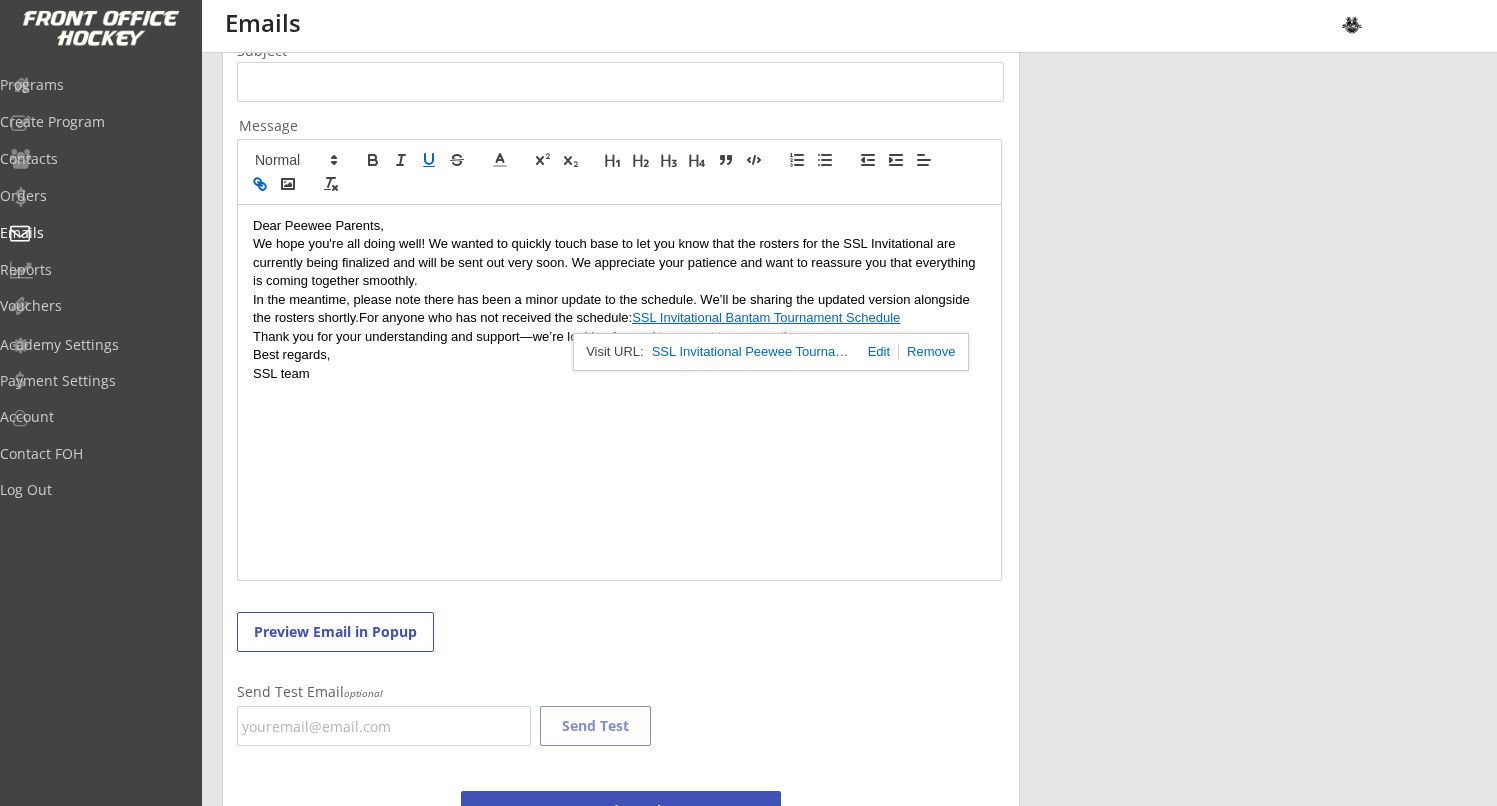 click at bounding box center (875, 351) 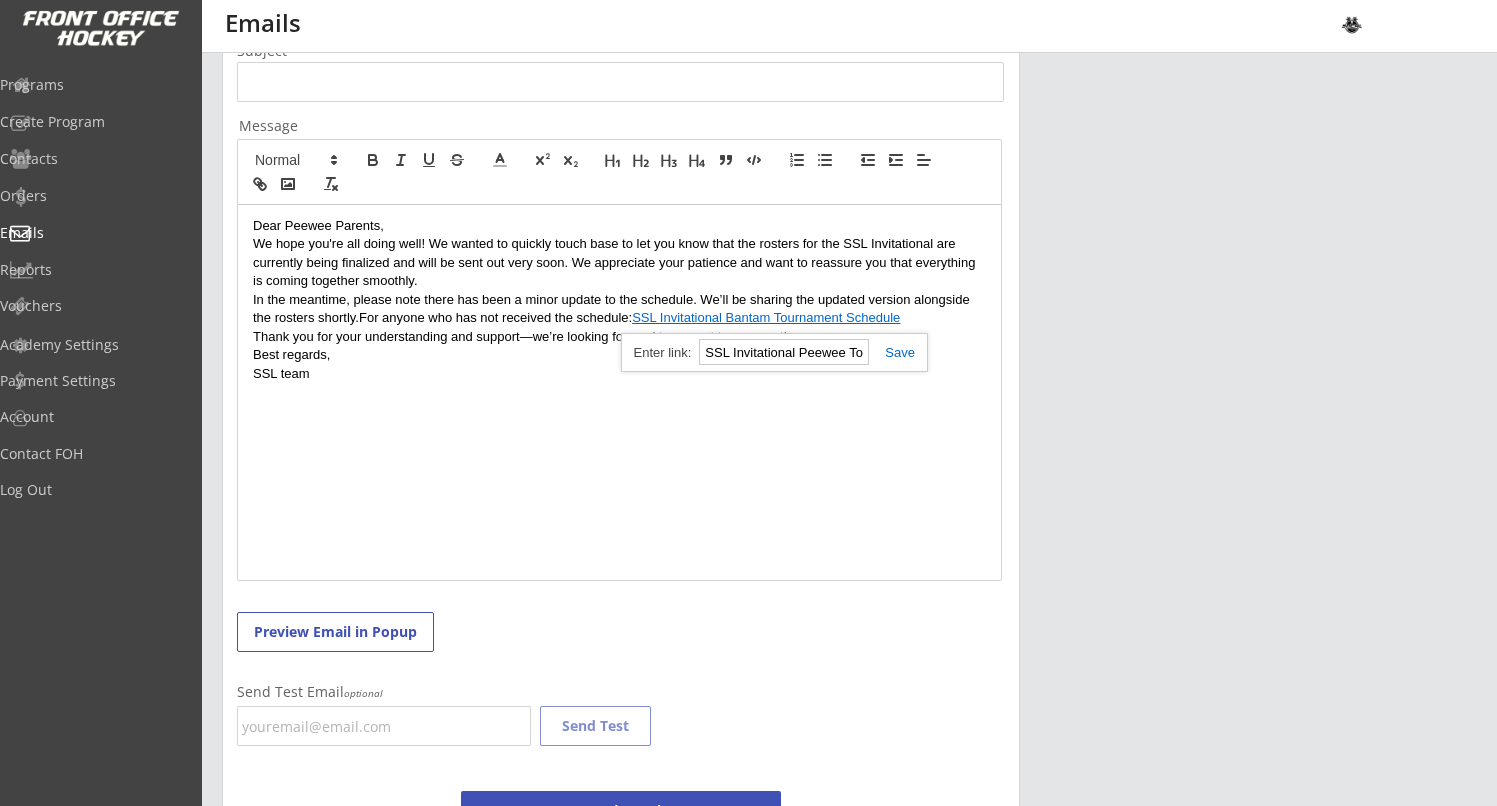 scroll, scrollTop: 0, scrollLeft: 0, axis: both 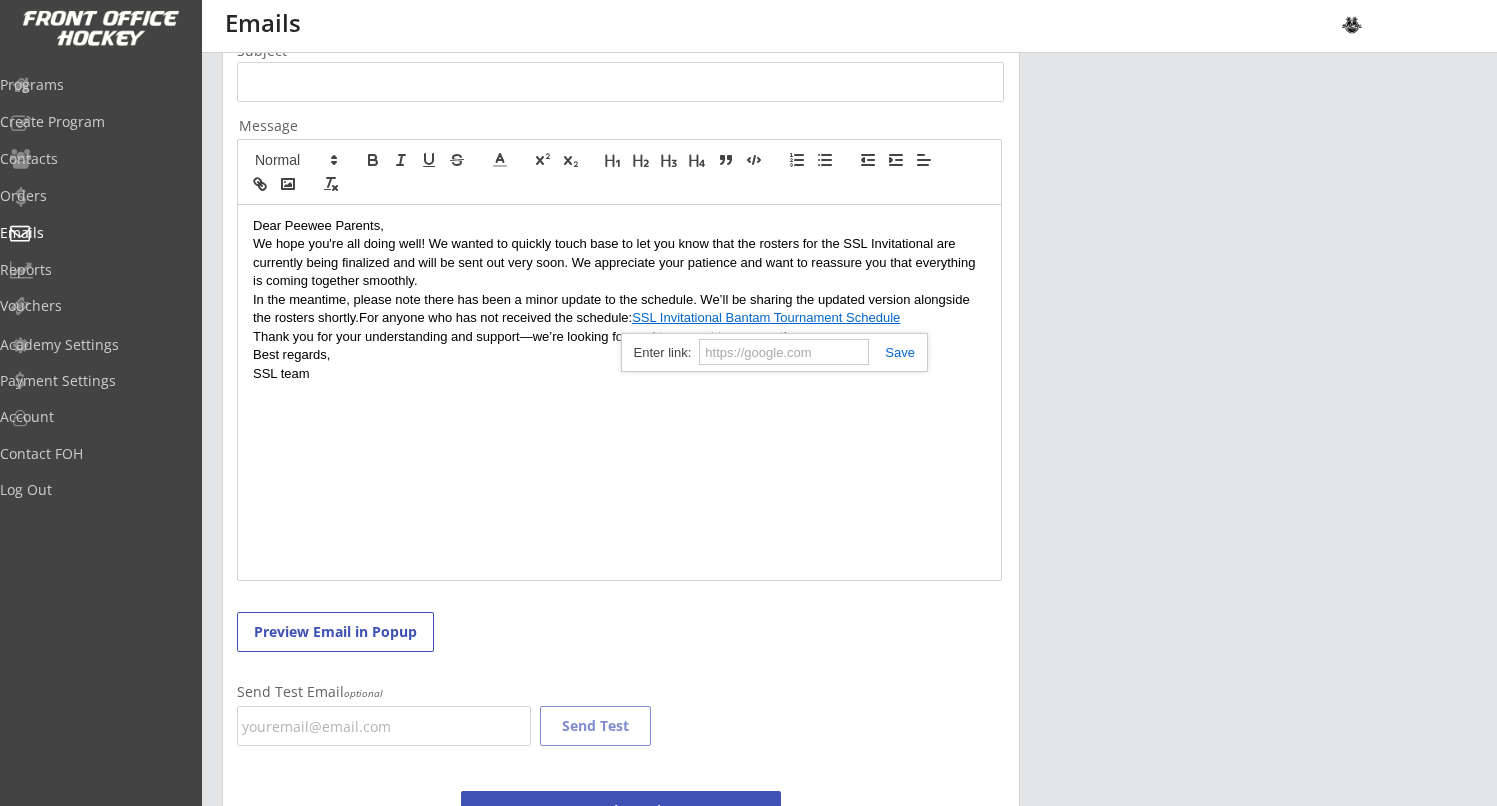 paste on "In the meantime, please note there has been a minor update to the schedule. We’ll be sharing the updated version alongside the rosters shortly." 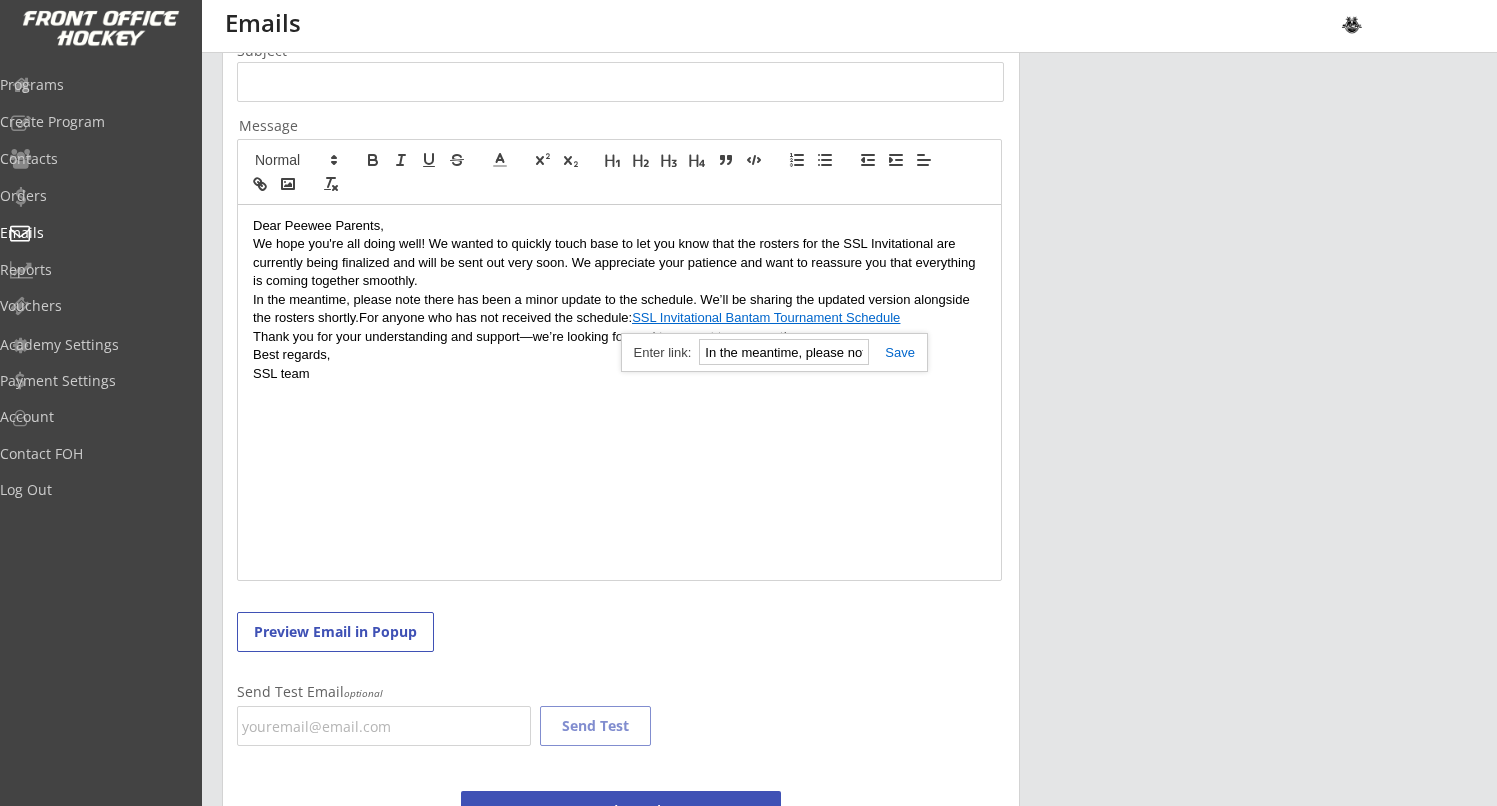 drag, startPoint x: 861, startPoint y: 351, endPoint x: 609, endPoint y: 348, distance: 252.01785 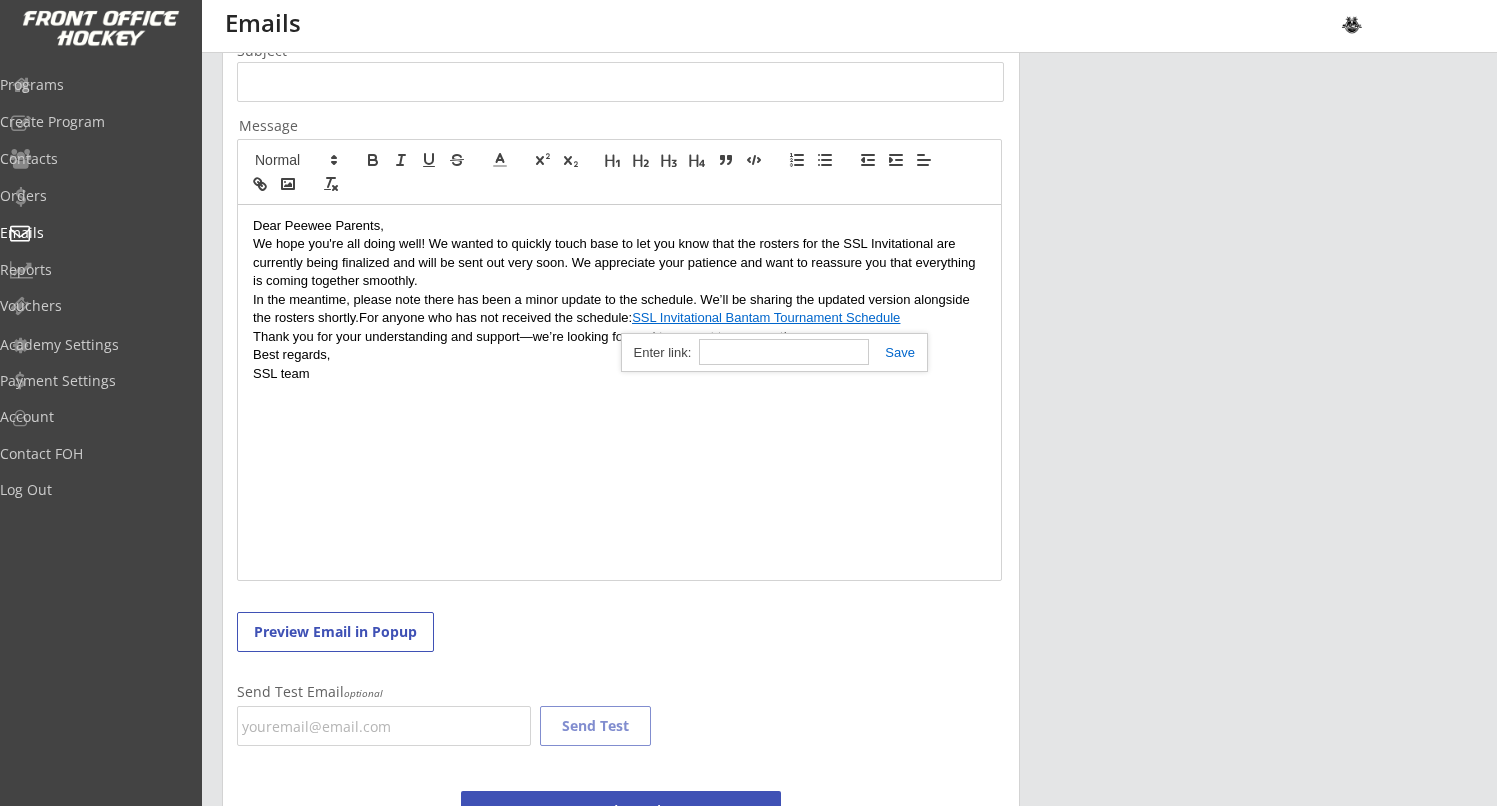 paste on "[URL][DOMAIN_NAME]" 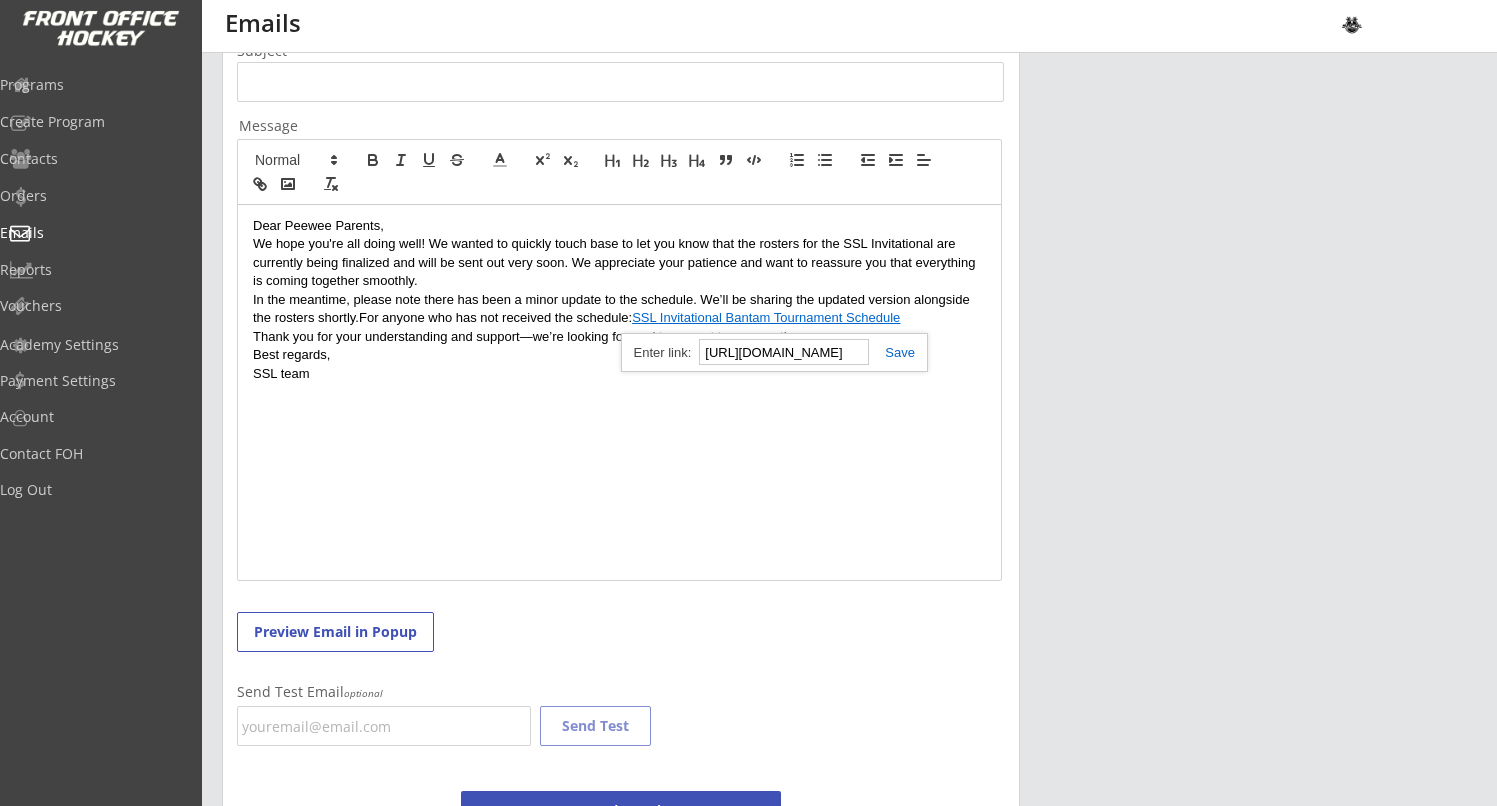 type on "[URL][DOMAIN_NAME]" 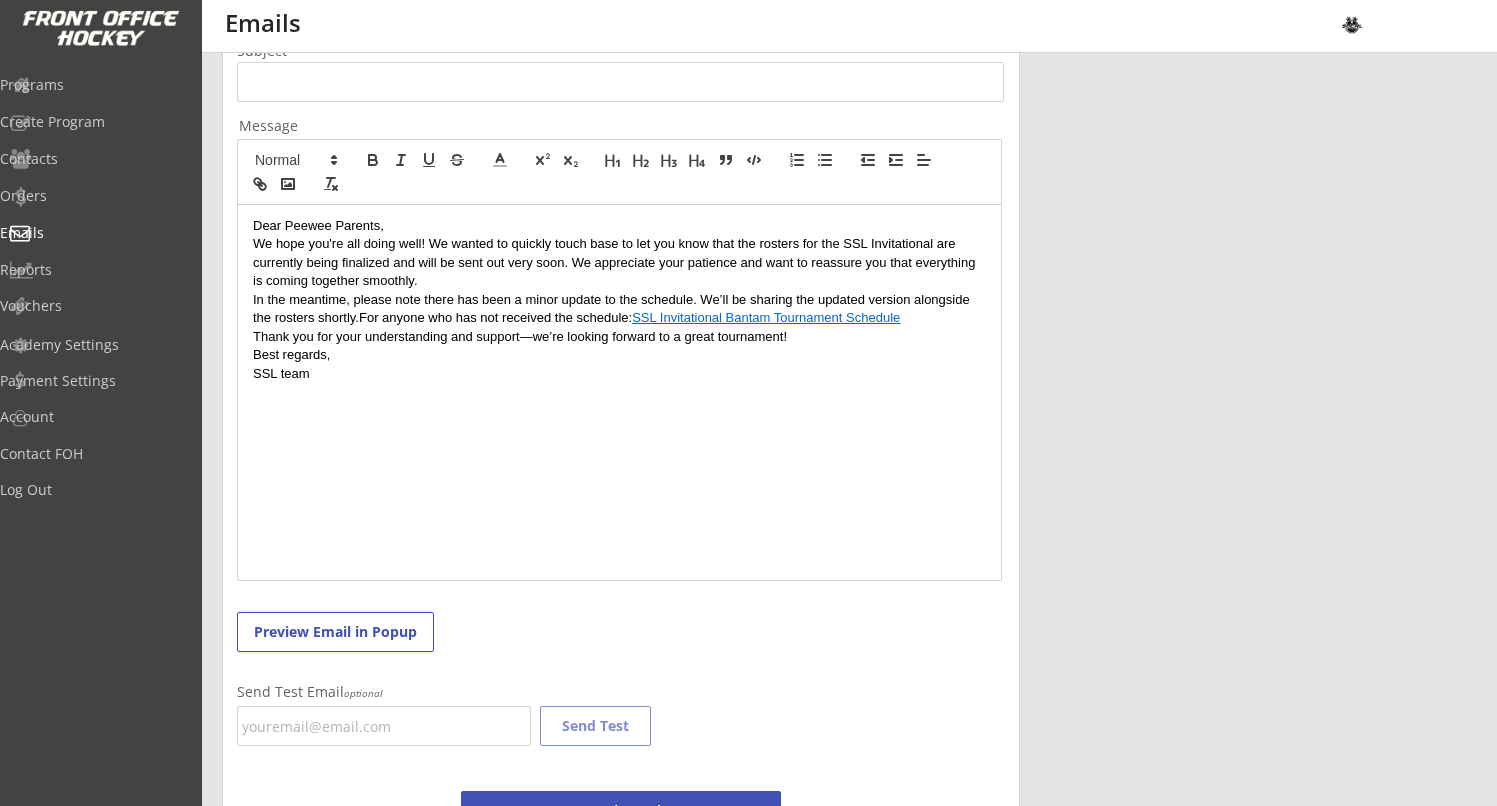 scroll, scrollTop: 0, scrollLeft: 0, axis: both 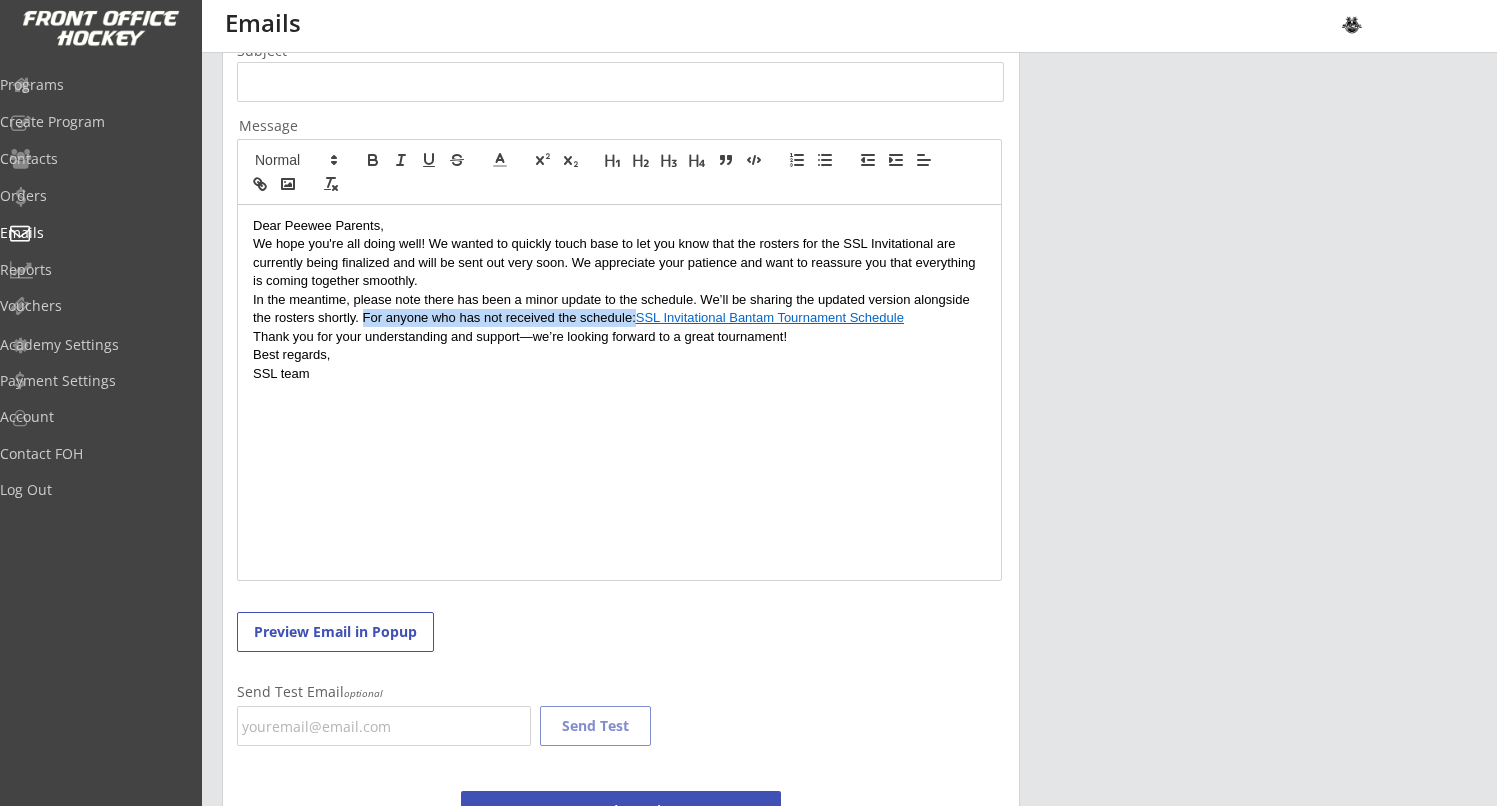 drag, startPoint x: 636, startPoint y: 318, endPoint x: 361, endPoint y: 319, distance: 275.00183 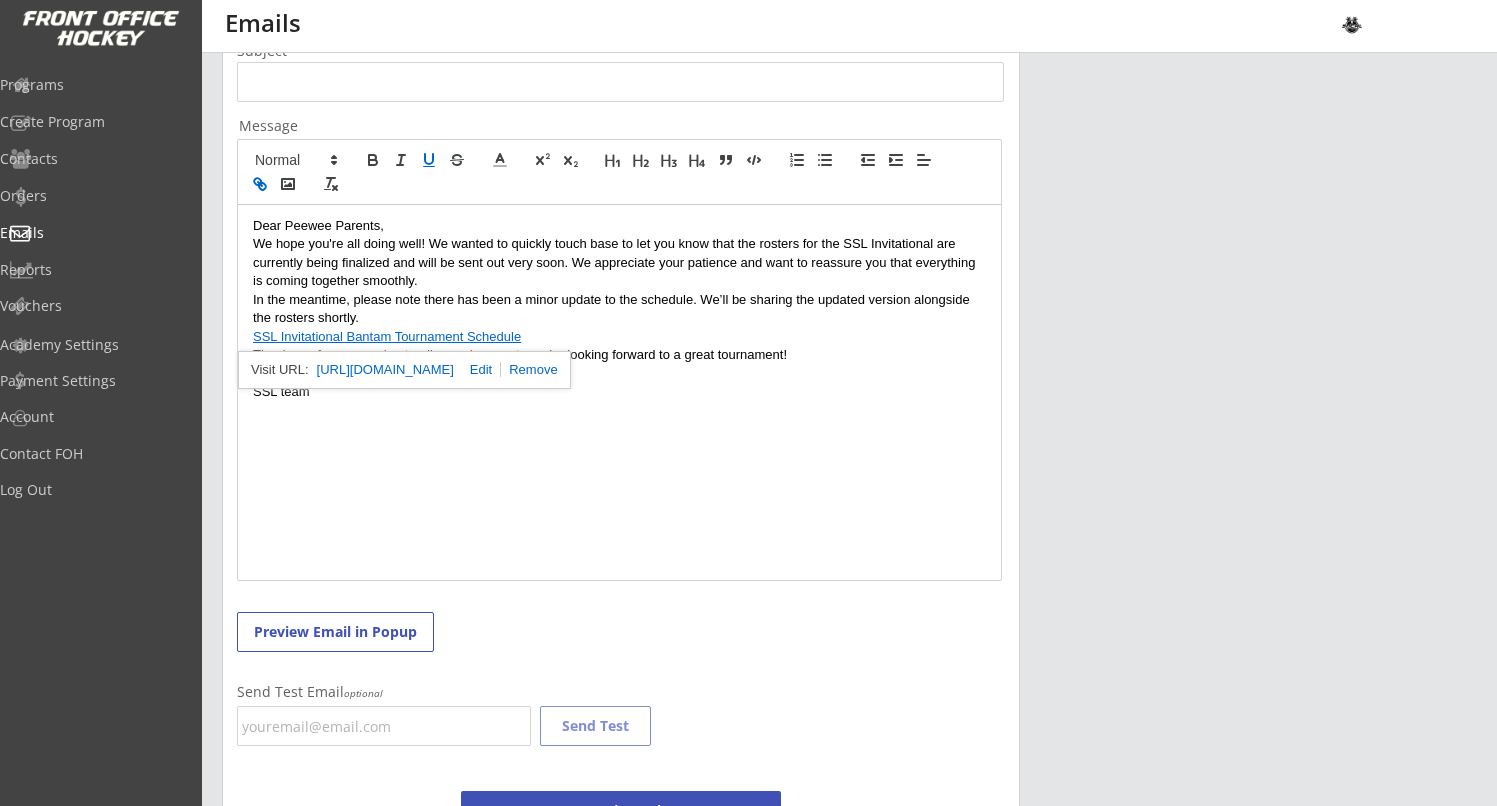 click on "Dear Peewee Parents, We hope you're all doing well! We wanted to quickly touch base to let you know that the rosters for the SSL Invitational are currently being finalized and will be sent out very soon. We appreciate your patience and want to reassure you that everything is coming together smoothly. In the meantime, please note there has been a minor update to the schedule. We’ll be sharing the updated version alongside the rosters shortly.  SSL Invitational Bantam Tournament Schedule Thank you for your understanding and support—we’re looking forward to a great tournament! Best regards, SSL team" at bounding box center [619, 392] 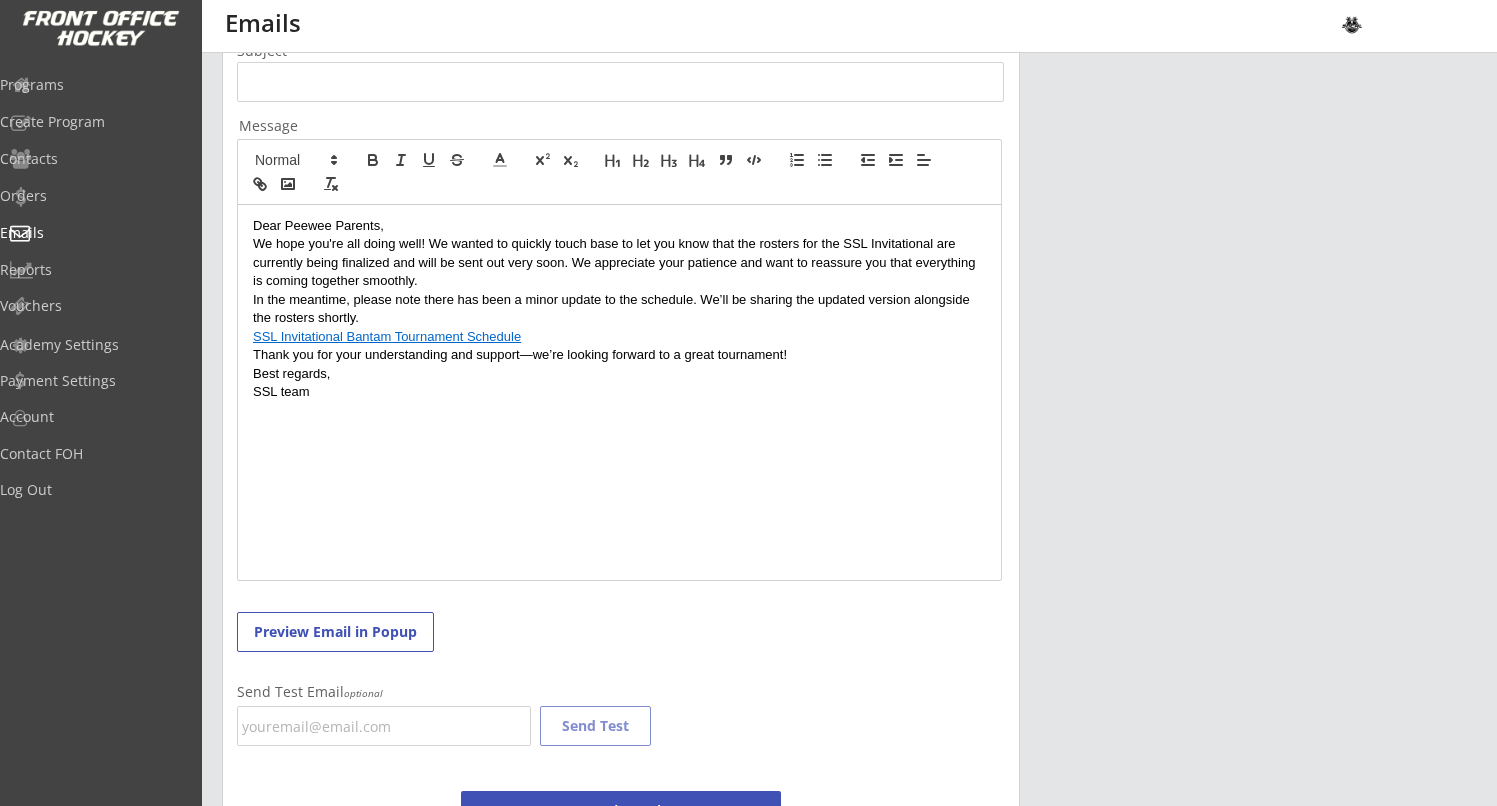 scroll, scrollTop: 0, scrollLeft: 0, axis: both 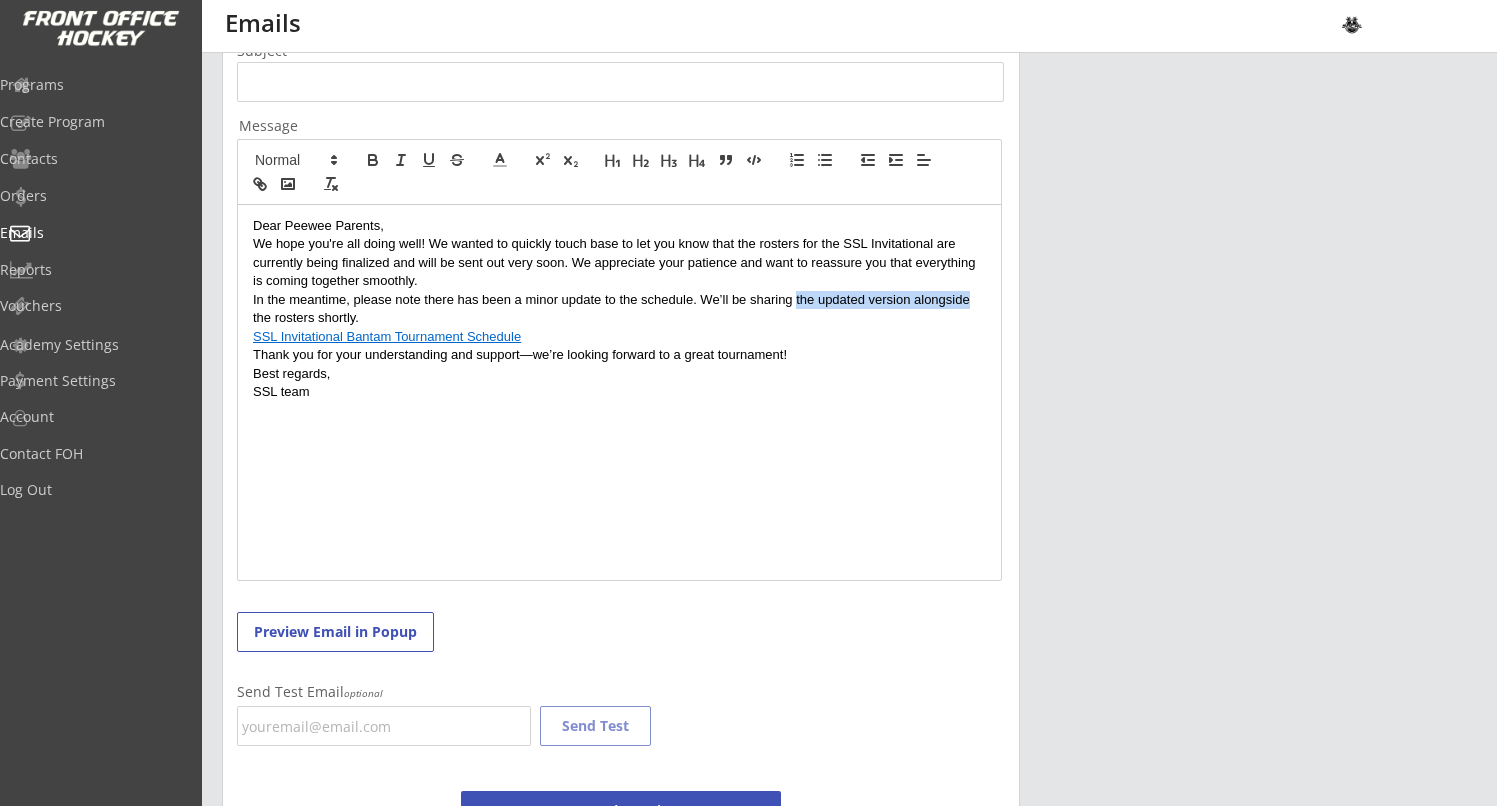 drag, startPoint x: 796, startPoint y: 298, endPoint x: 971, endPoint y: 302, distance: 175.04572 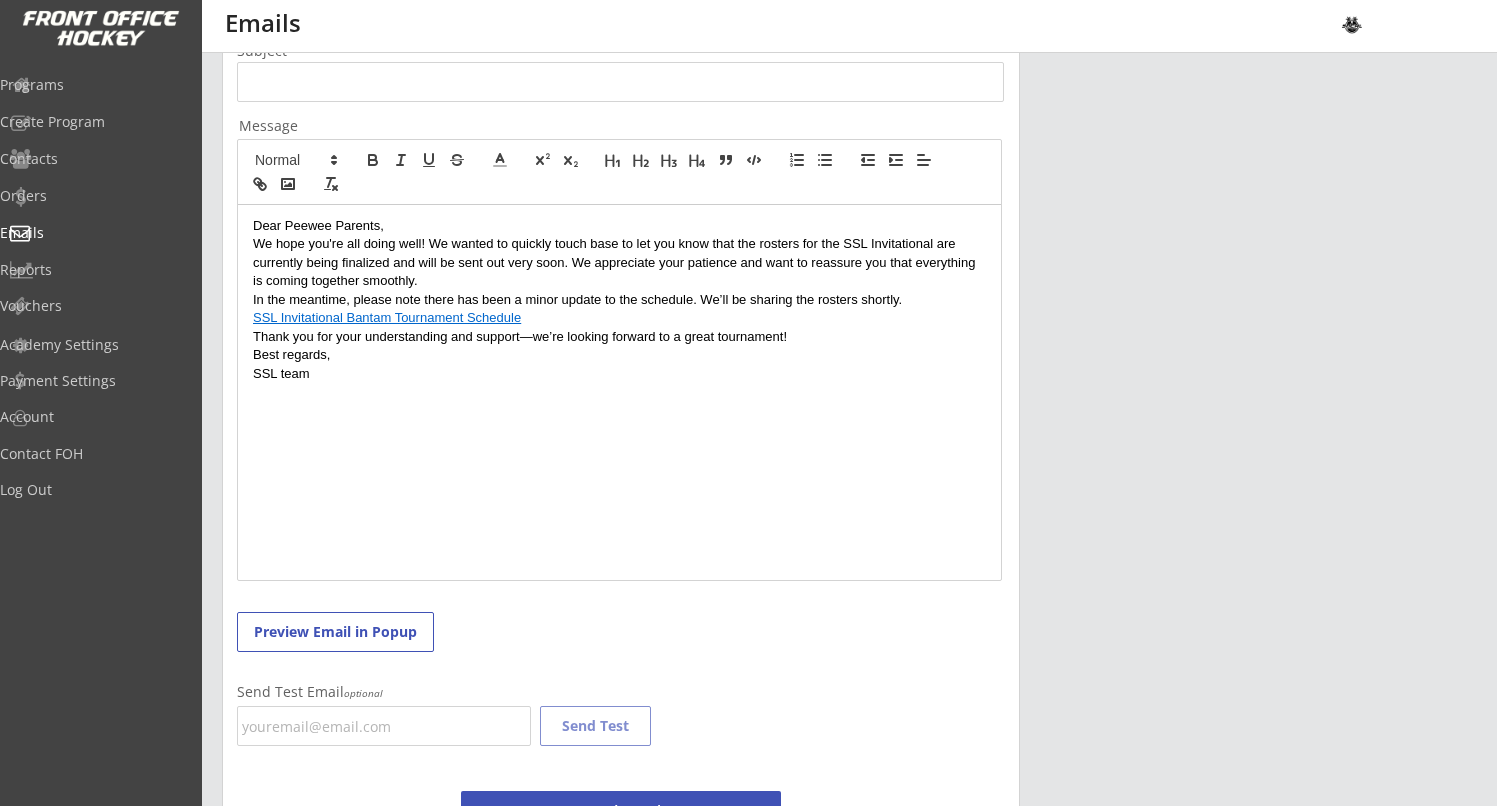 scroll, scrollTop: 0, scrollLeft: 0, axis: both 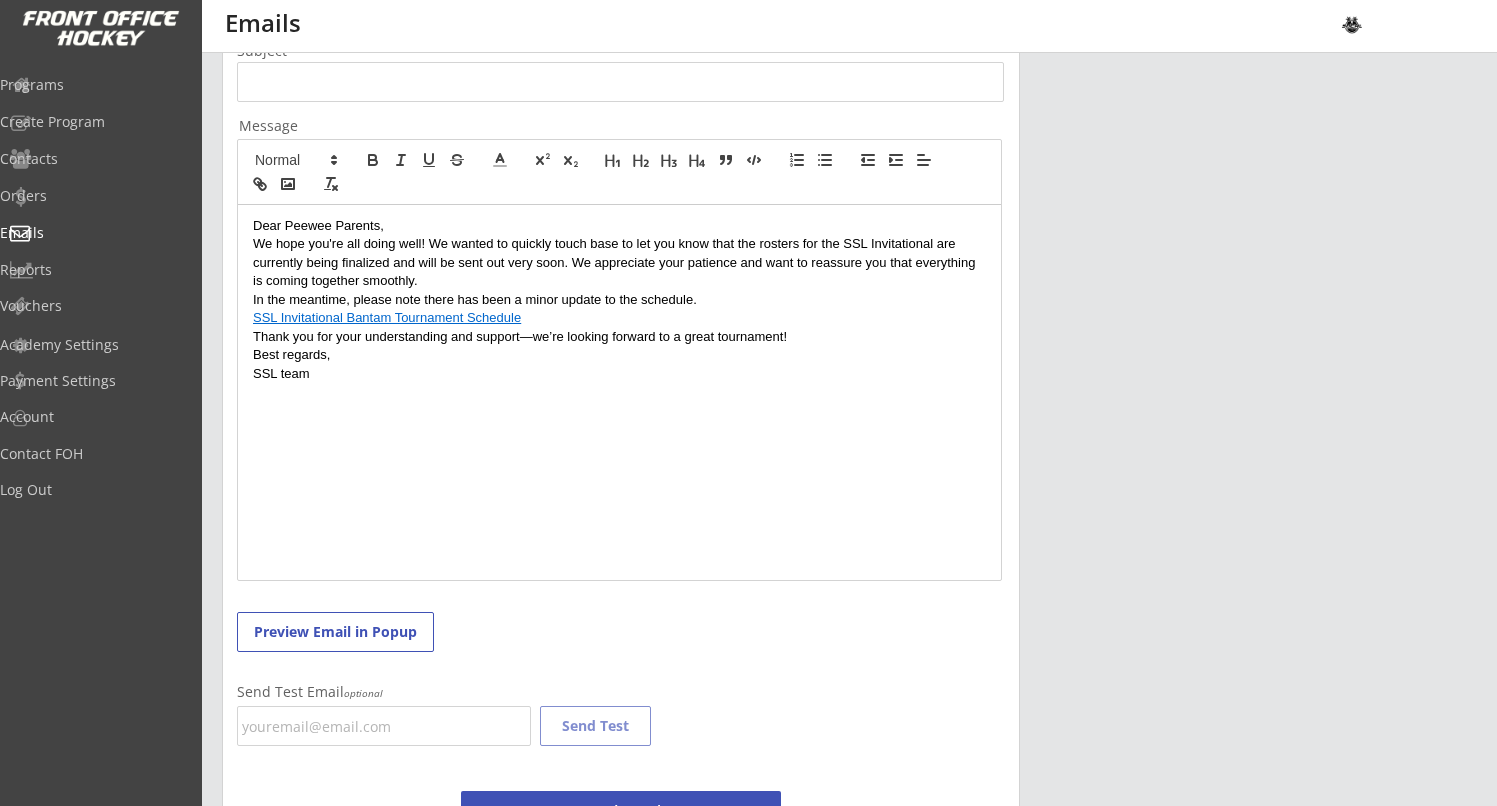 click on "SSL Invitational Bantam Tournament Schedule" at bounding box center [619, 318] 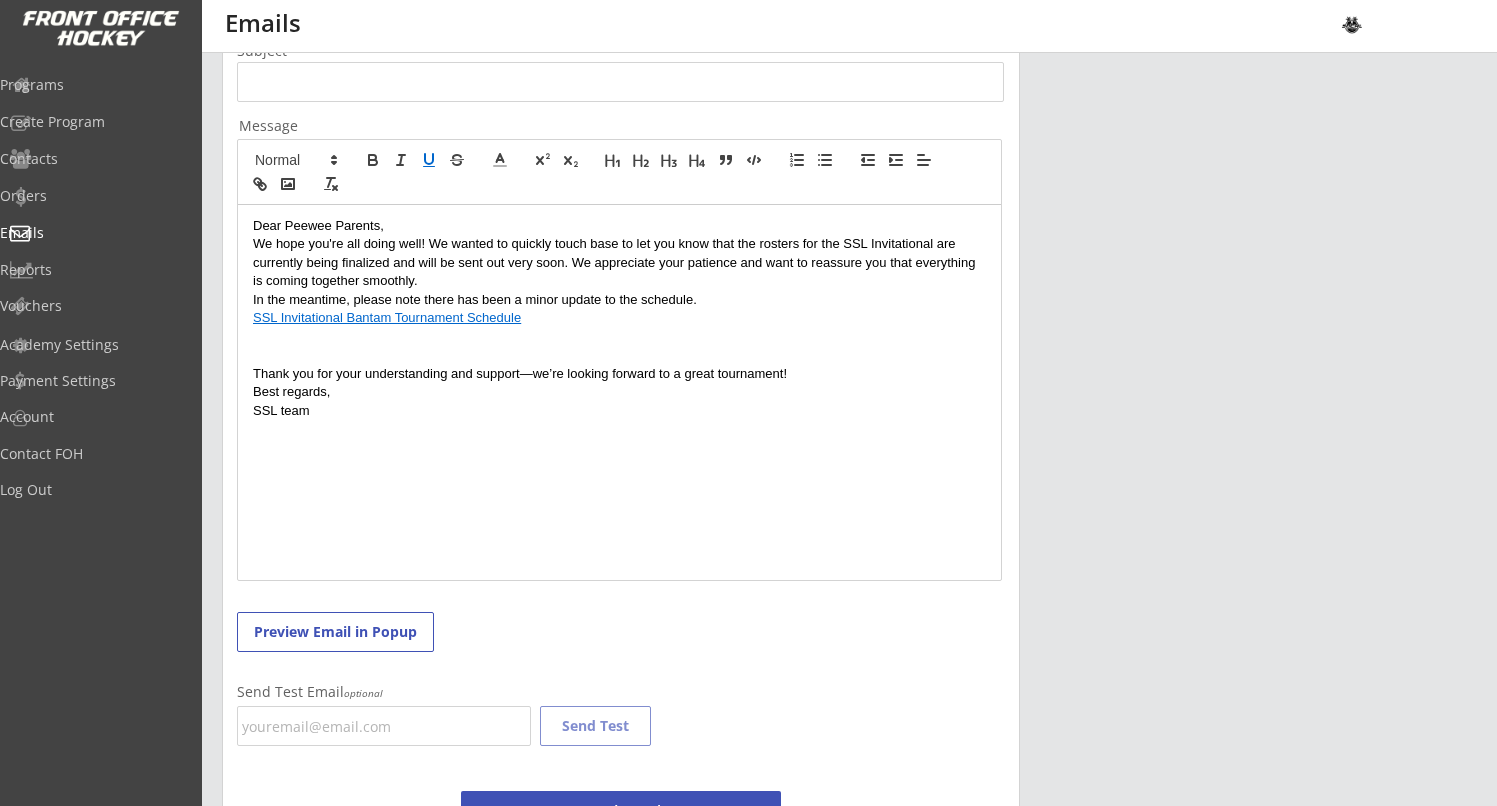 scroll, scrollTop: 0, scrollLeft: 0, axis: both 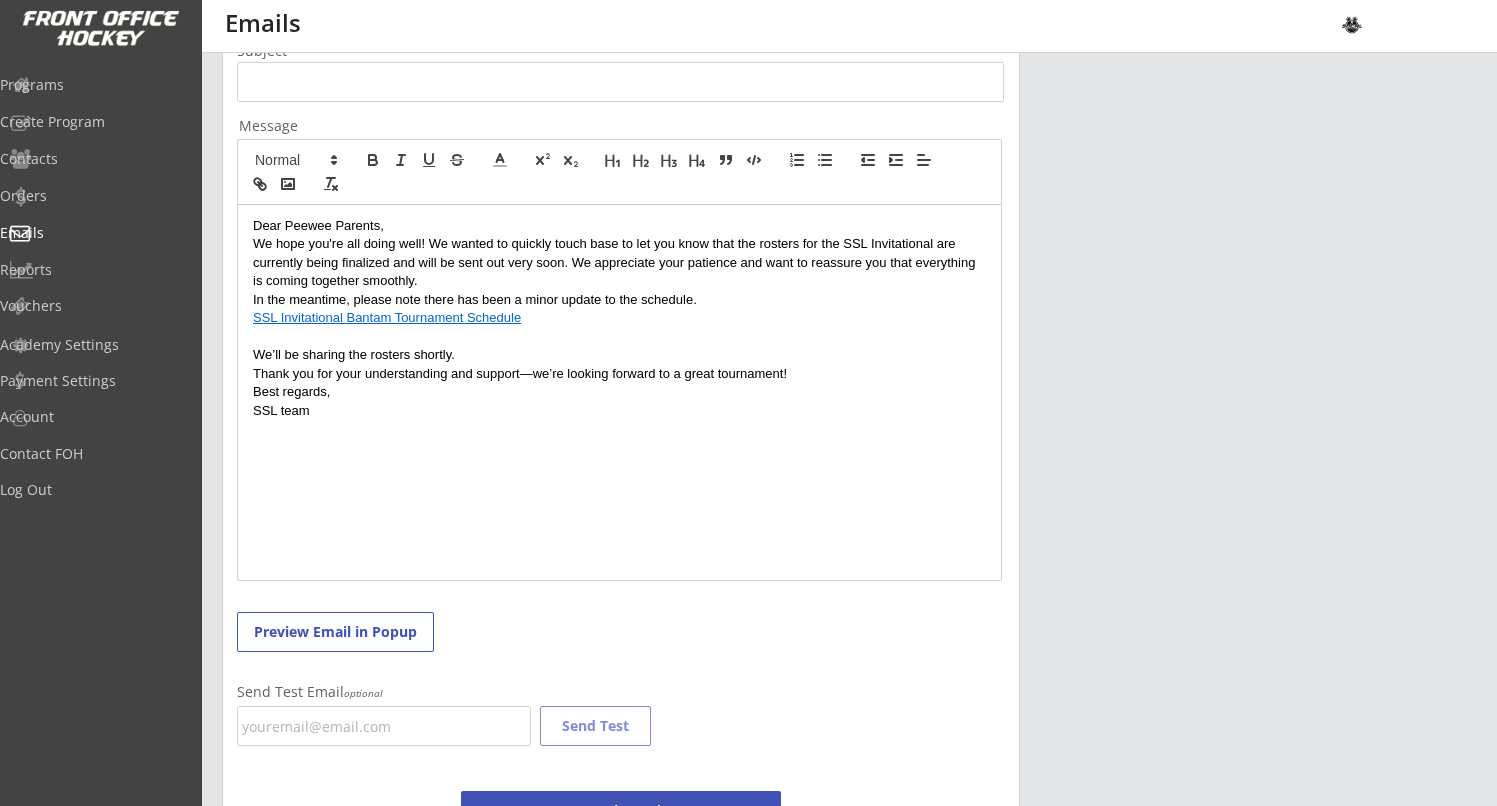 click at bounding box center [619, 337] 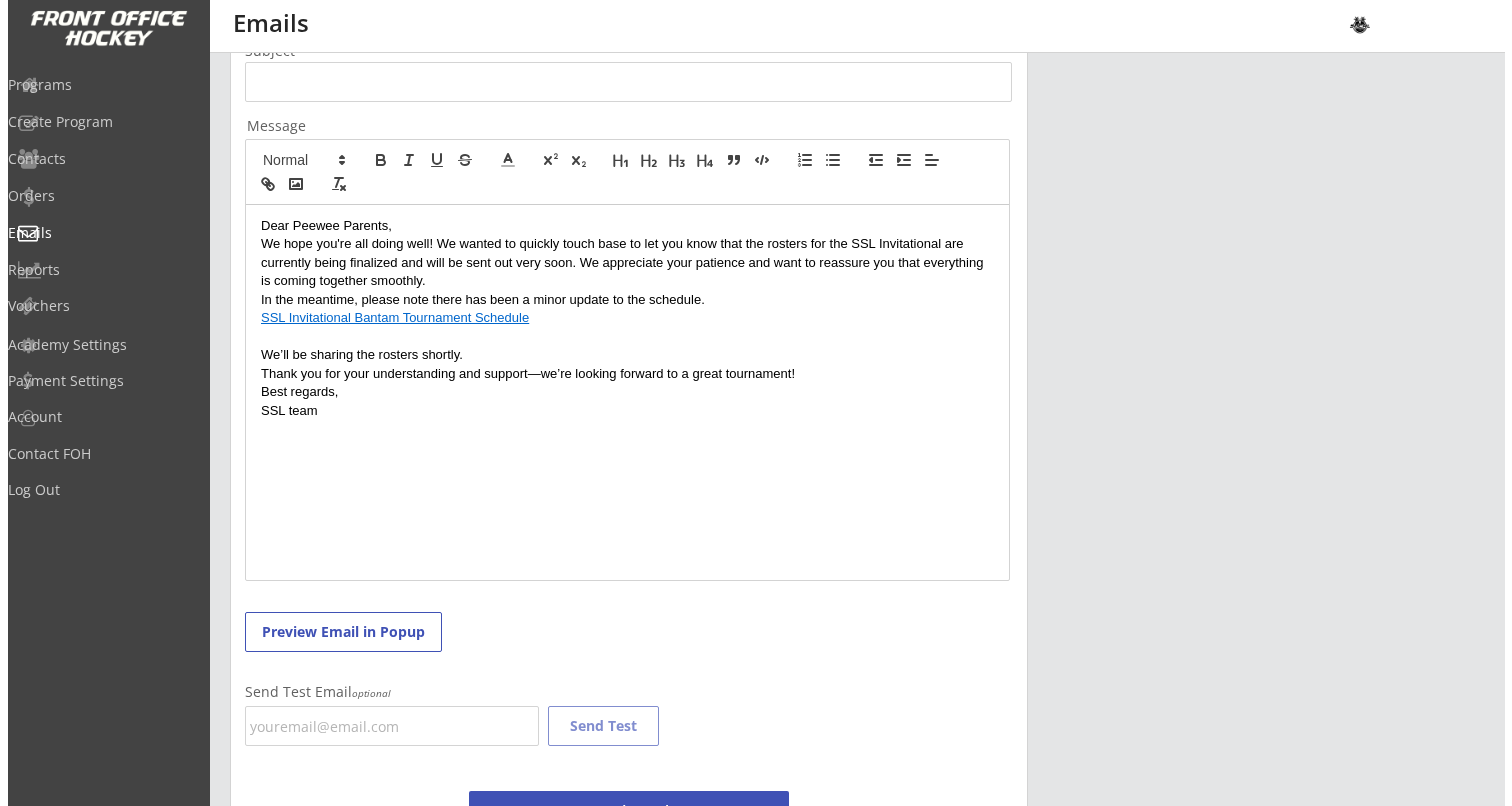 scroll, scrollTop: 0, scrollLeft: 0, axis: both 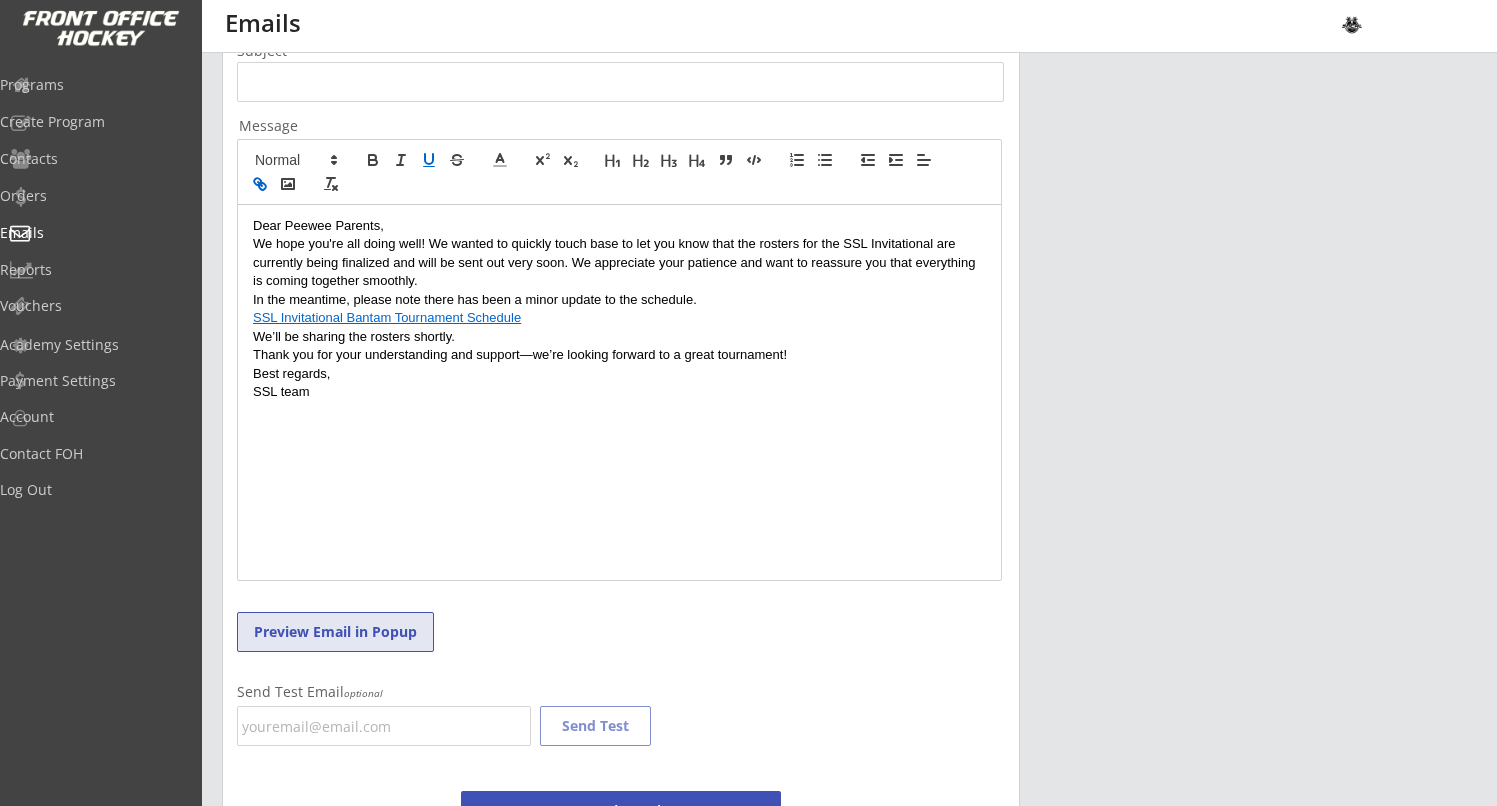 click on "Preview Email in Popup" at bounding box center [335, 632] 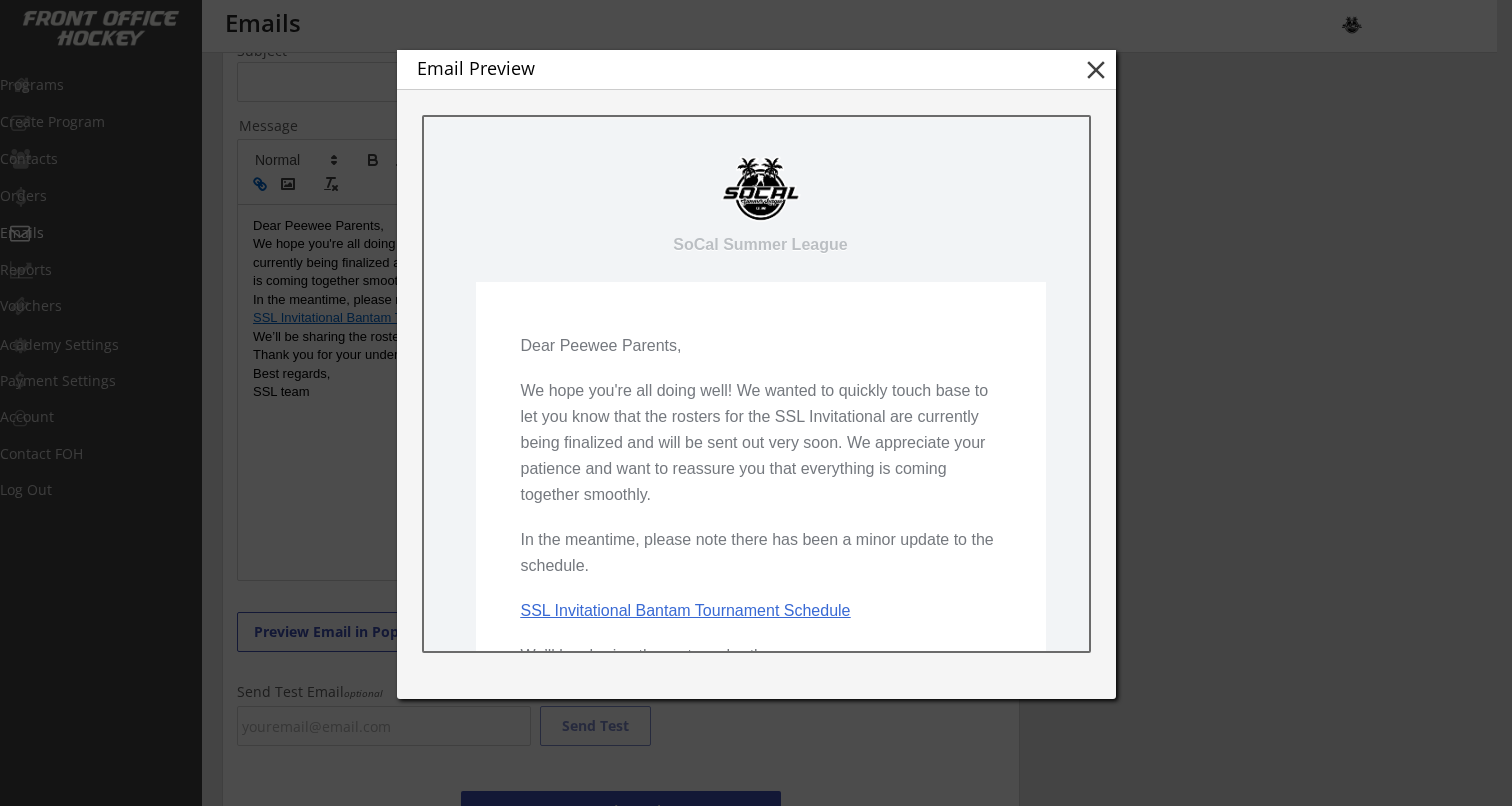 click on "close" at bounding box center (1096, 70) 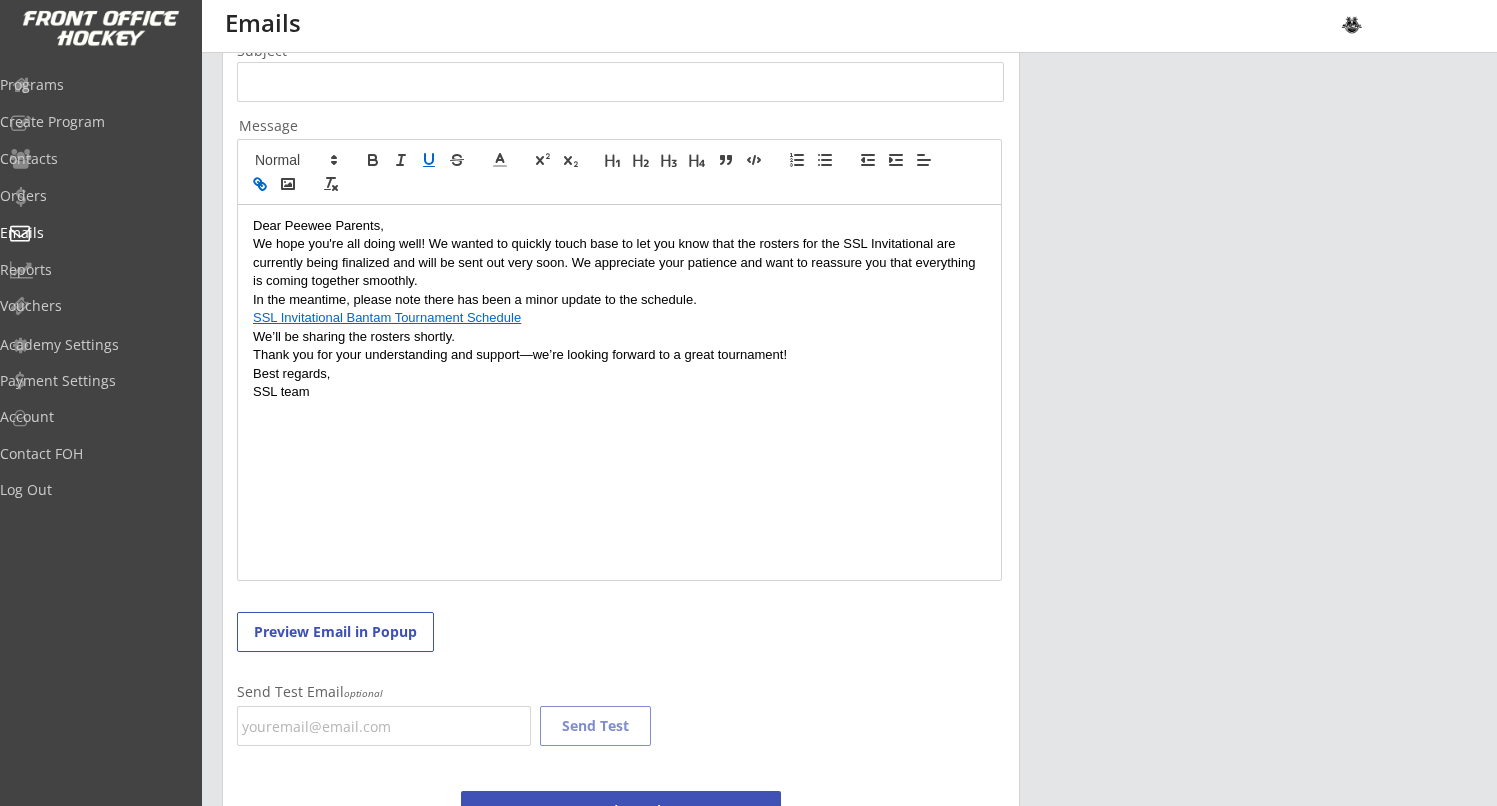 click on "Dear Peewee Parents," at bounding box center (619, 226) 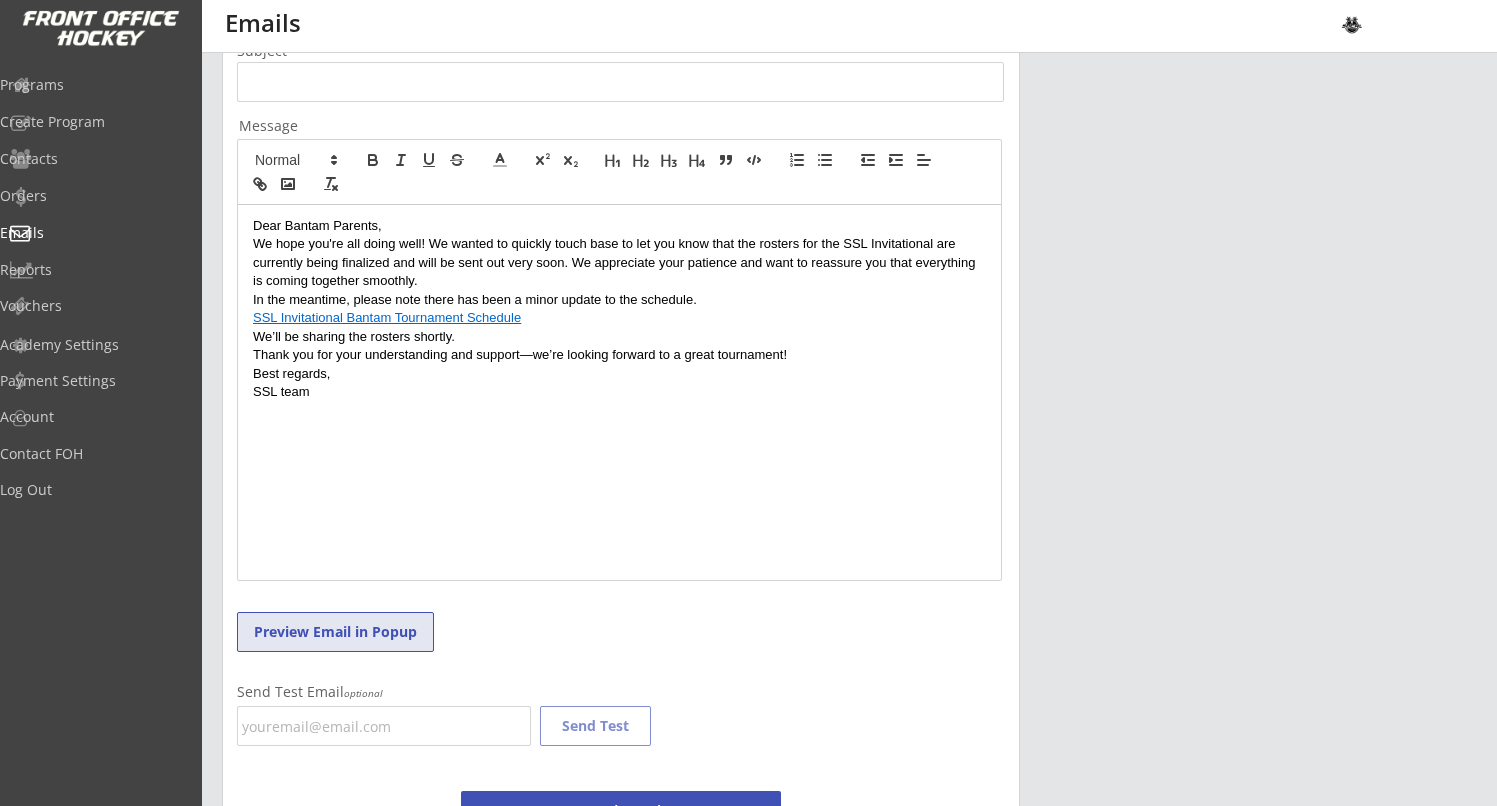 click on "Preview Email in Popup" at bounding box center [335, 632] 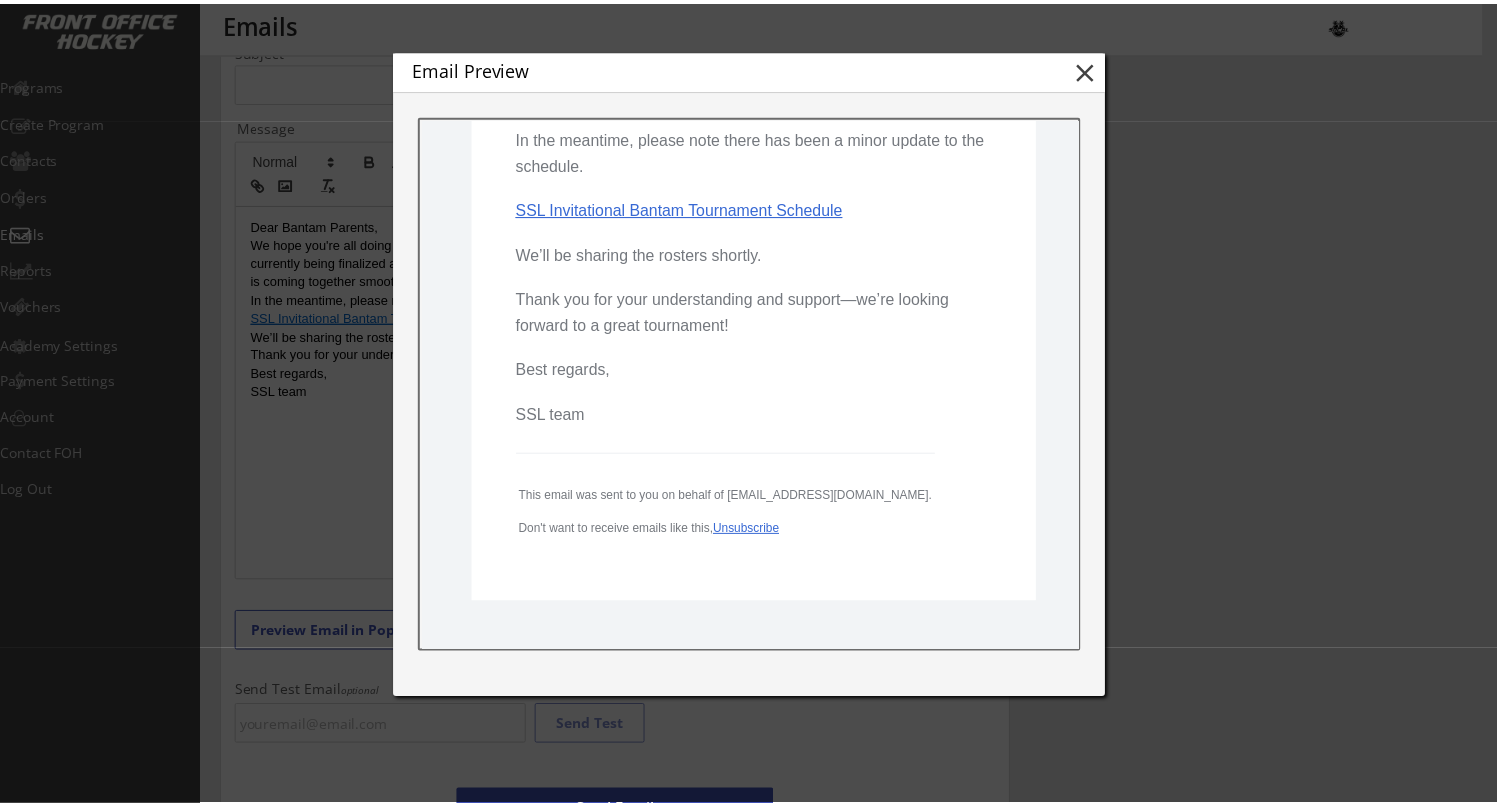 scroll, scrollTop: 409, scrollLeft: 0, axis: vertical 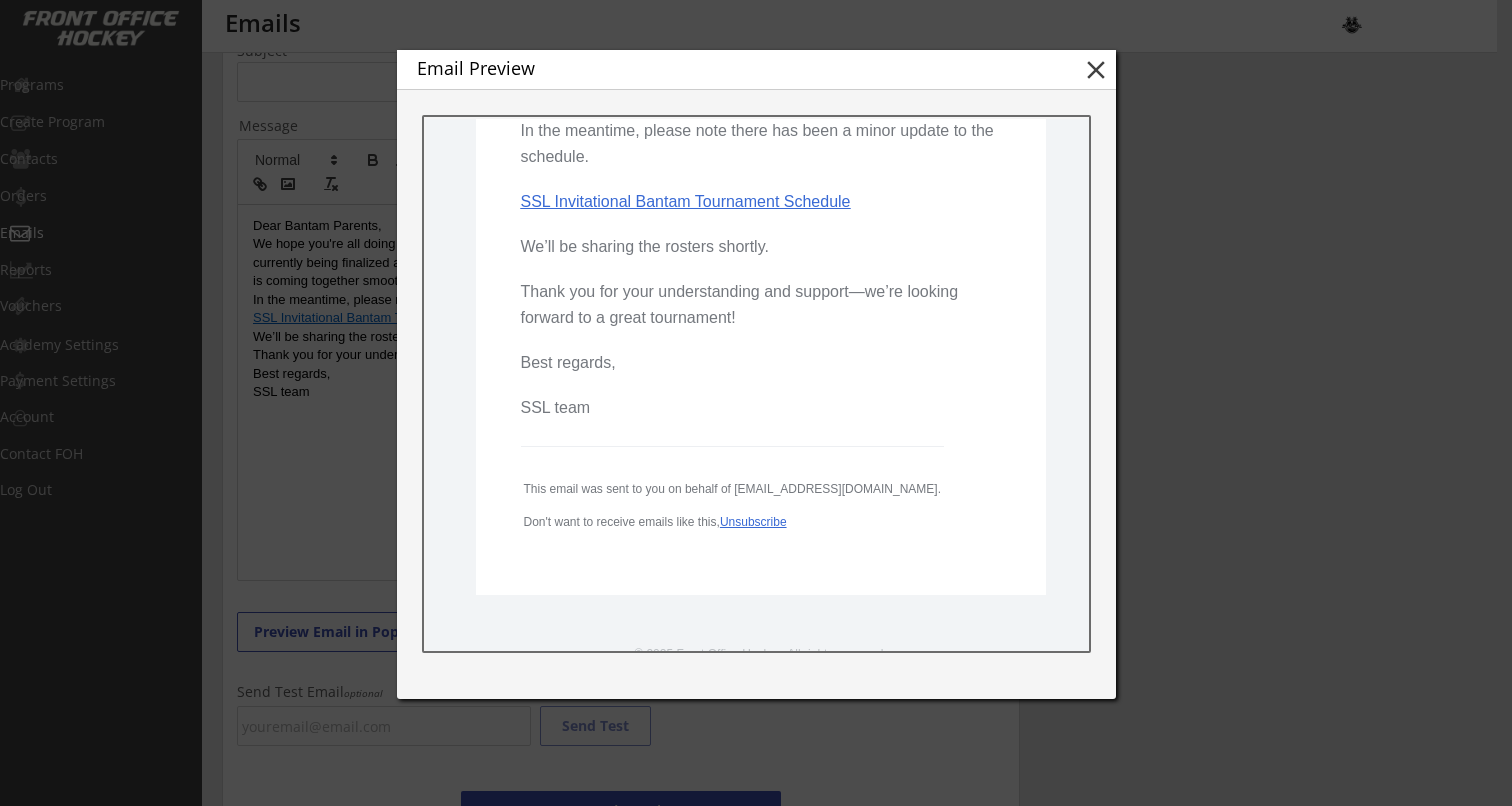 click on "close" at bounding box center [1096, 70] 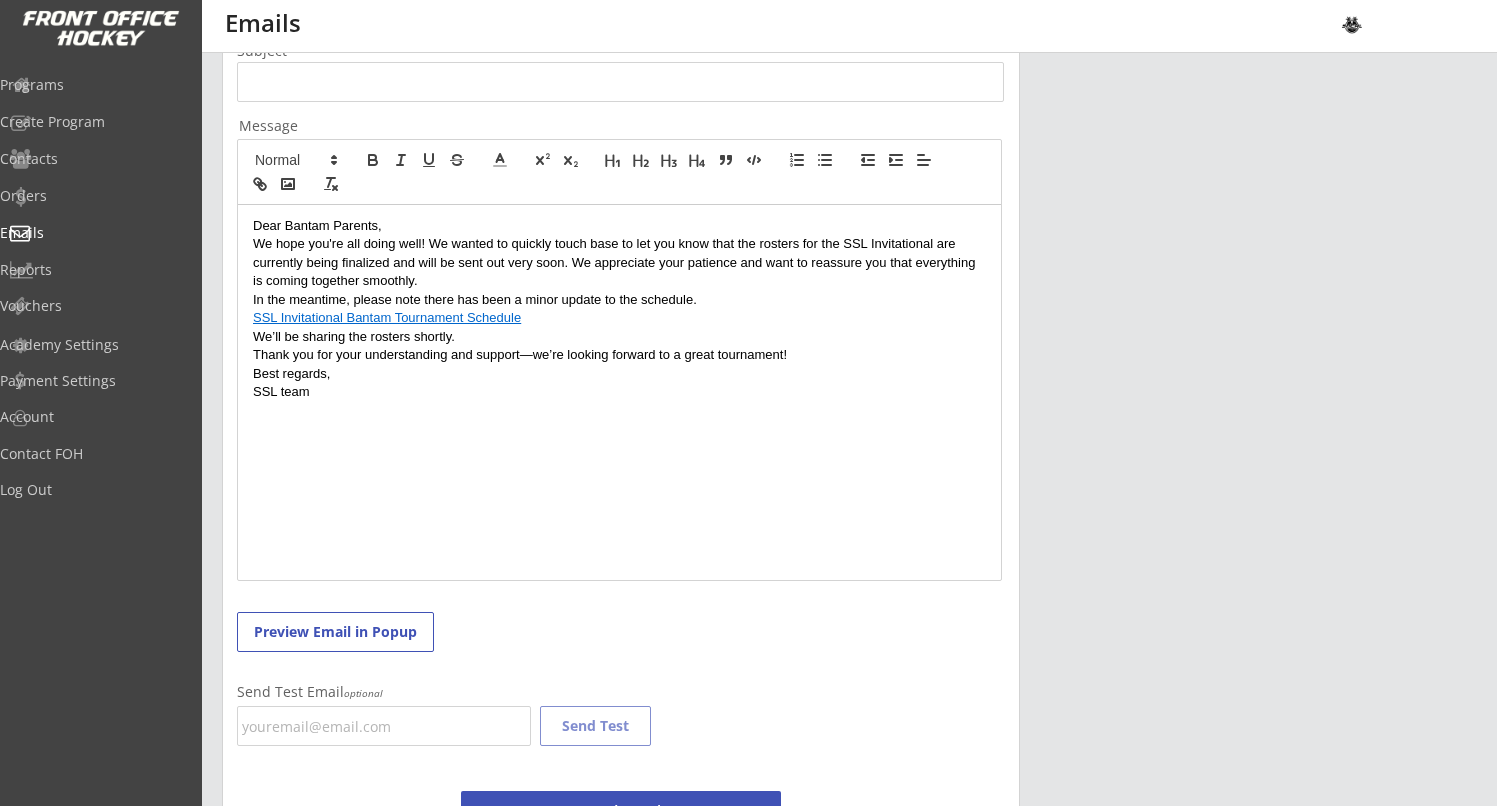 click on "SSL team" at bounding box center (619, 392) 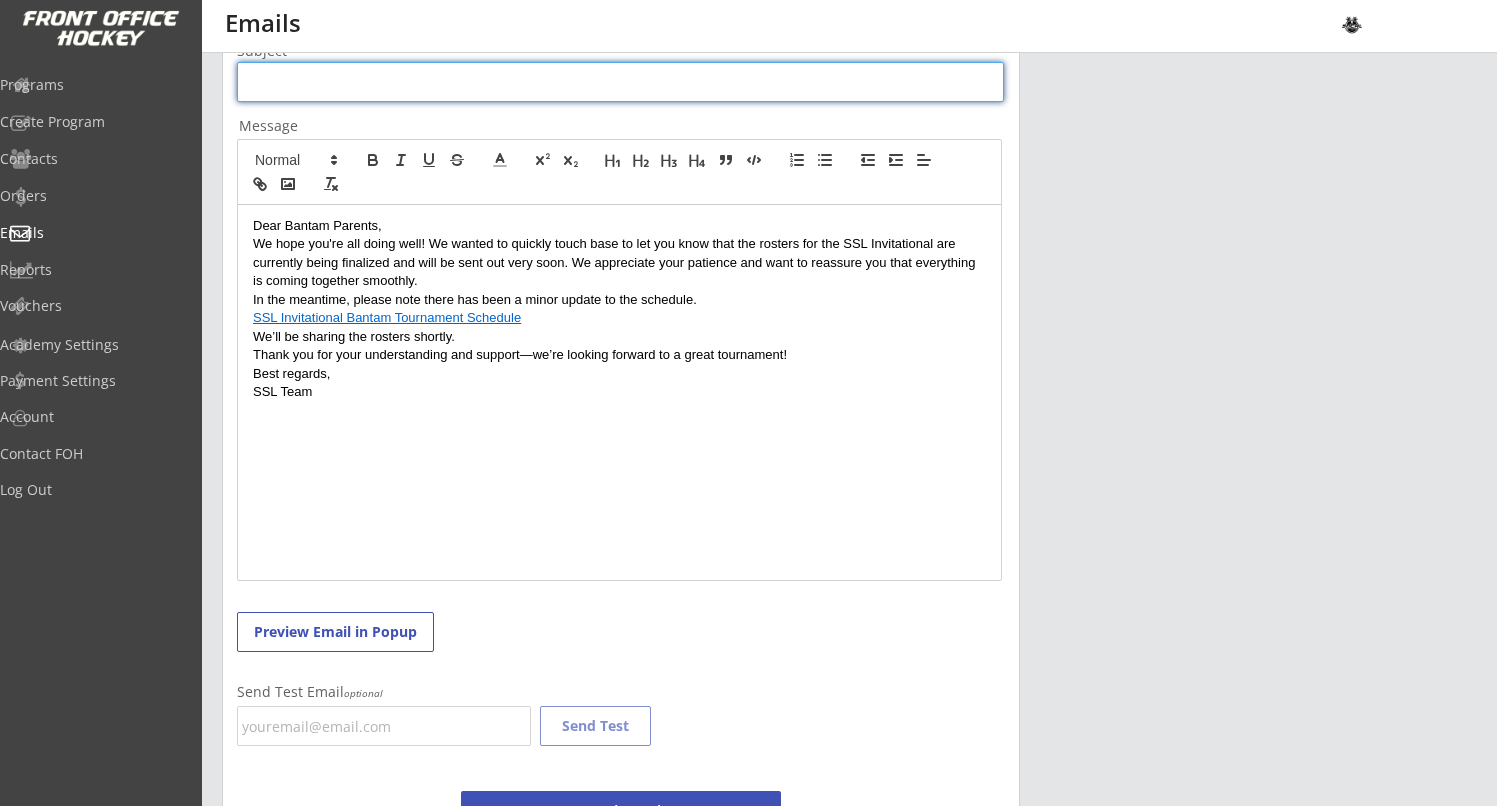 click at bounding box center [620, 82] 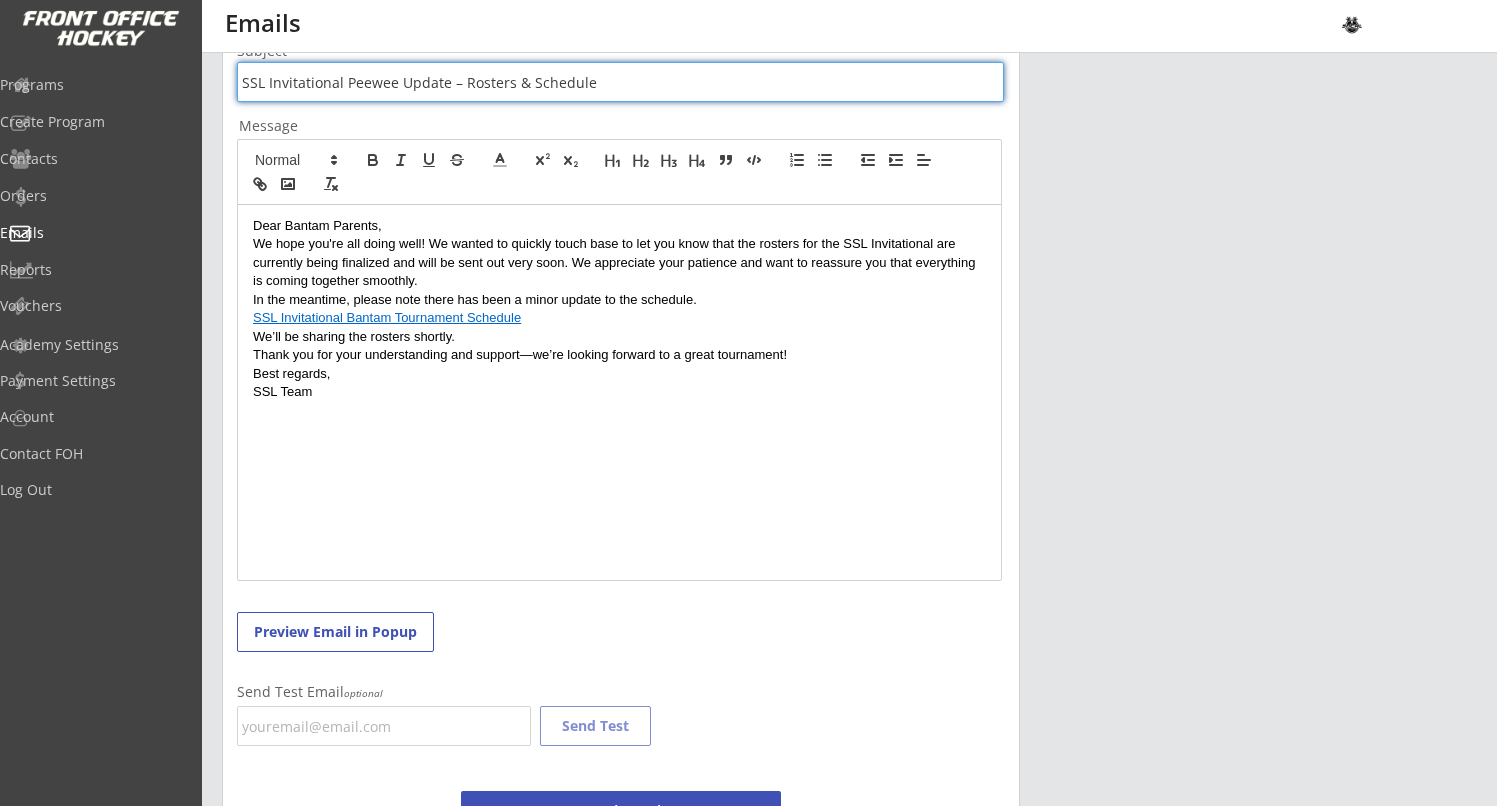 click at bounding box center [620, 82] 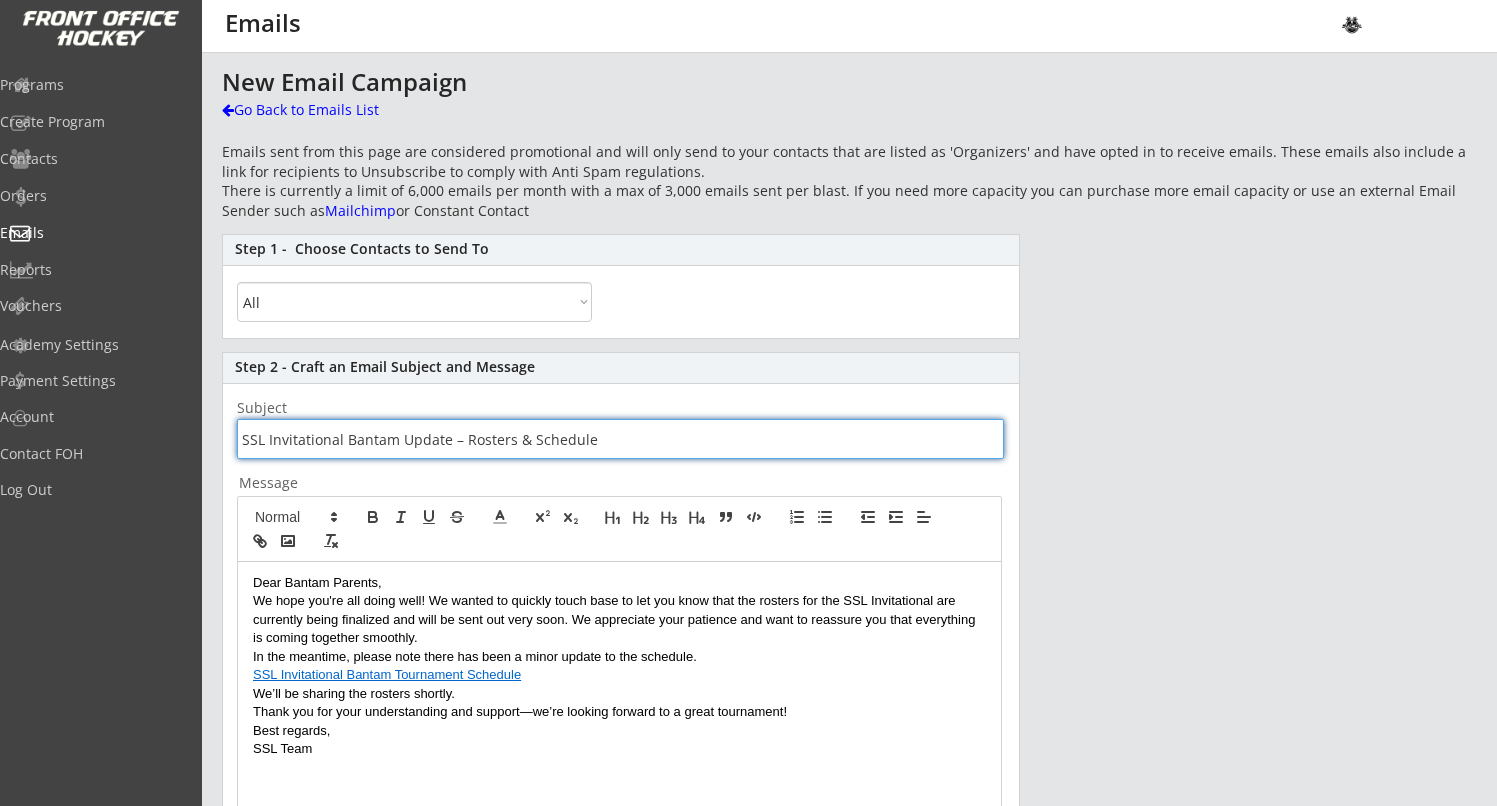 scroll, scrollTop: 0, scrollLeft: 0, axis: both 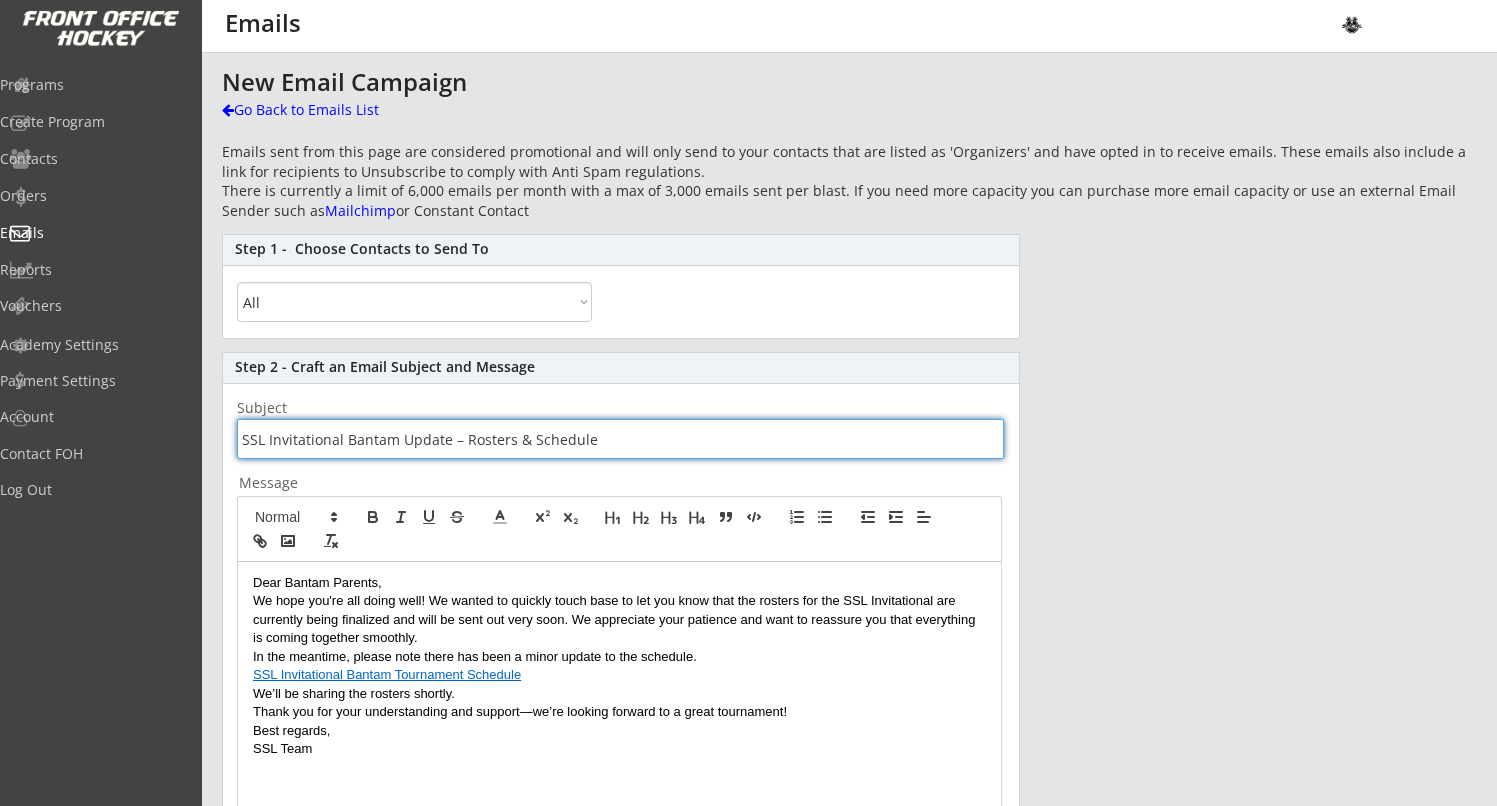 type on "SSL Invitational Bantam Update – Rosters & Schedule" 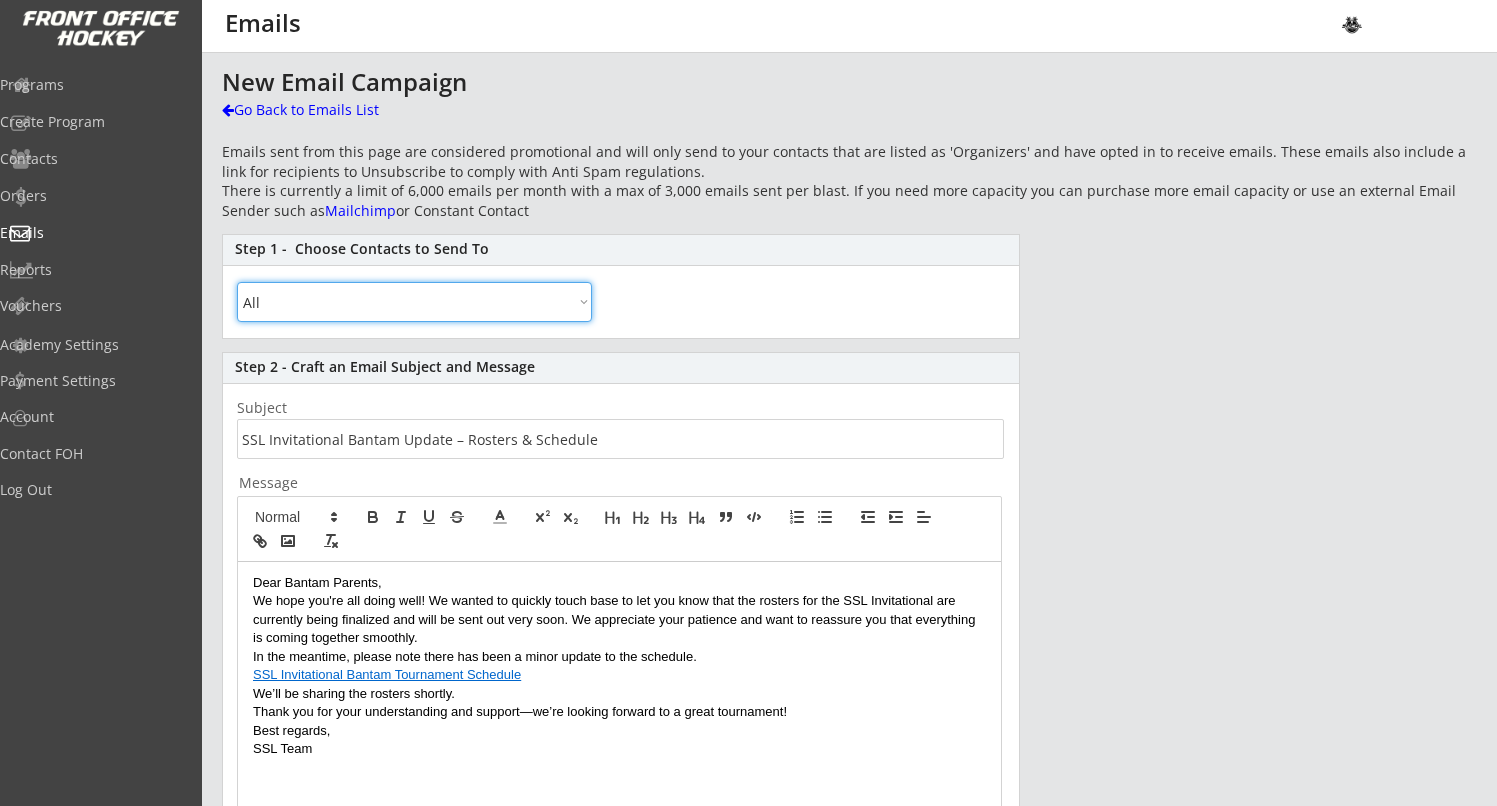 select on ""By Specific Programs"" 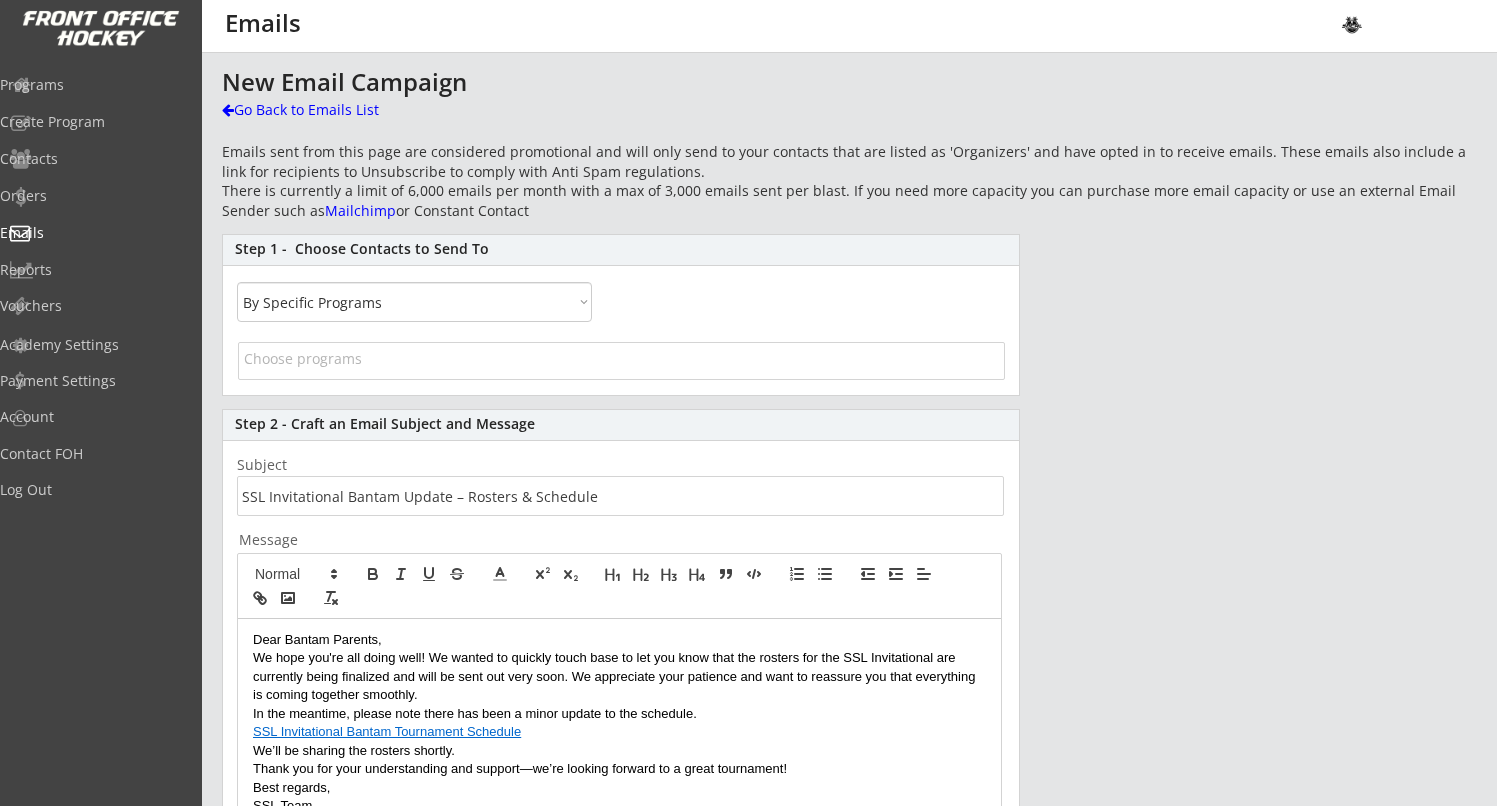 click at bounding box center [621, 358] 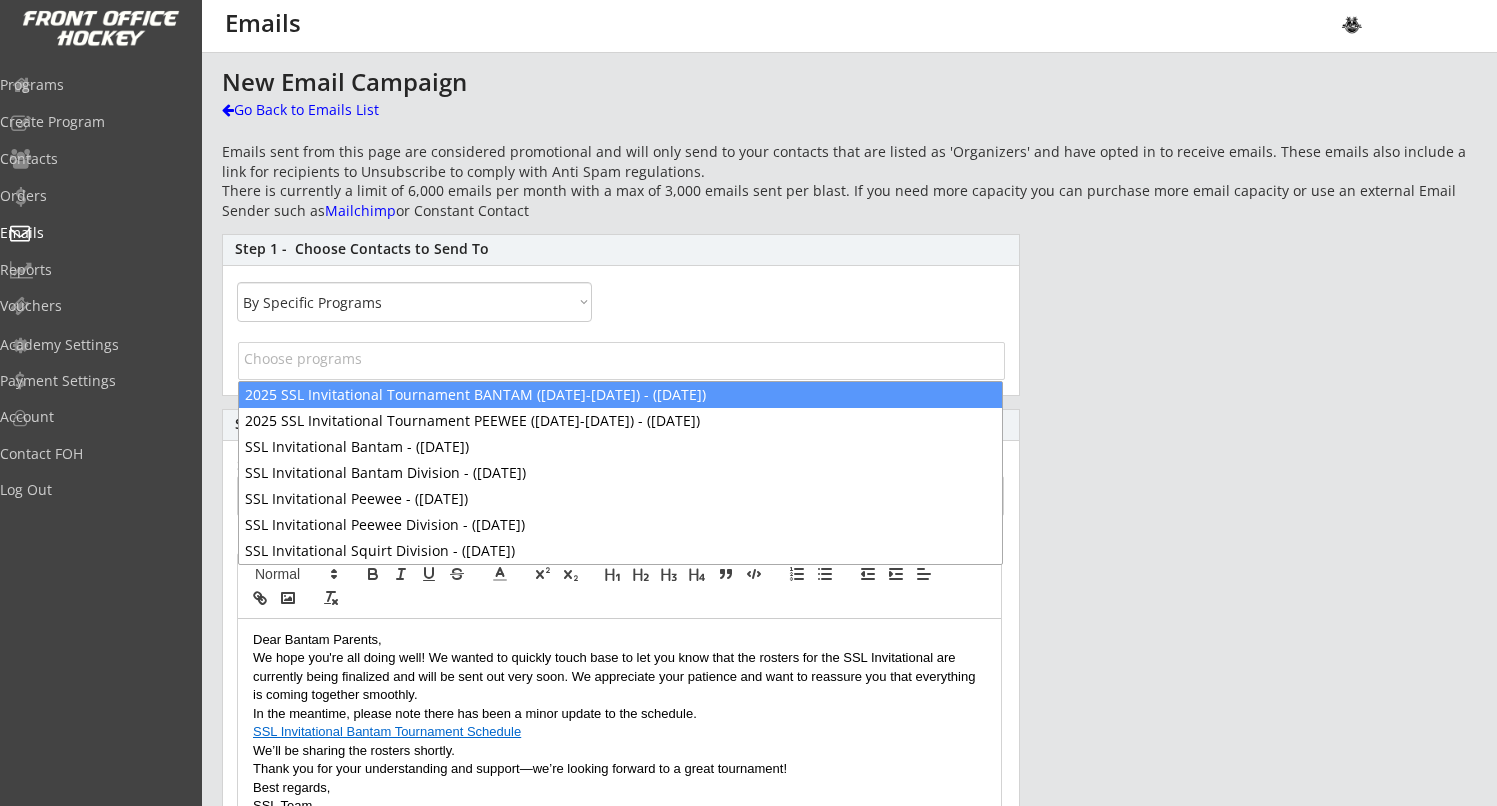 select on "1348695171700984260__LOOKUP__1738012668485x216126009781780480" 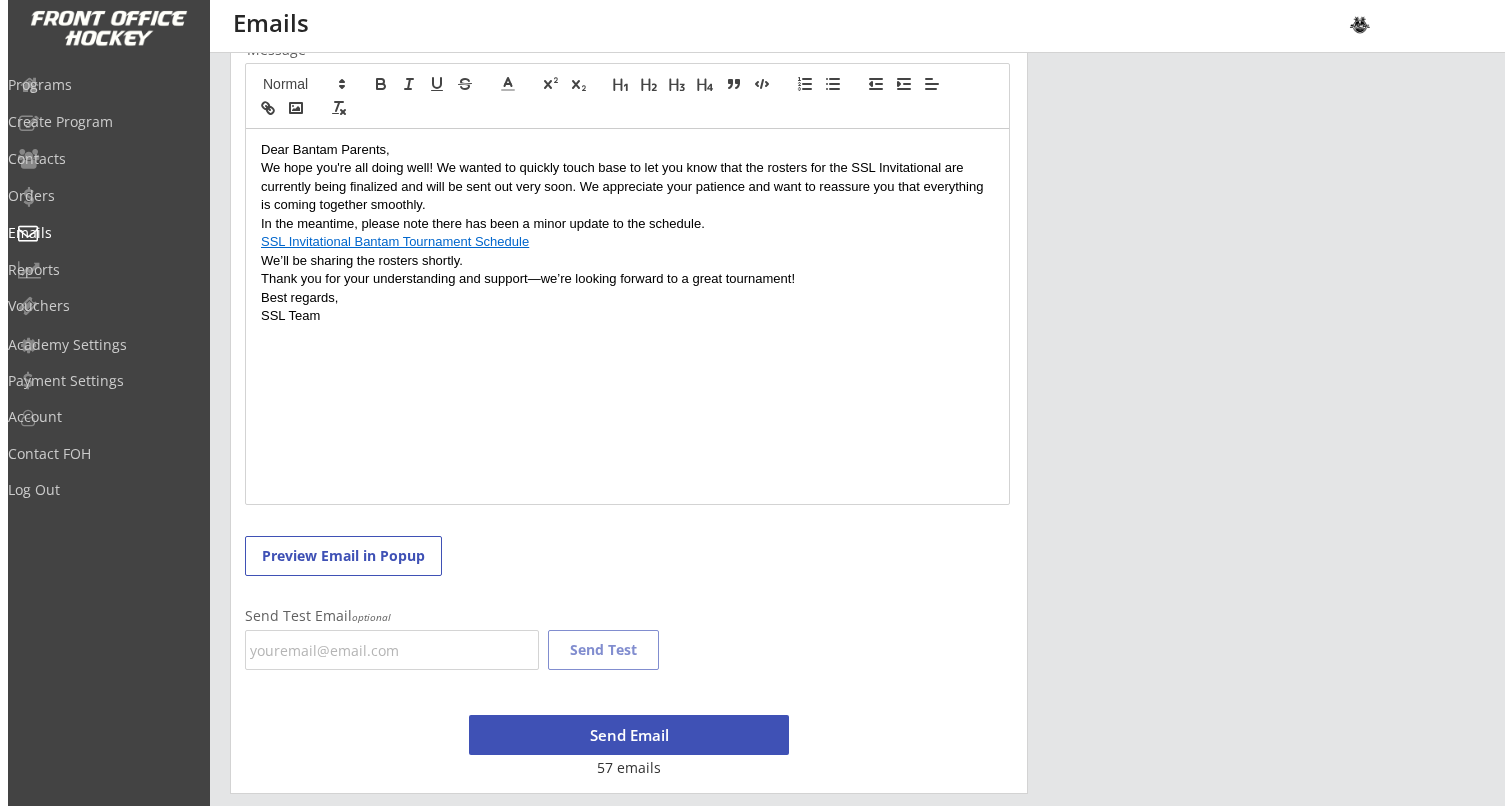 scroll, scrollTop: 490, scrollLeft: 0, axis: vertical 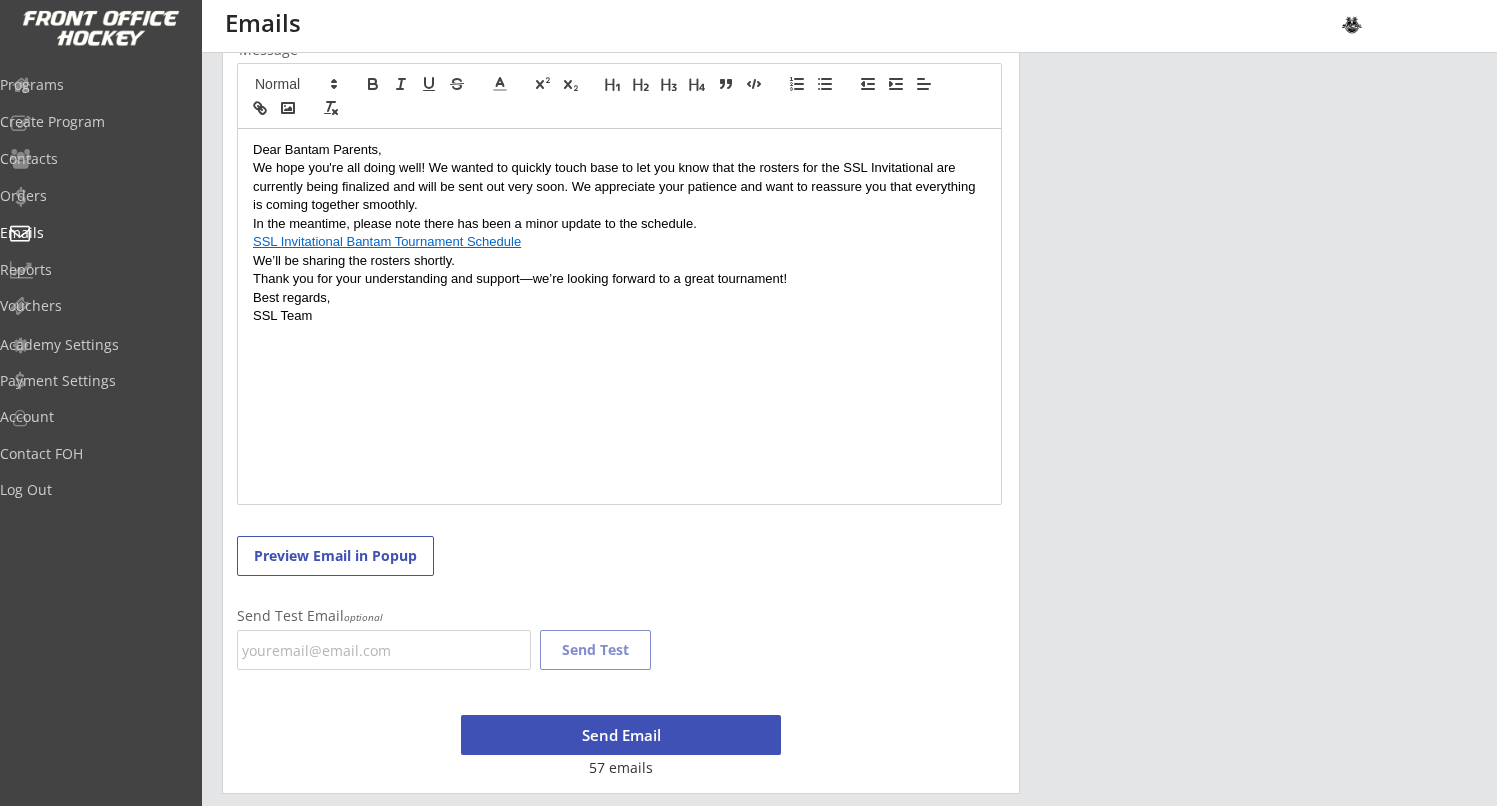 click on "Send Email" at bounding box center (621, 735) 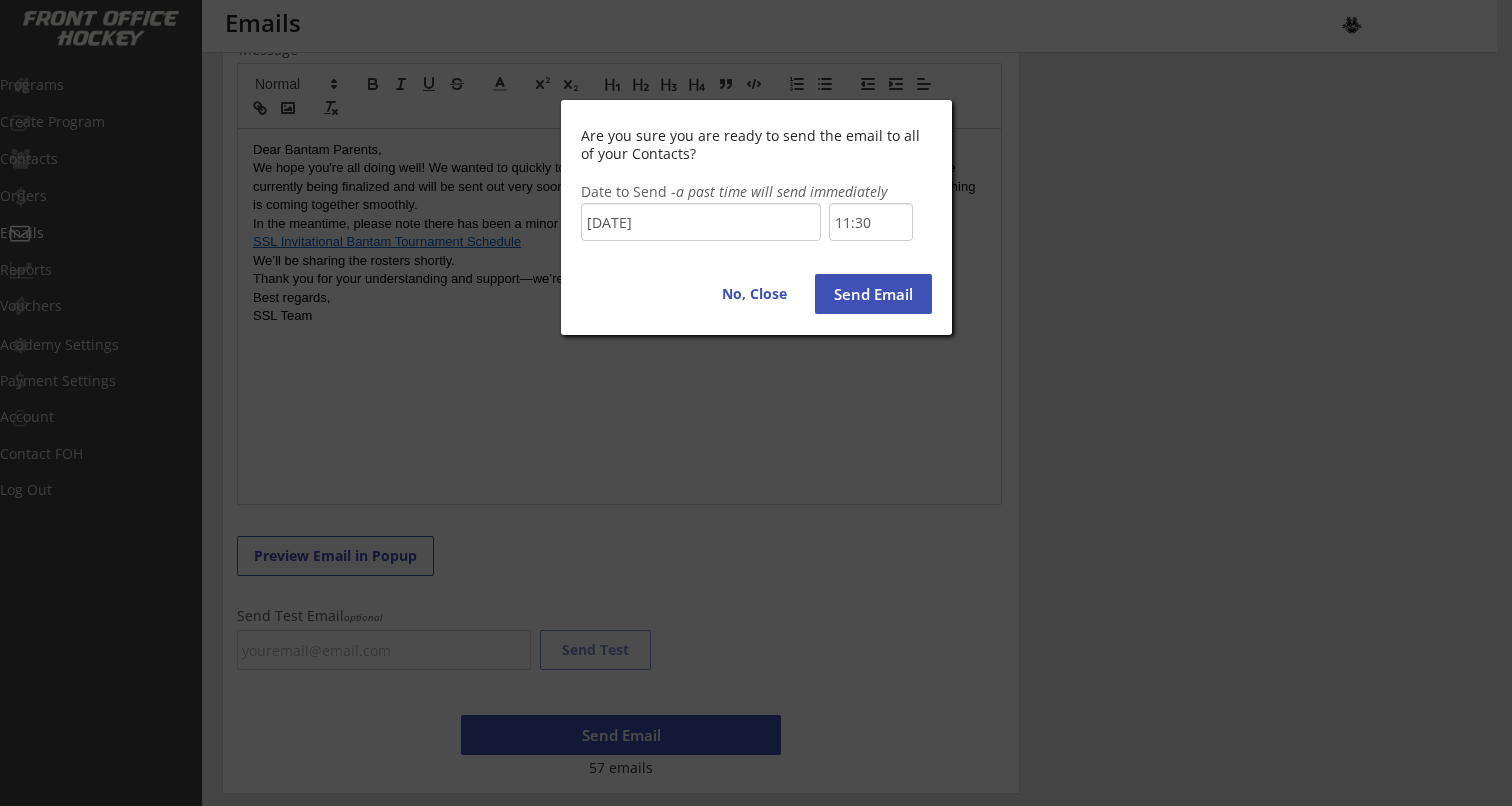click on "Send Email" at bounding box center [873, 294] 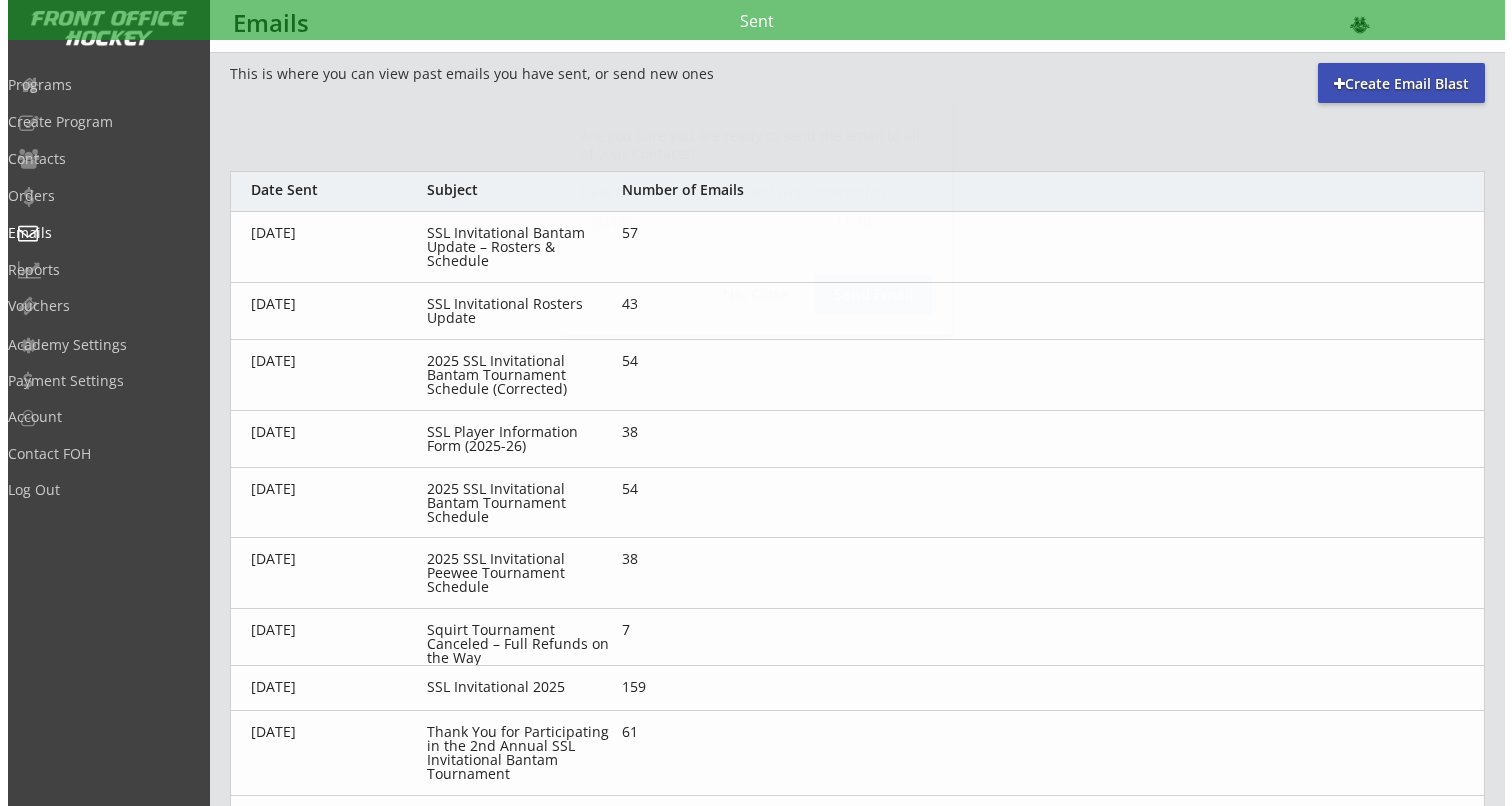 scroll, scrollTop: 0, scrollLeft: 0, axis: both 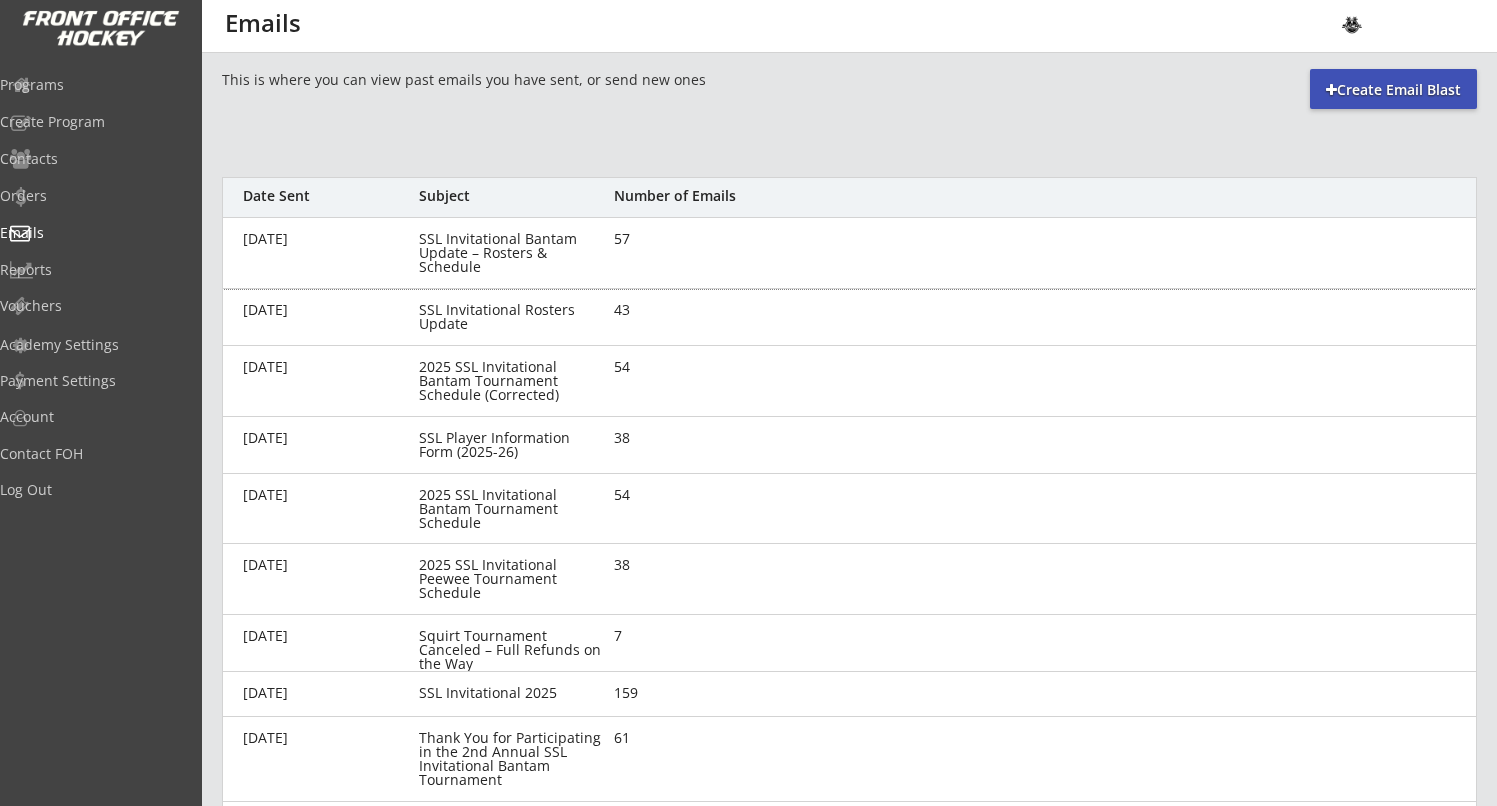 click on "SSL Invitational Bantam Update – Rosters & Schedule" at bounding box center (513, 253) 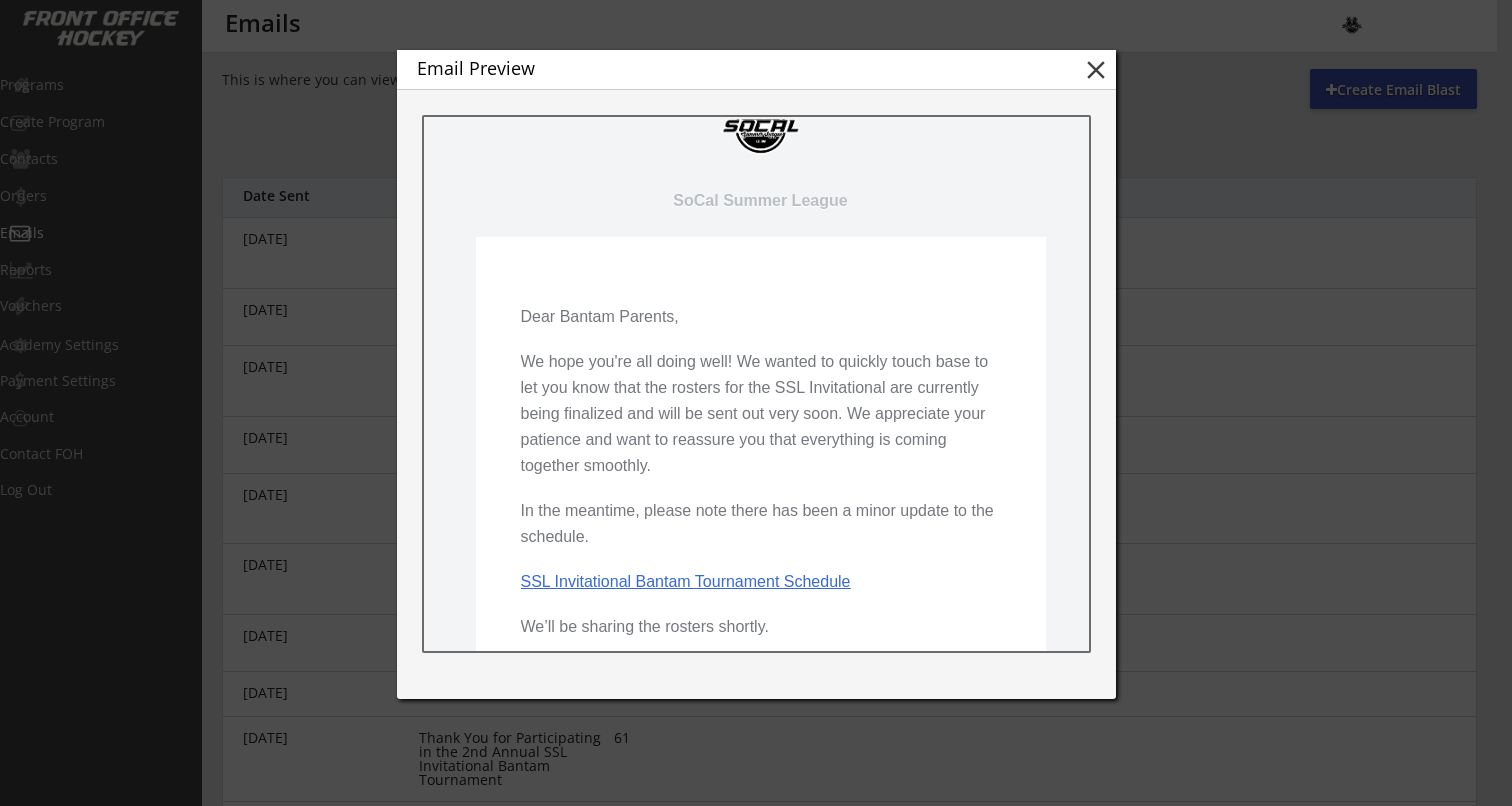 scroll, scrollTop: 72, scrollLeft: 0, axis: vertical 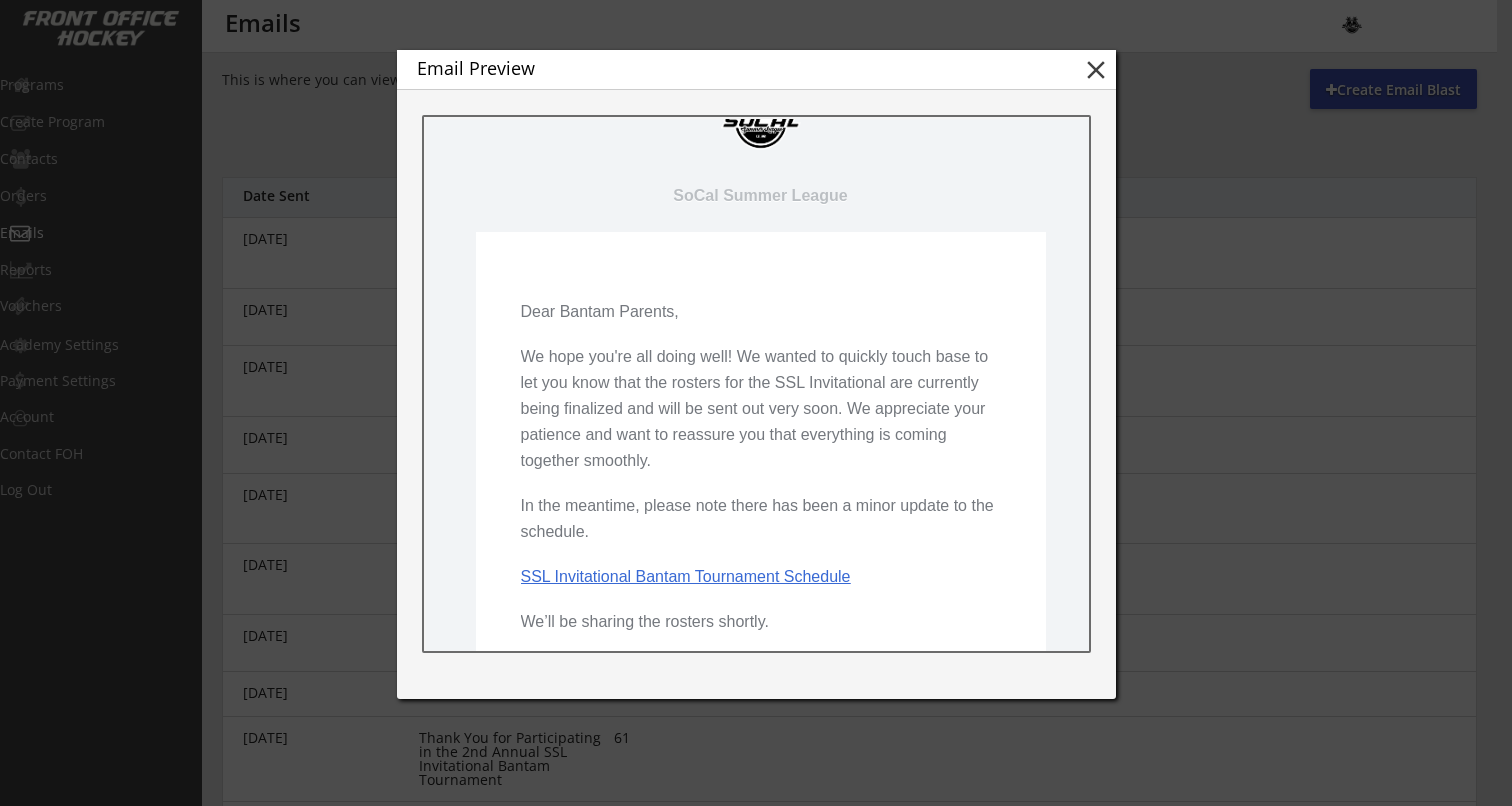 click on "SSL Invitational Bantam Tournament Schedule" at bounding box center (685, 576) 